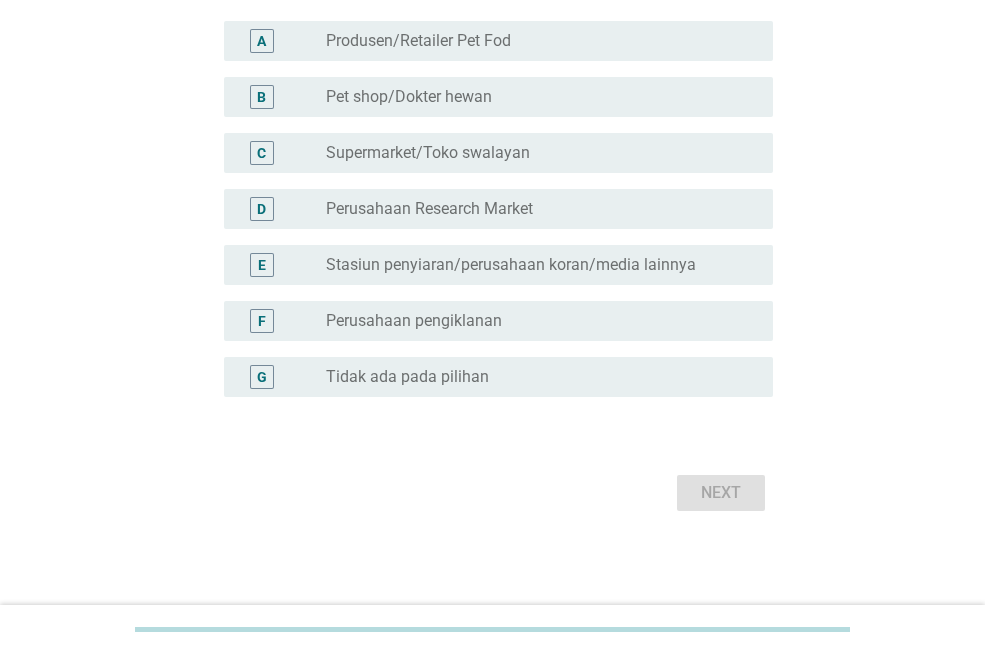 scroll, scrollTop: 228, scrollLeft: 0, axis: vertical 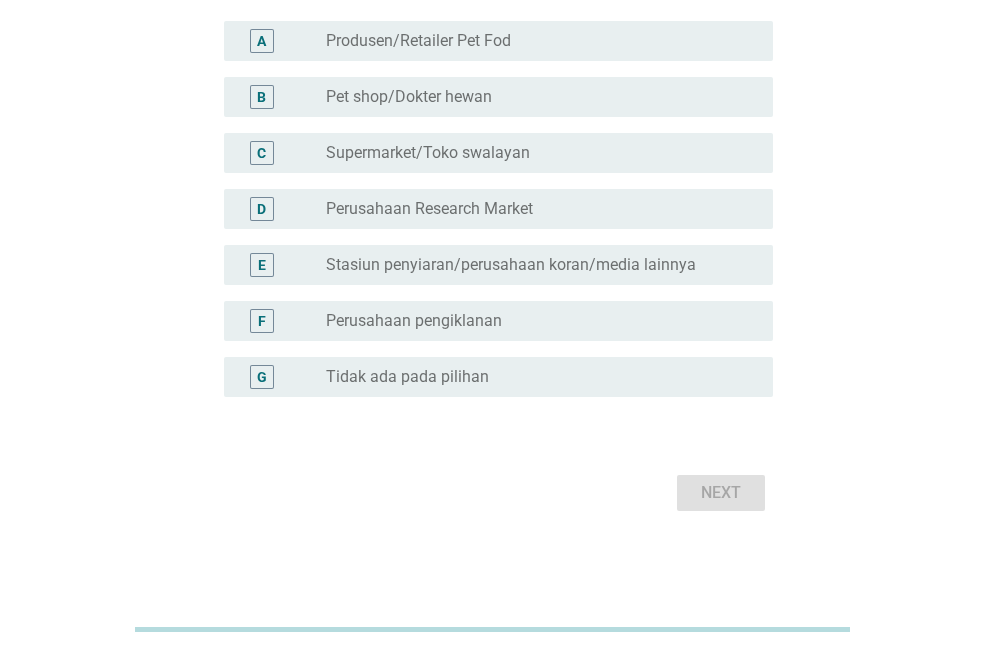 click on "Tidak ada pada pilihan" at bounding box center (407, 377) 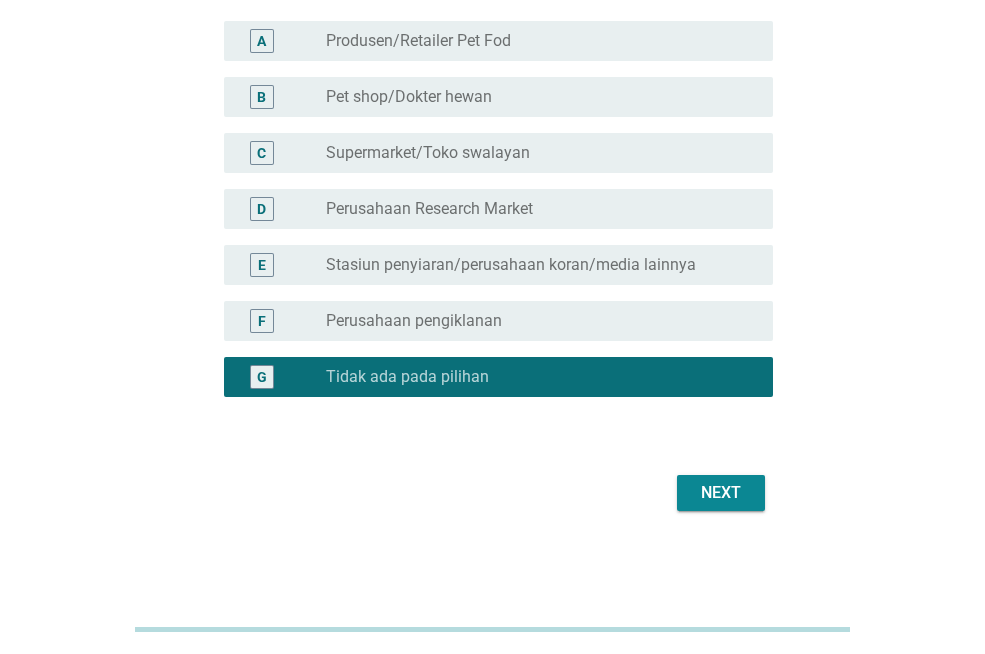 click on "Next" at bounding box center [721, 493] 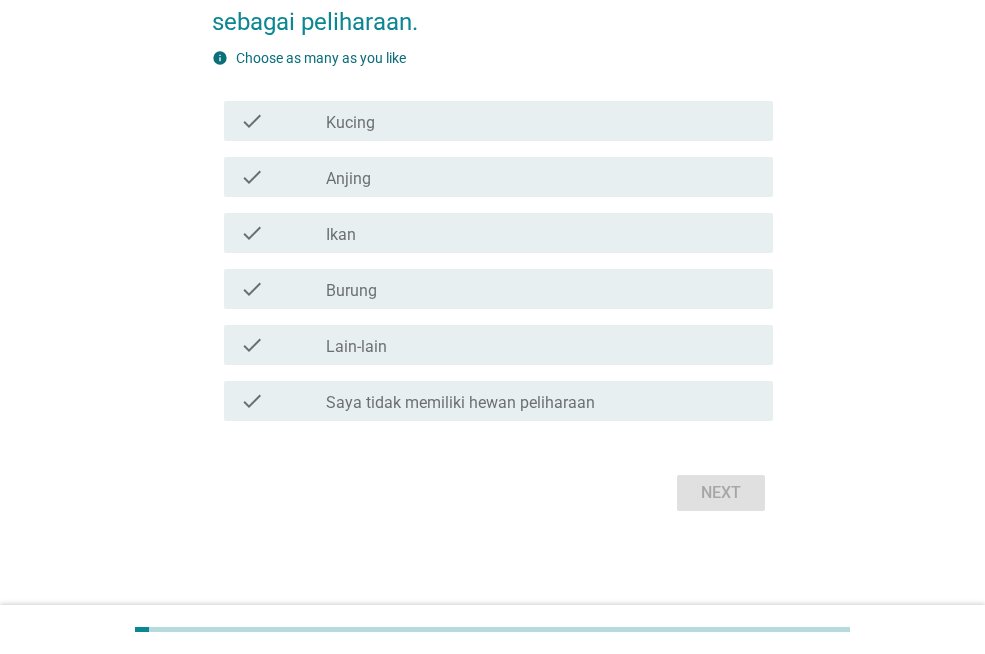 scroll, scrollTop: 0, scrollLeft: 0, axis: both 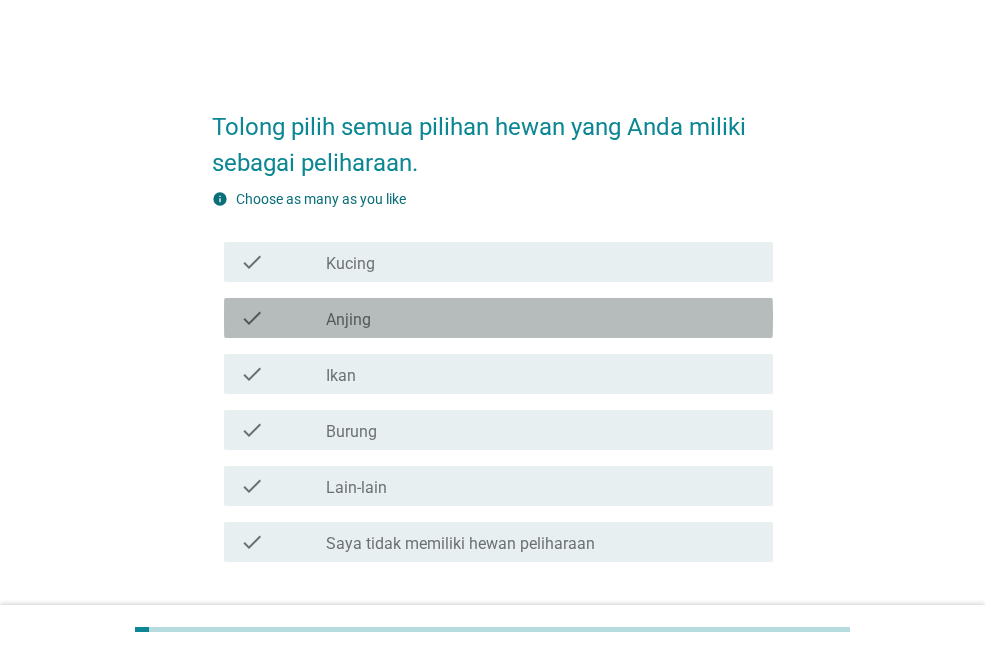 click on "Anjing" at bounding box center (348, 320) 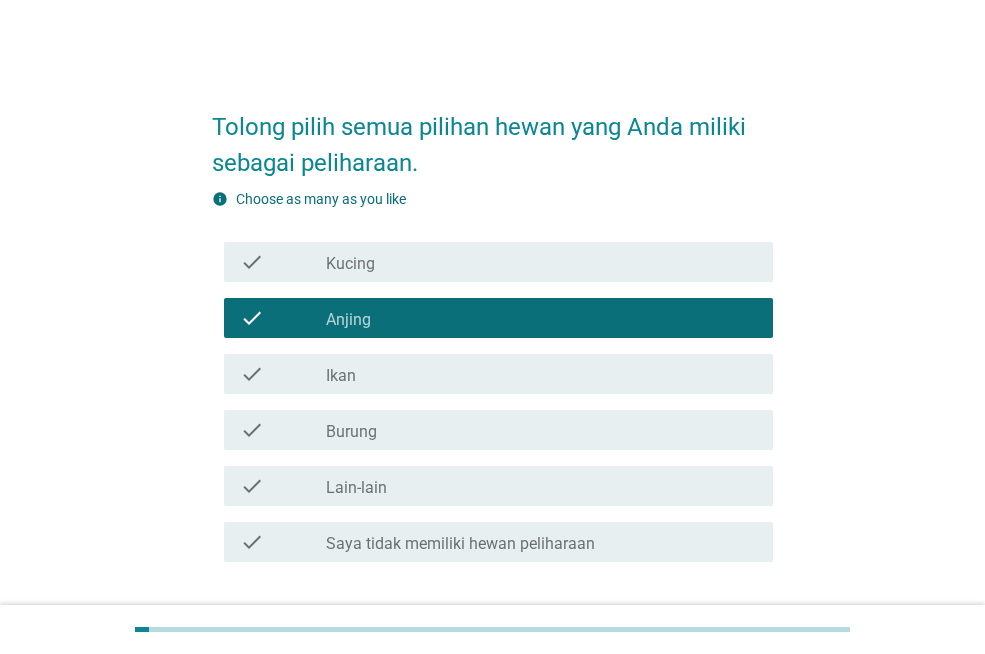 click on "check_box_outline_blank Kucing" at bounding box center (541, 262) 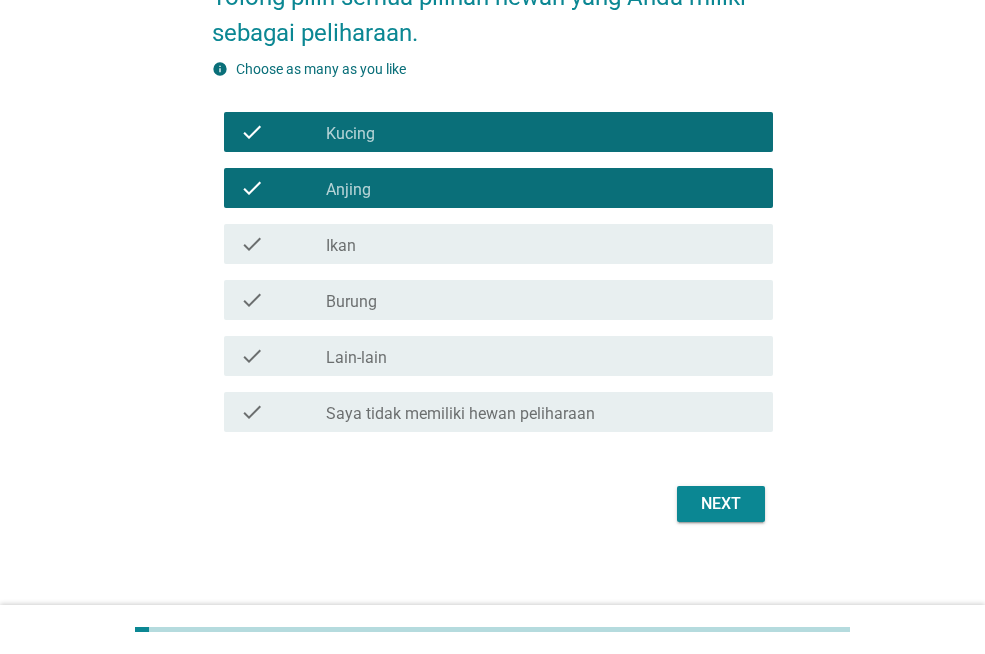 scroll, scrollTop: 141, scrollLeft: 0, axis: vertical 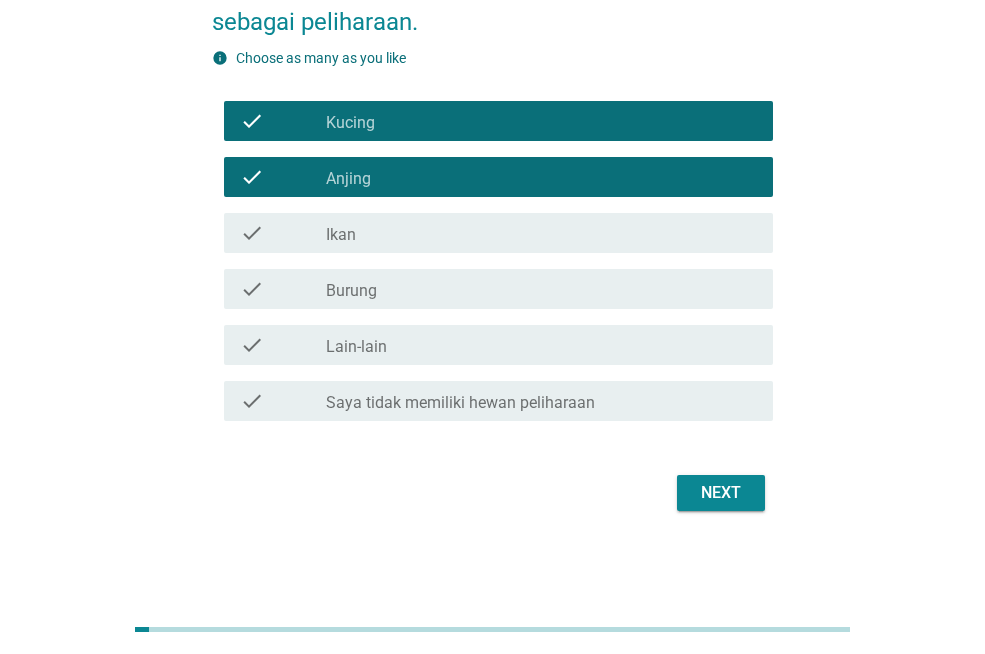 click on "Next" at bounding box center (721, 493) 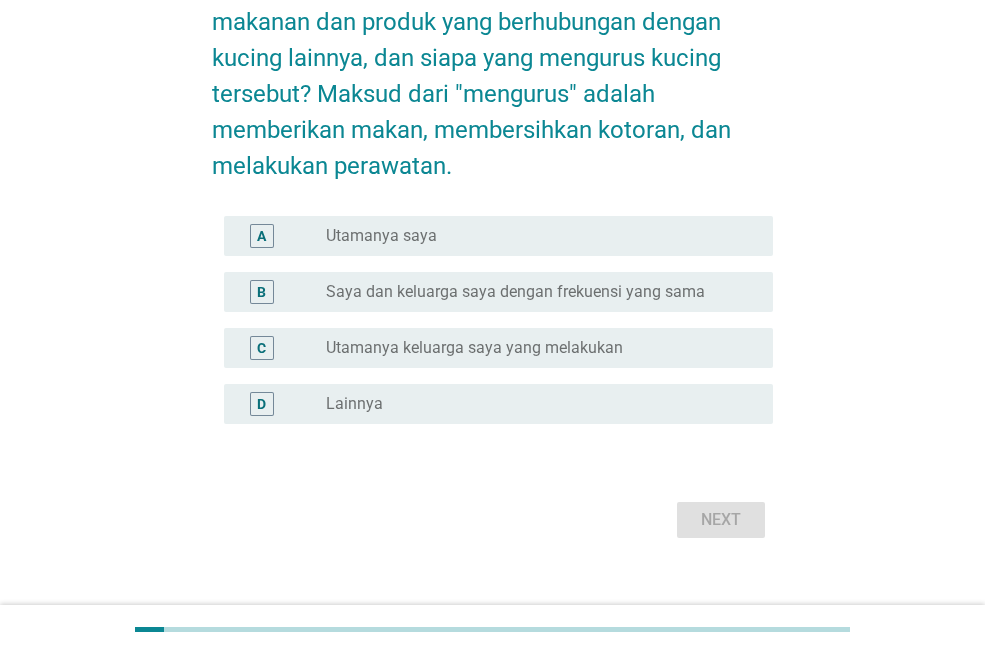 scroll, scrollTop: 0, scrollLeft: 0, axis: both 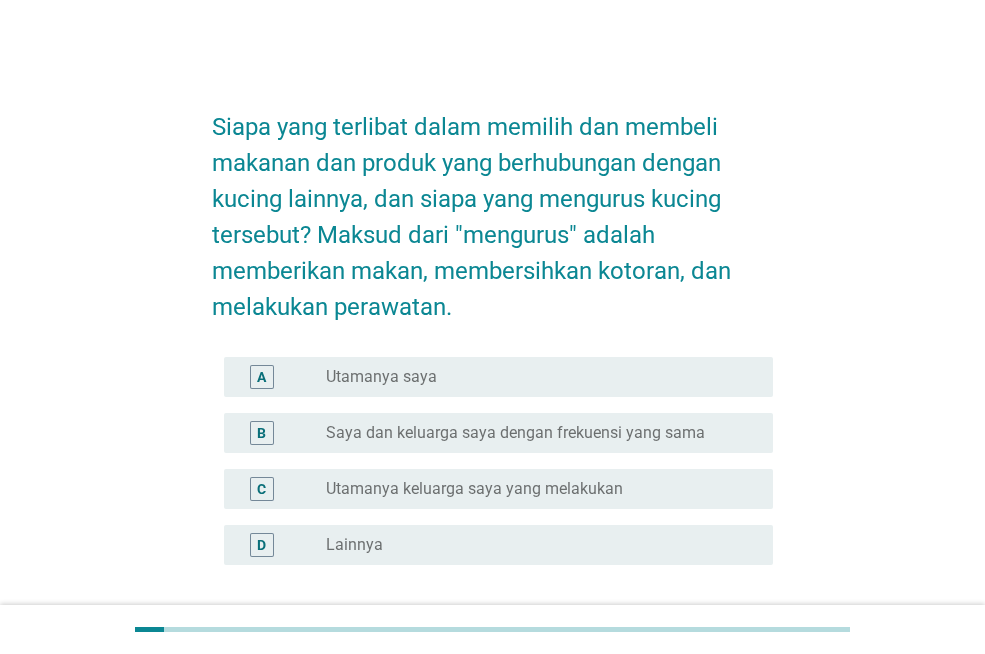 click on "Utamanya saya" at bounding box center (381, 377) 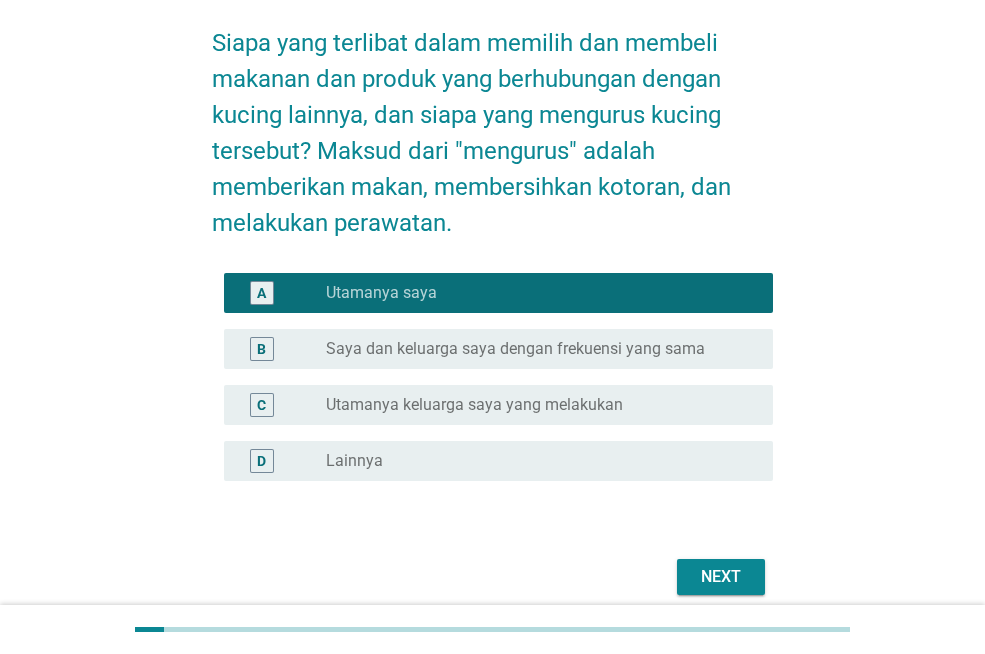 scroll, scrollTop: 168, scrollLeft: 0, axis: vertical 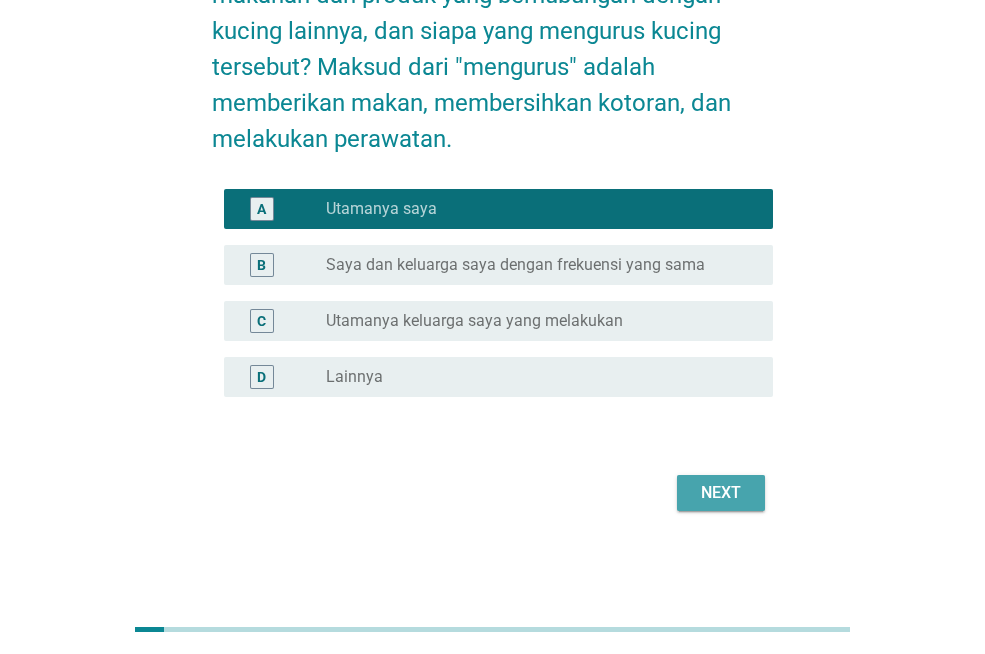 click on "Next" at bounding box center (721, 493) 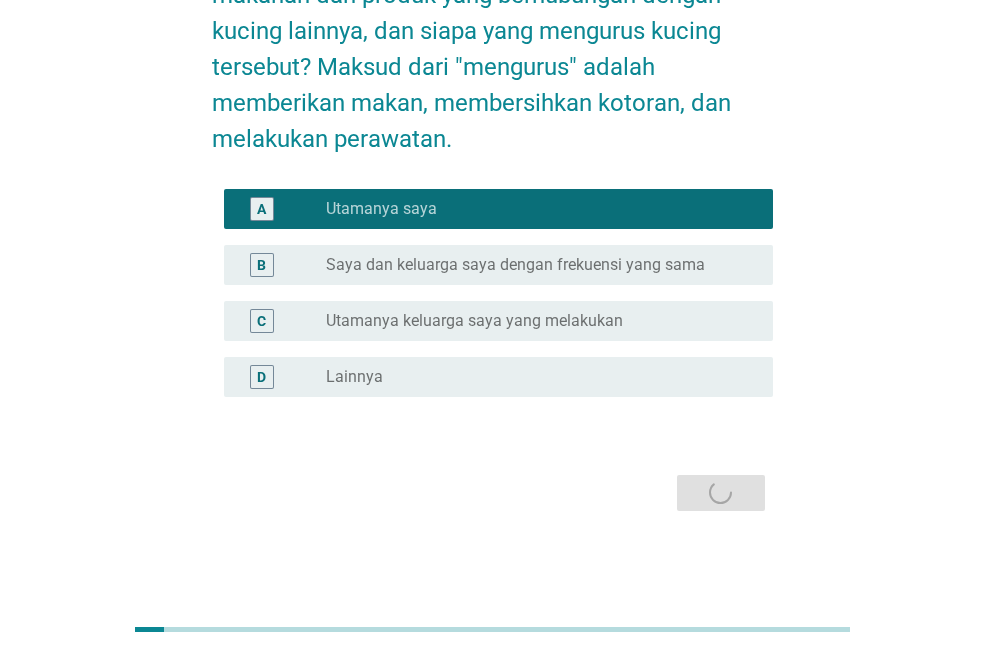 scroll, scrollTop: 0, scrollLeft: 0, axis: both 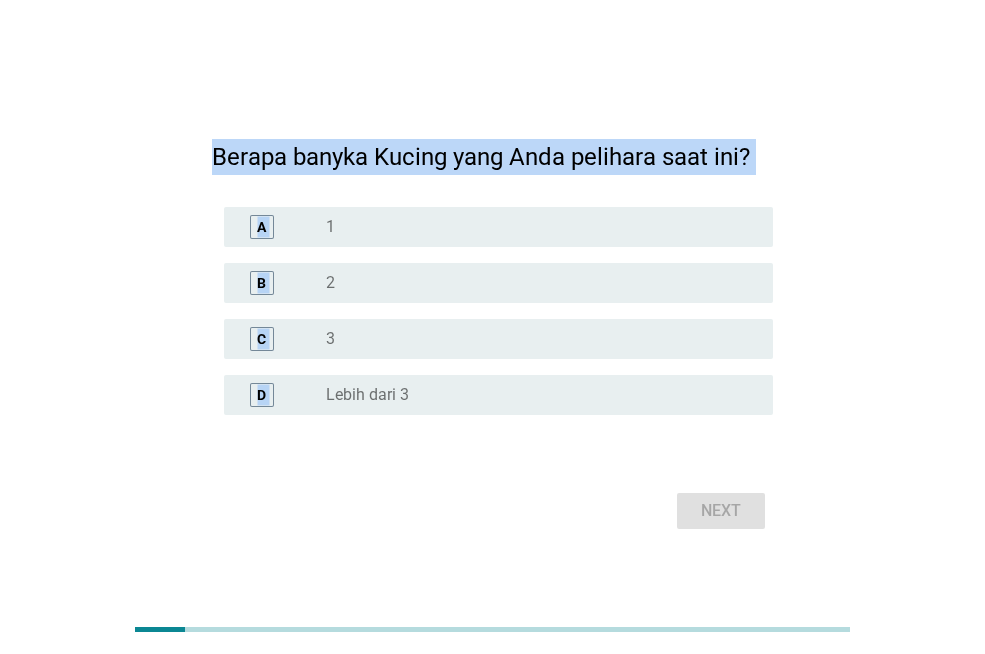 drag, startPoint x: 215, startPoint y: 155, endPoint x: 524, endPoint y: 419, distance: 406.41974 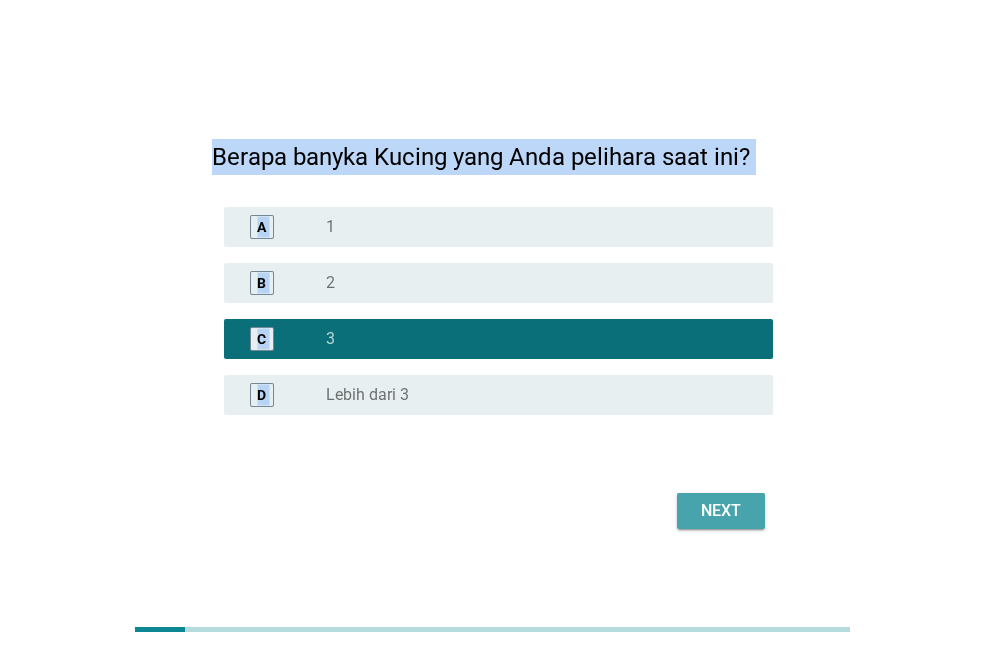 click on "Next" at bounding box center (721, 511) 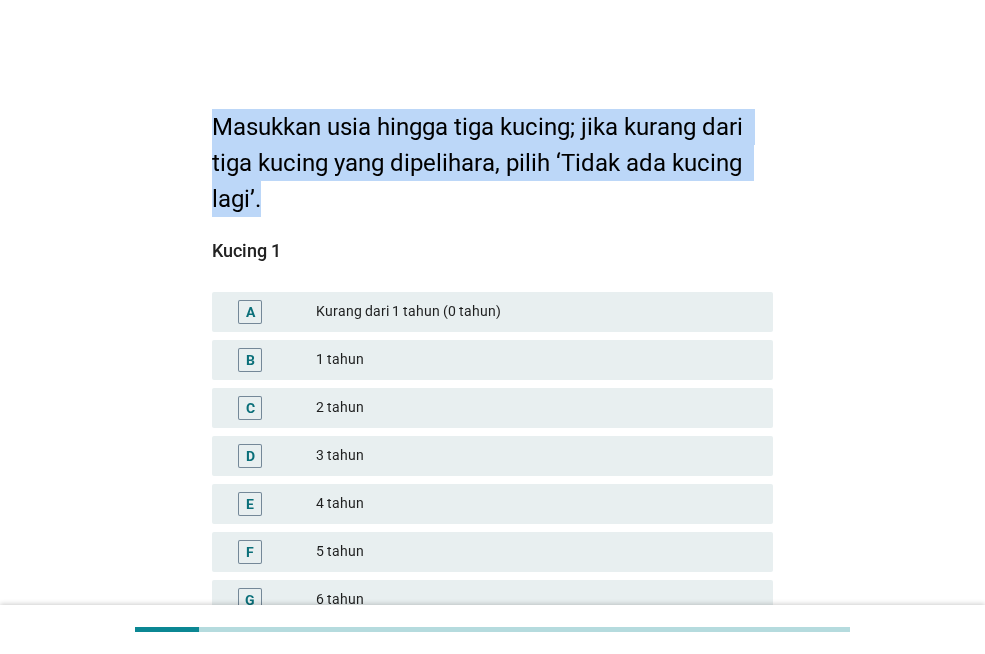 click on "Masukkan usia hingga tiga kucing; jika kurang dari tiga kucing yang dipelihara, pilih ‘Tidak ada kucing lagi’." at bounding box center [492, 153] 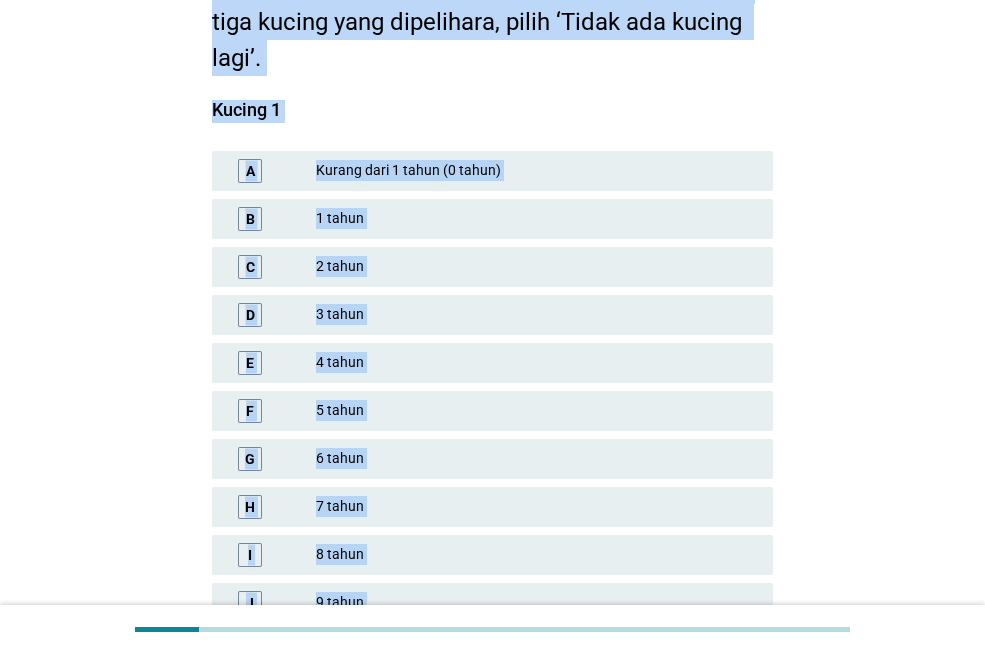 scroll, scrollTop: 285, scrollLeft: 0, axis: vertical 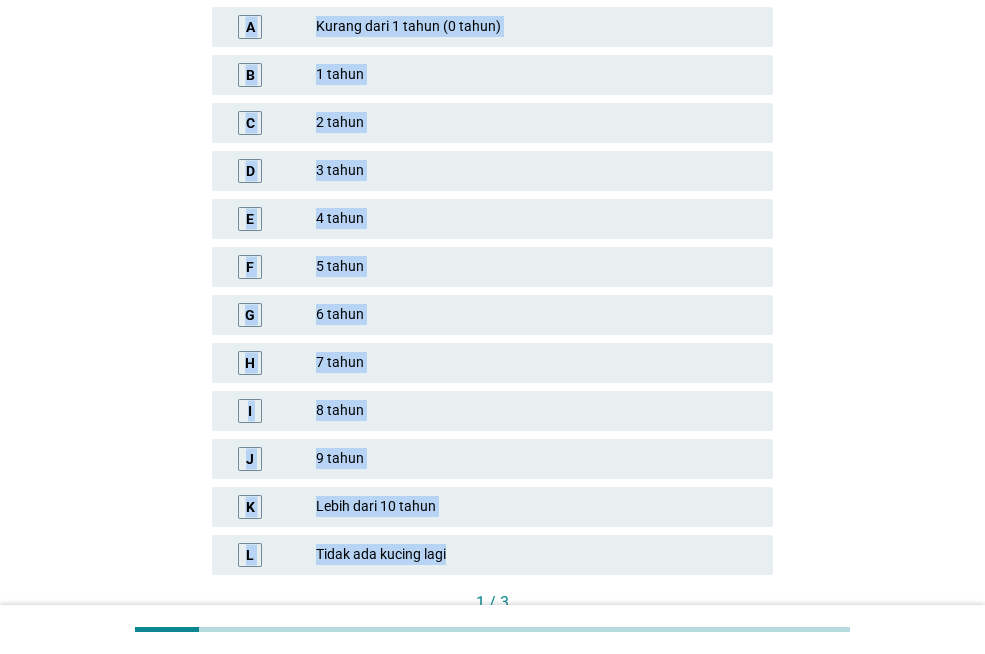 drag, startPoint x: 217, startPoint y: 123, endPoint x: 424, endPoint y: 406, distance: 350.62515 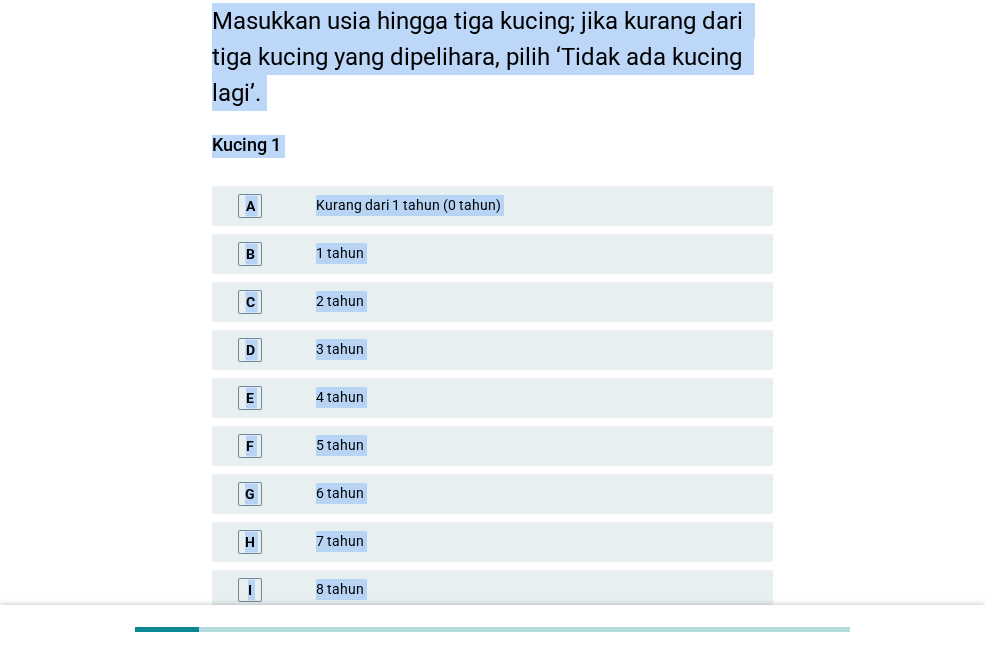 scroll, scrollTop: 0, scrollLeft: 0, axis: both 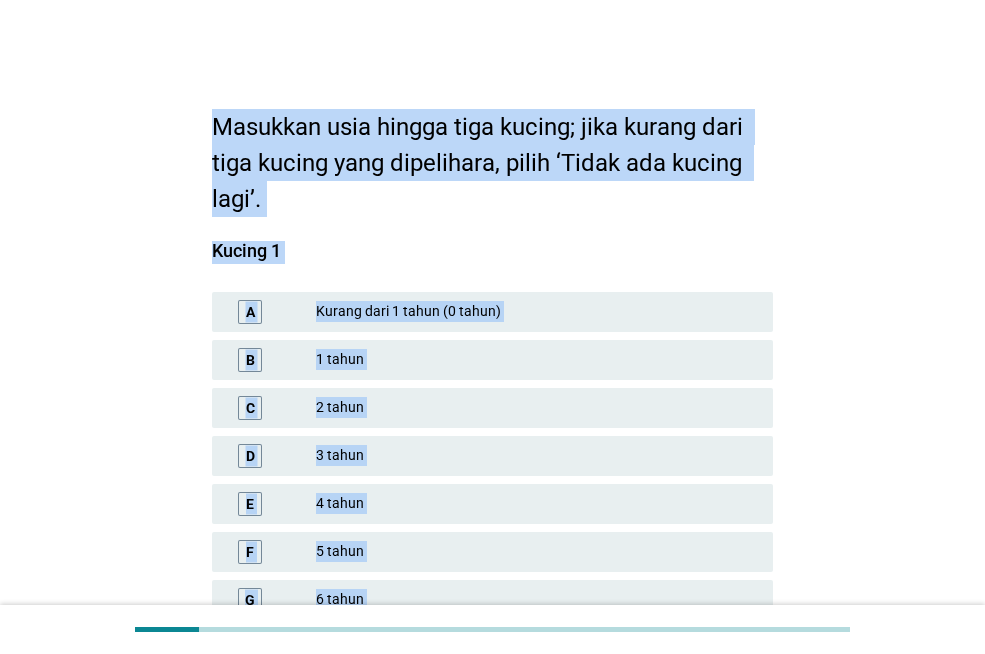 copy on "Masukkan usia hingga tiga kucing; jika kurang dari tiga kucing yang dipelihara, pilih ‘Tidak ada kucing lagi’.
Kucing 1
A   Kurang dari 1 tahun (0 tahun) B   1 tahun C   2 tahun D   3 tahun E   4 tahun F   5 tahun G   6 tahun H   7 tahun I   8 tahun J   9 tahun K   Lebih dari 10 tahun L   Tidak ada kucing lagi" 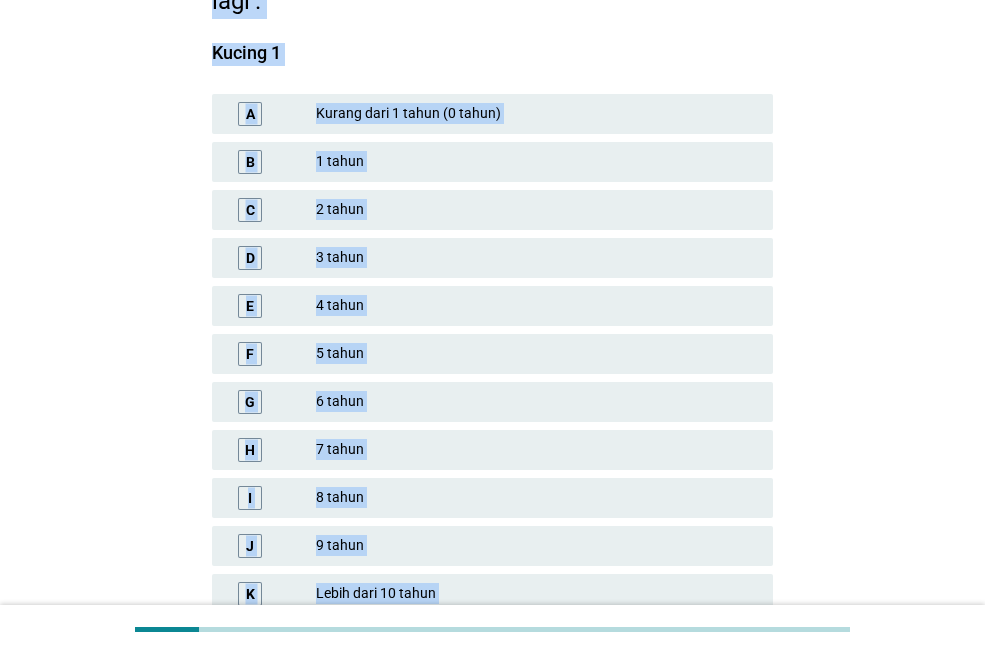 scroll, scrollTop: 200, scrollLeft: 0, axis: vertical 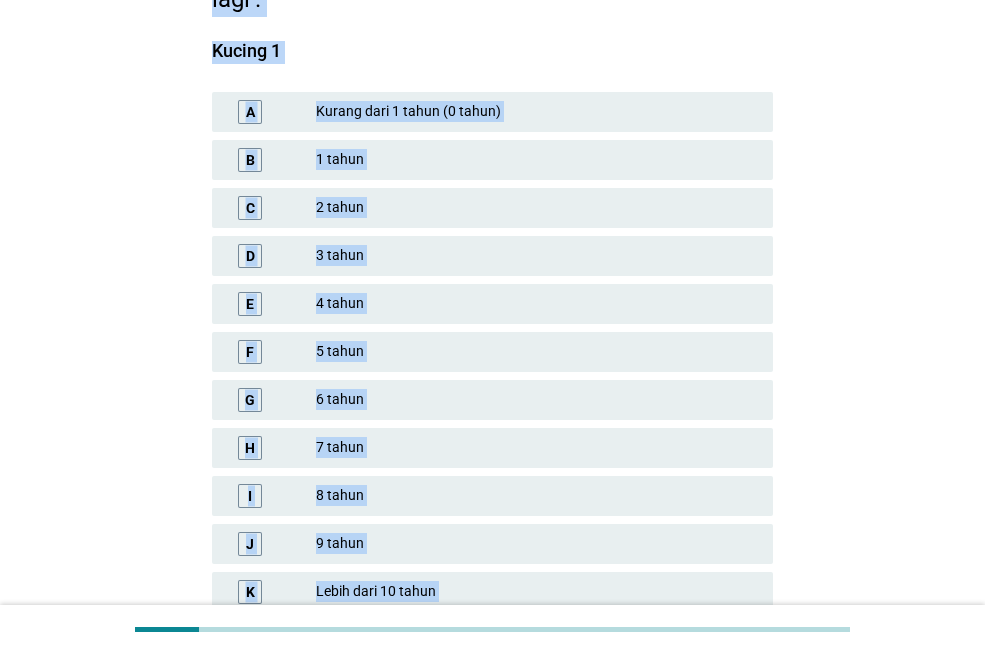 click on "2 tahun" at bounding box center (536, 208) 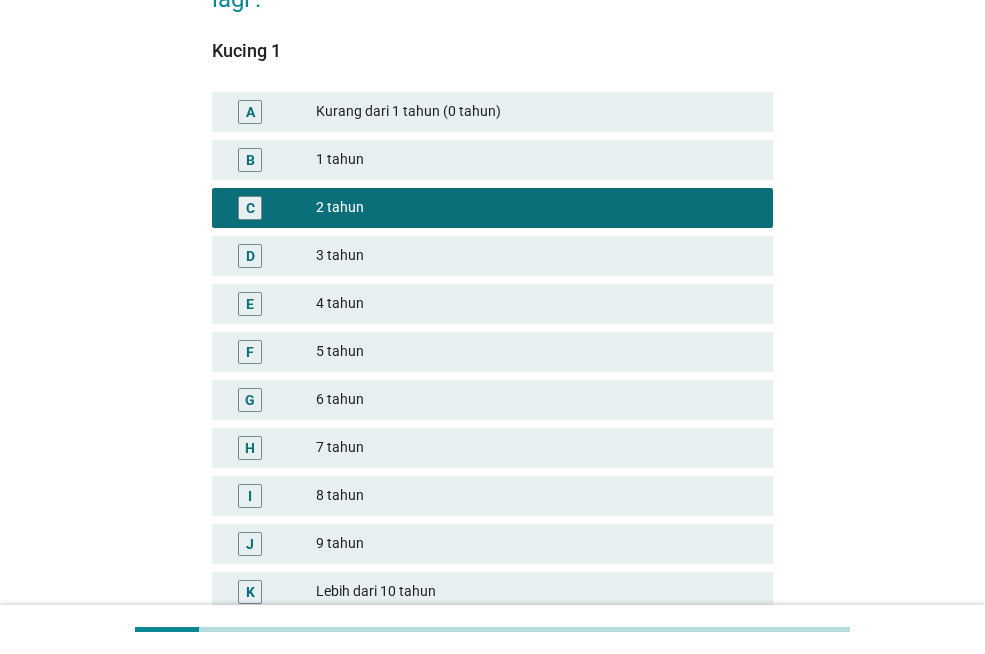 click on "4 tahun" at bounding box center [536, 304] 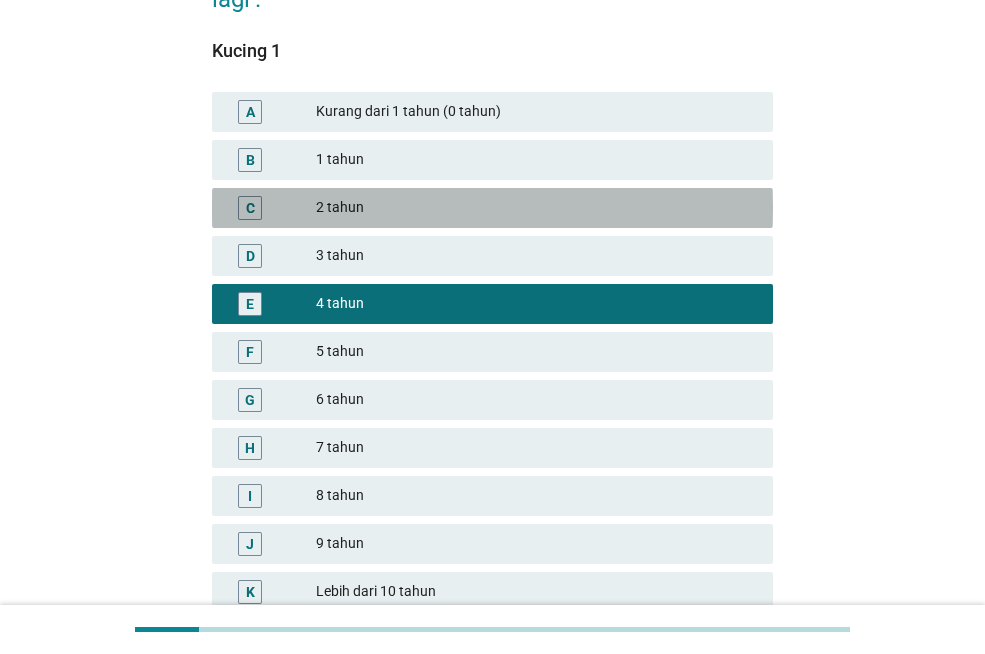 click on "2 tahun" at bounding box center [536, 208] 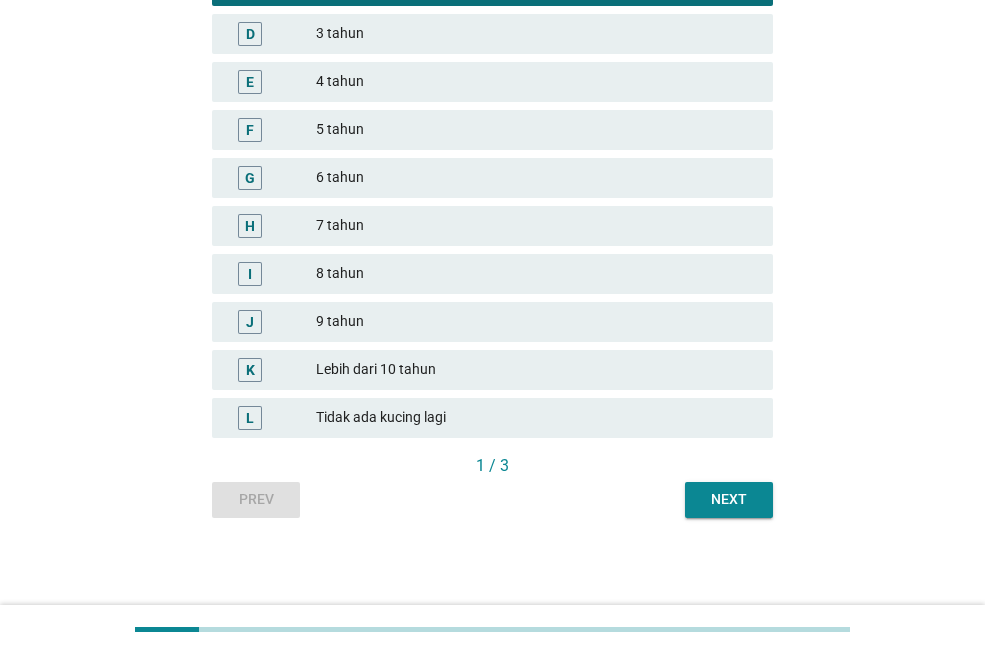 scroll, scrollTop: 423, scrollLeft: 0, axis: vertical 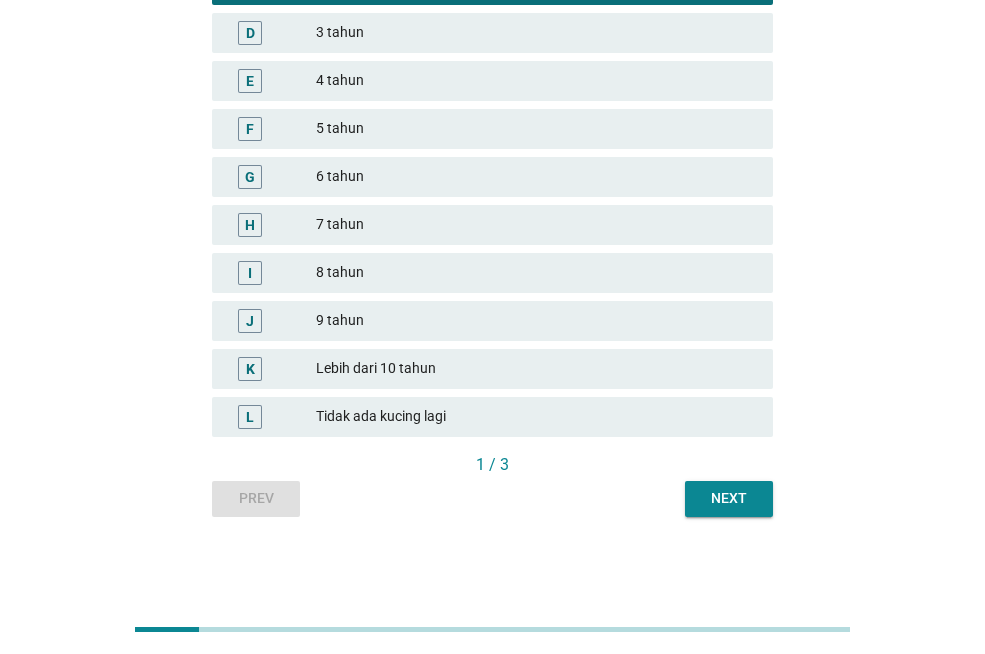 click on "Next" at bounding box center [729, 498] 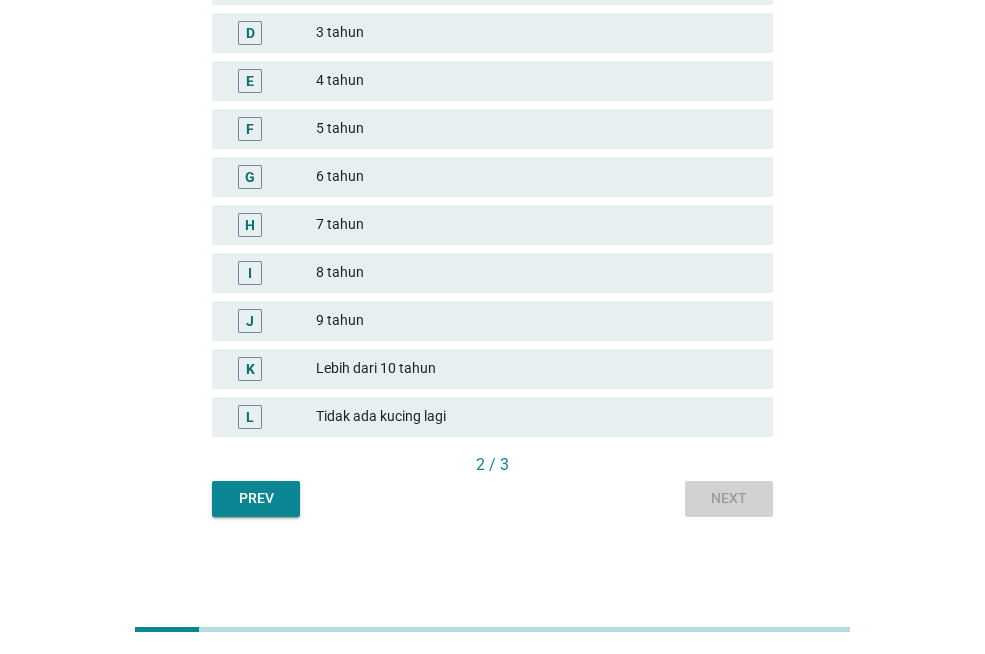 scroll, scrollTop: 0, scrollLeft: 0, axis: both 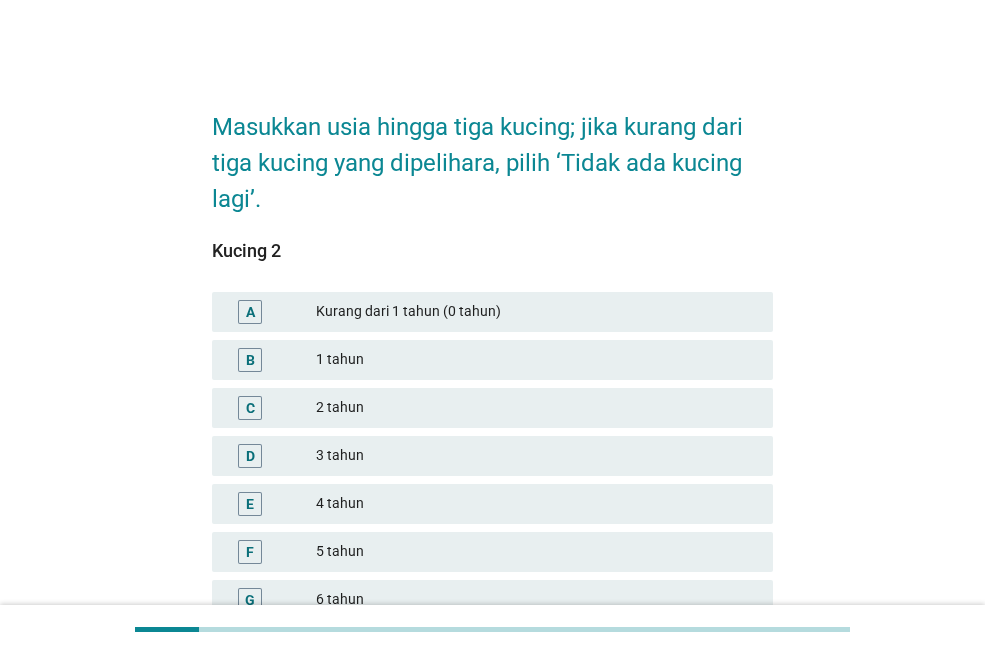 click on "4 tahun" at bounding box center (536, 504) 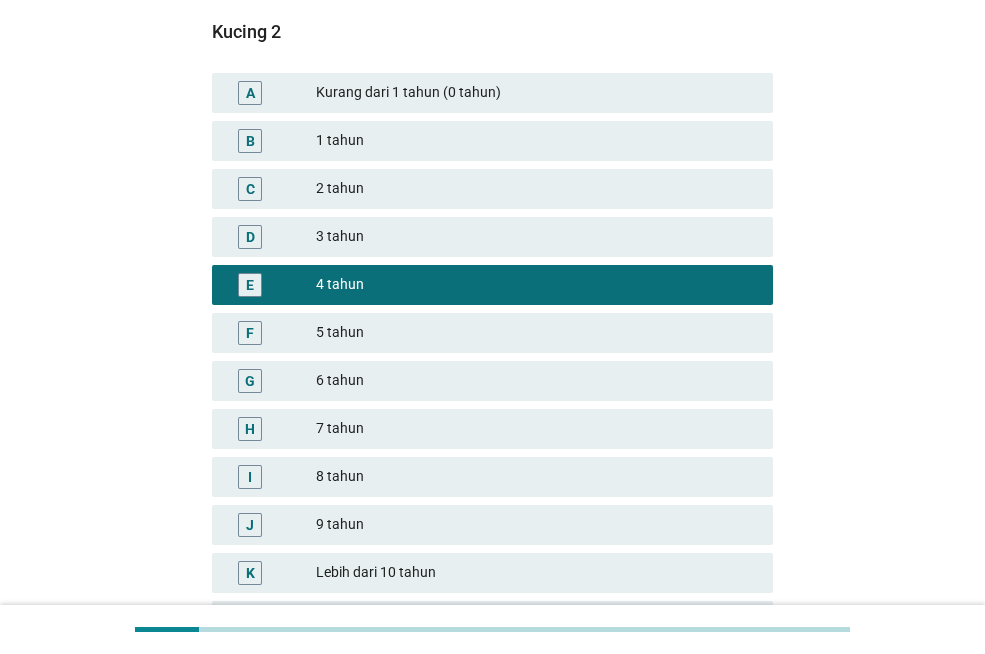 scroll, scrollTop: 423, scrollLeft: 0, axis: vertical 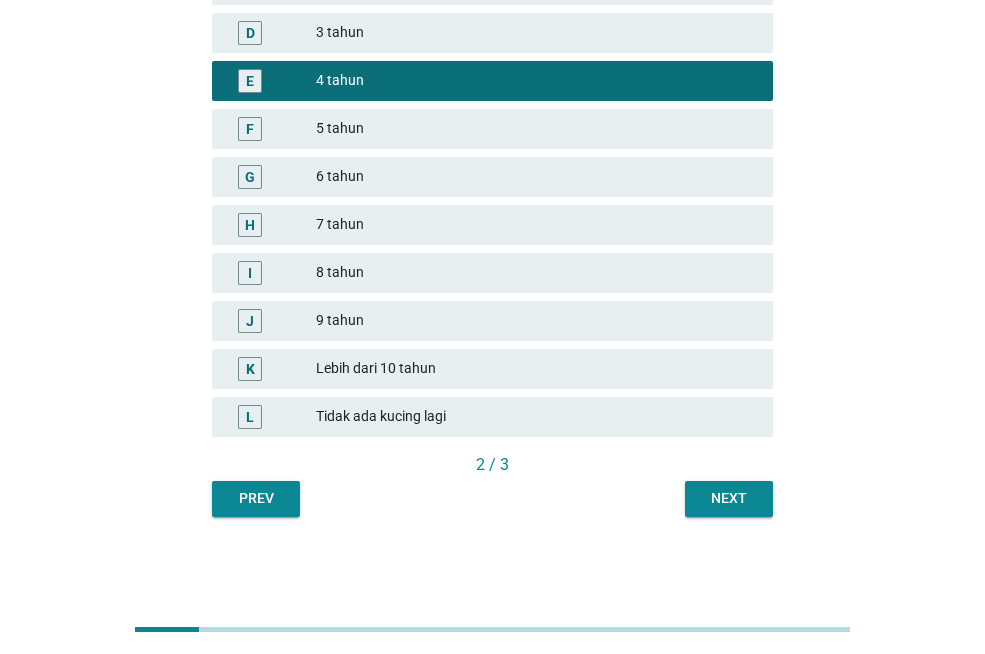 click on "Next" at bounding box center [729, 498] 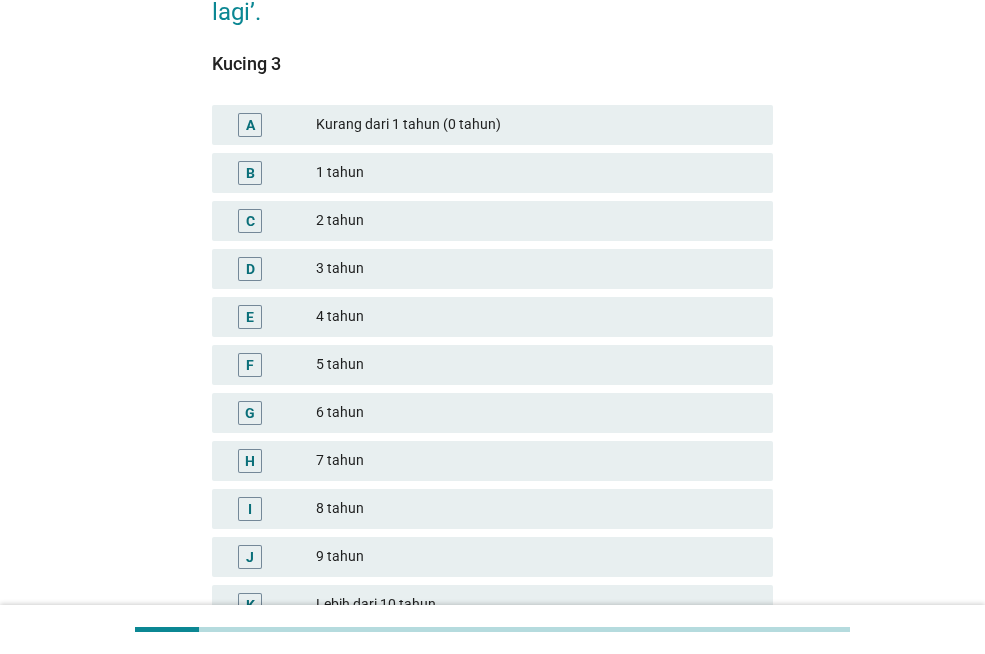 scroll, scrollTop: 423, scrollLeft: 0, axis: vertical 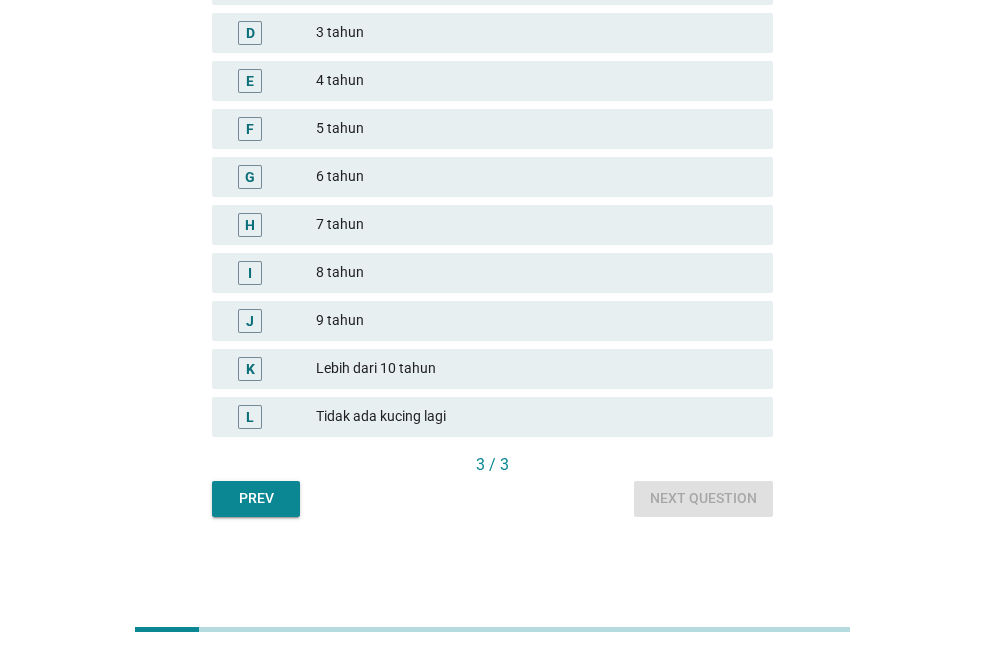 click on "Tidak ada kucing lagi" at bounding box center (536, 417) 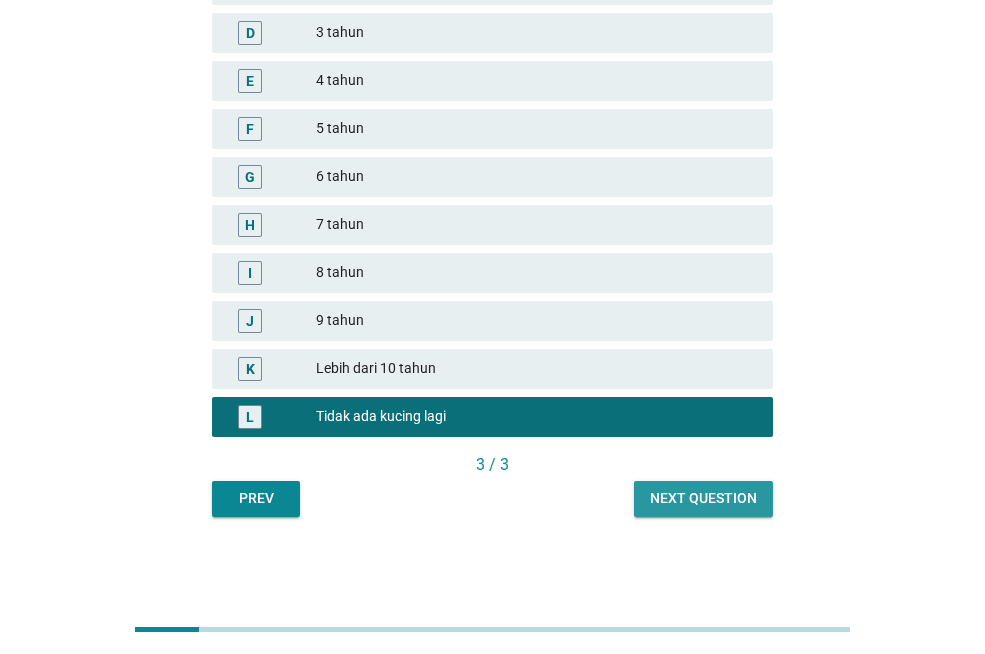 click on "Next question" at bounding box center (703, 498) 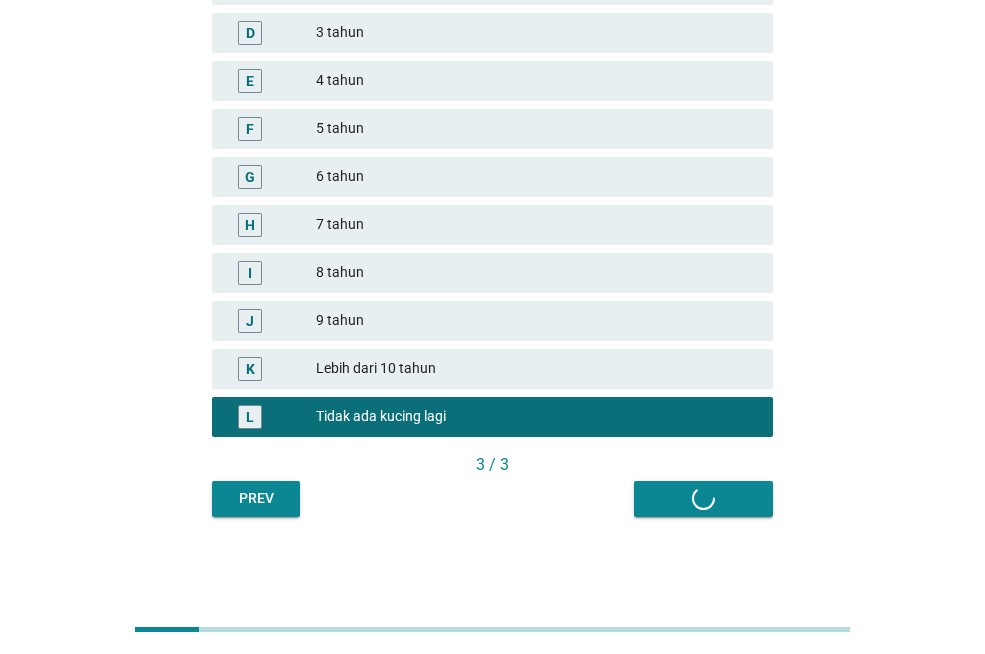 scroll, scrollTop: 0, scrollLeft: 0, axis: both 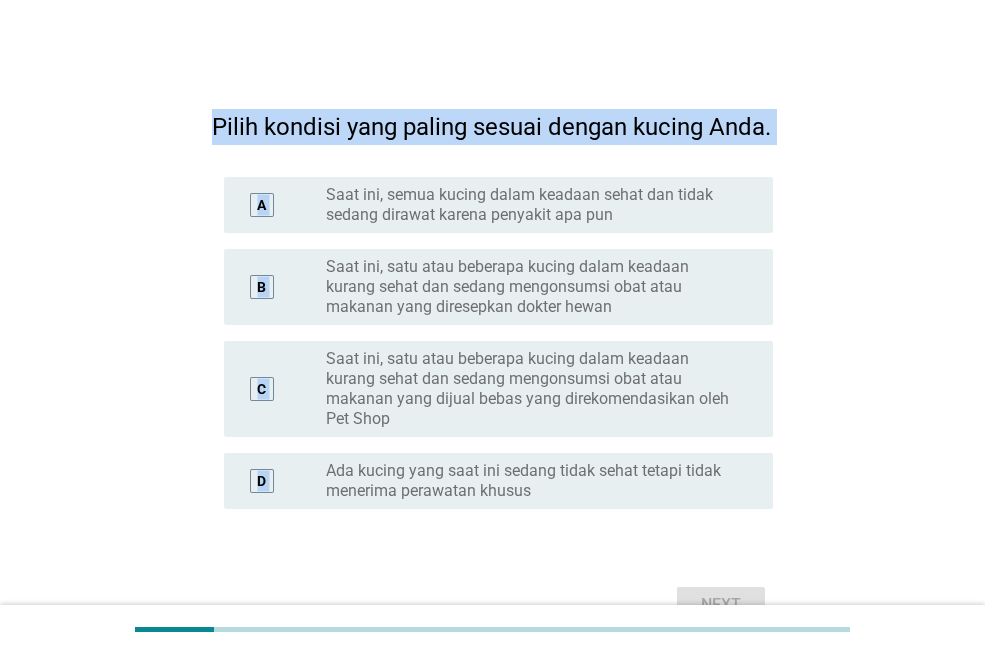 drag, startPoint x: 210, startPoint y: 118, endPoint x: 687, endPoint y: 519, distance: 623.1613 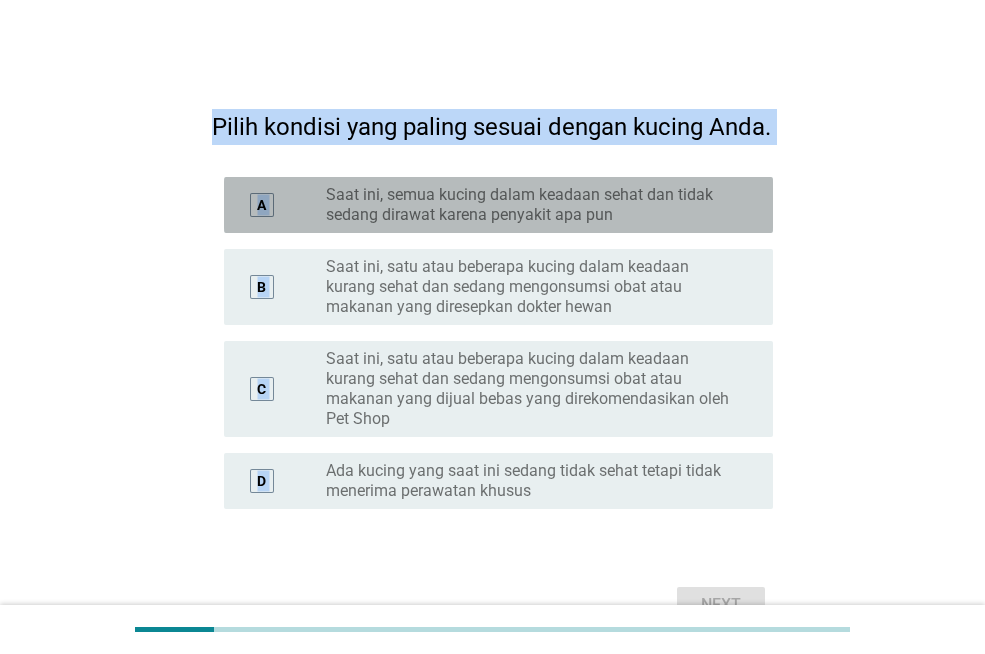 click on "Saat ini, semua kucing dalam keadaan sehat dan tidak sedang dirawat karena penyakit apa pun" at bounding box center (533, 205) 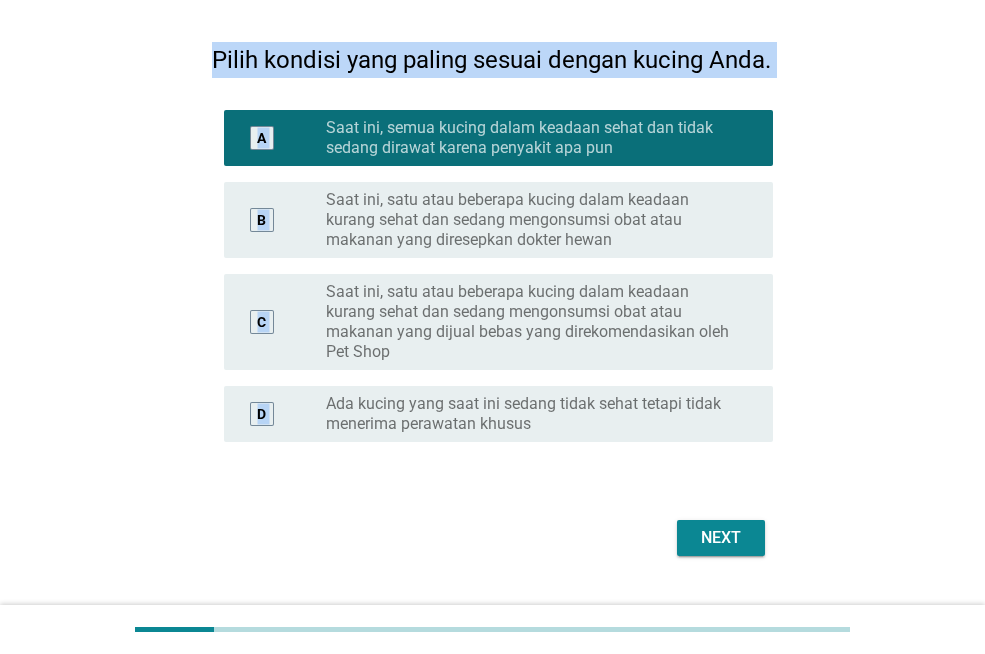 scroll, scrollTop: 128, scrollLeft: 0, axis: vertical 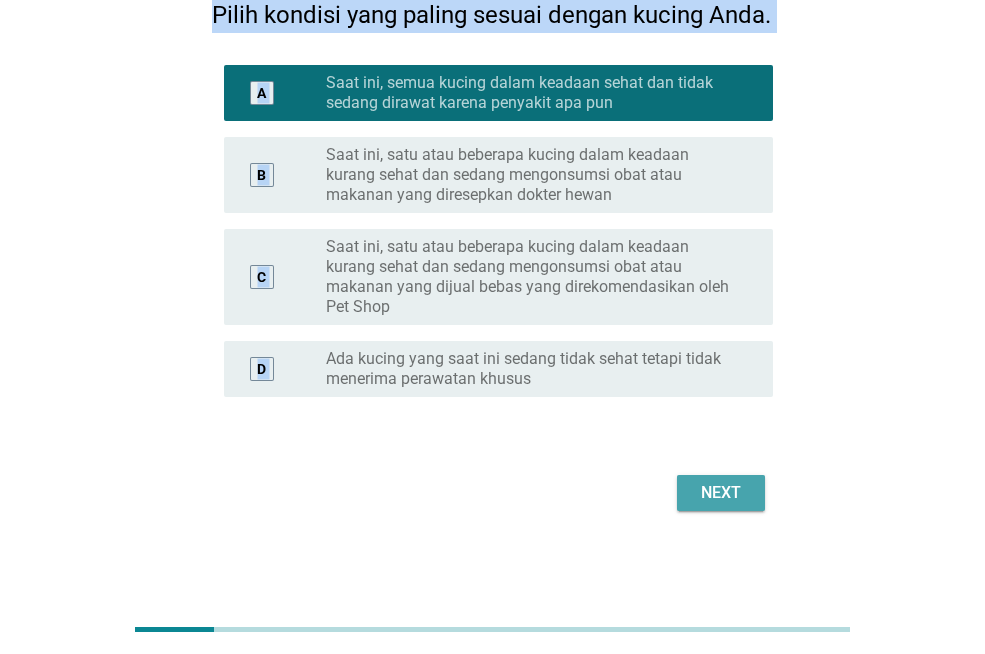 click on "Next" at bounding box center (721, 493) 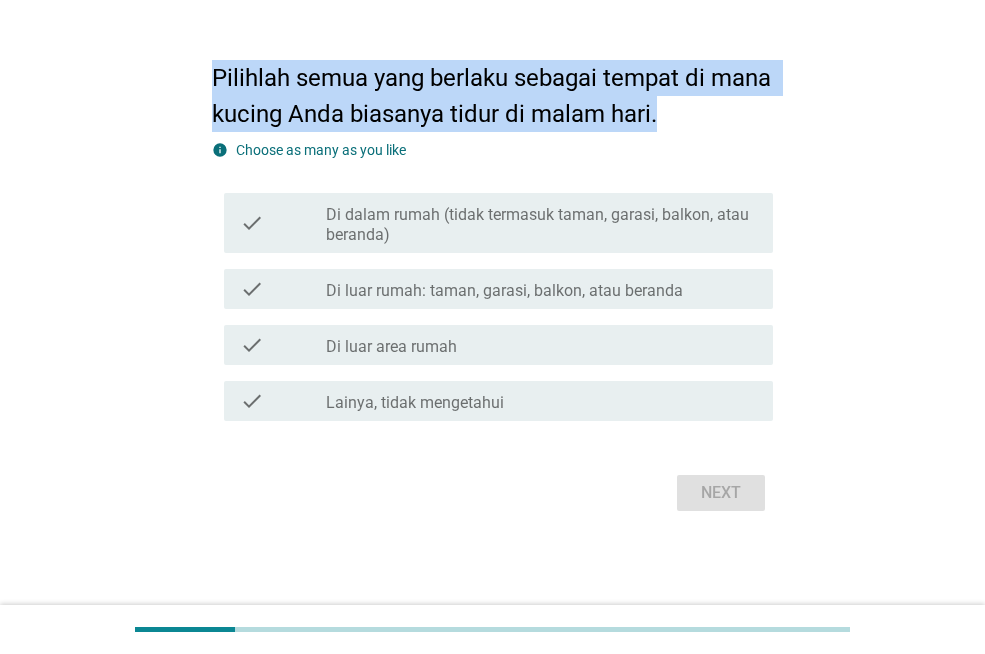 scroll, scrollTop: 0, scrollLeft: 0, axis: both 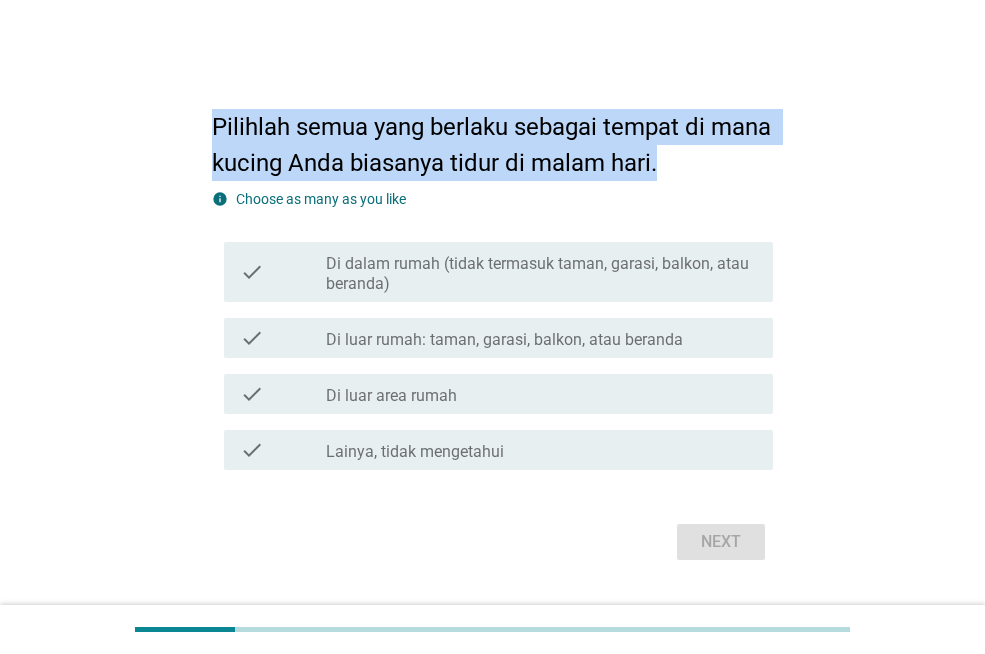 click on "Pilihlah semua yang berlaku sebagai tempat di mana kucing Anda biasanya tidur di malam hari." at bounding box center [492, 135] 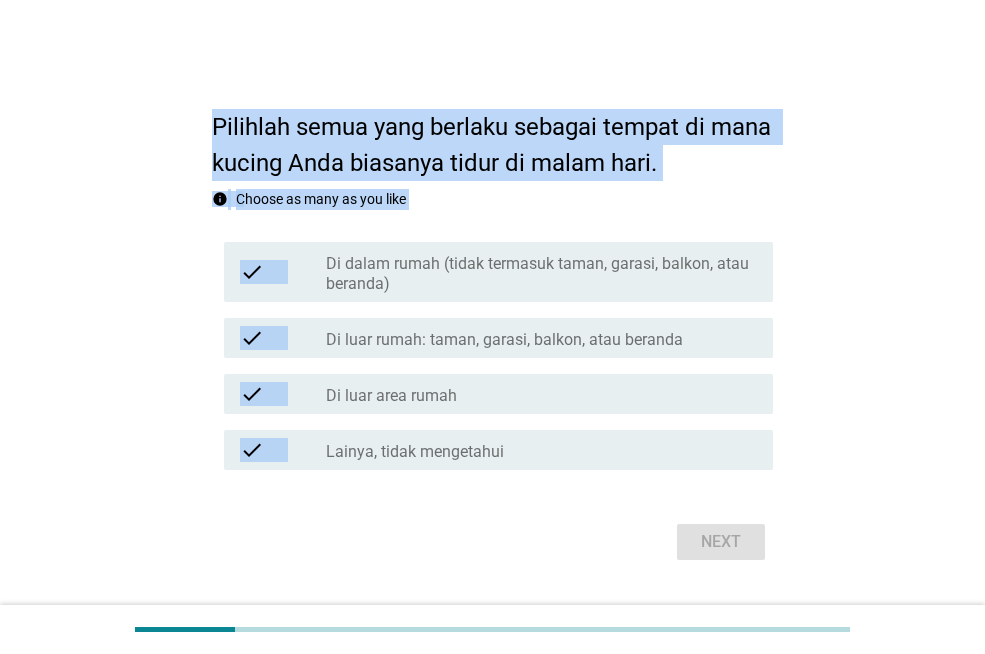 drag, startPoint x: 217, startPoint y: 120, endPoint x: 786, endPoint y: 490, distance: 678.7201 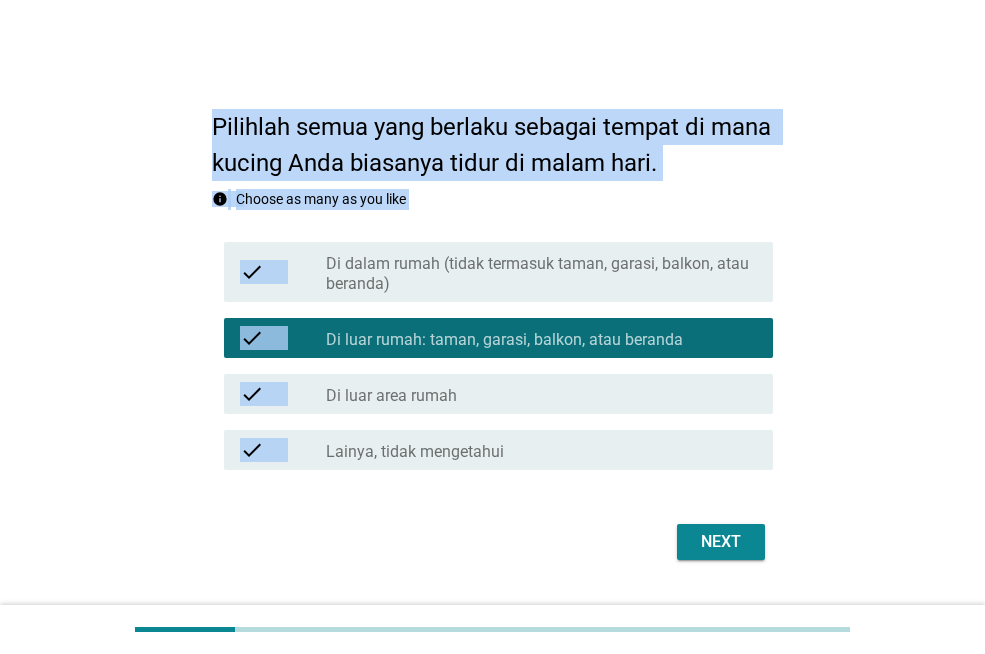 click on "check_box_outline_blank Di luar area rumah" at bounding box center [541, 394] 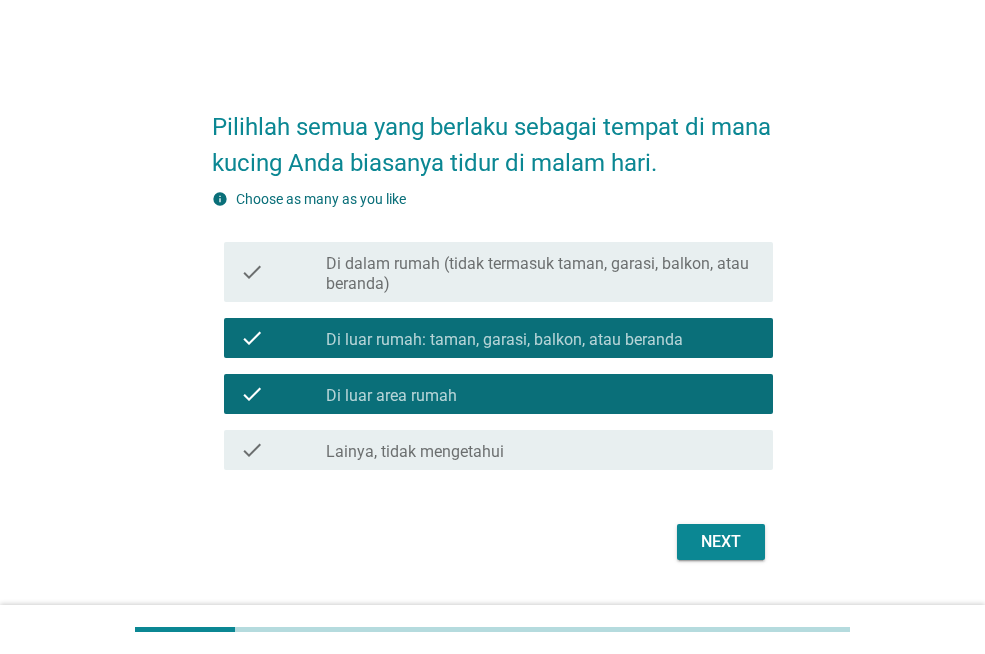 click on "Di dalam rumah (tidak termasuk taman, garasi, balkon, atau beranda)" at bounding box center [541, 274] 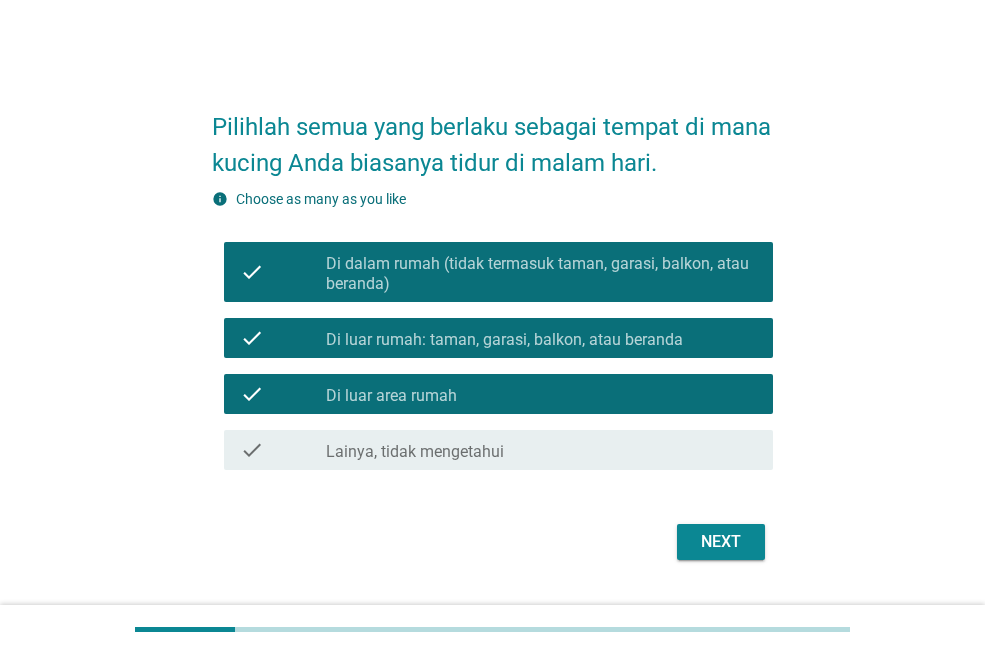 click on "Next" at bounding box center [721, 542] 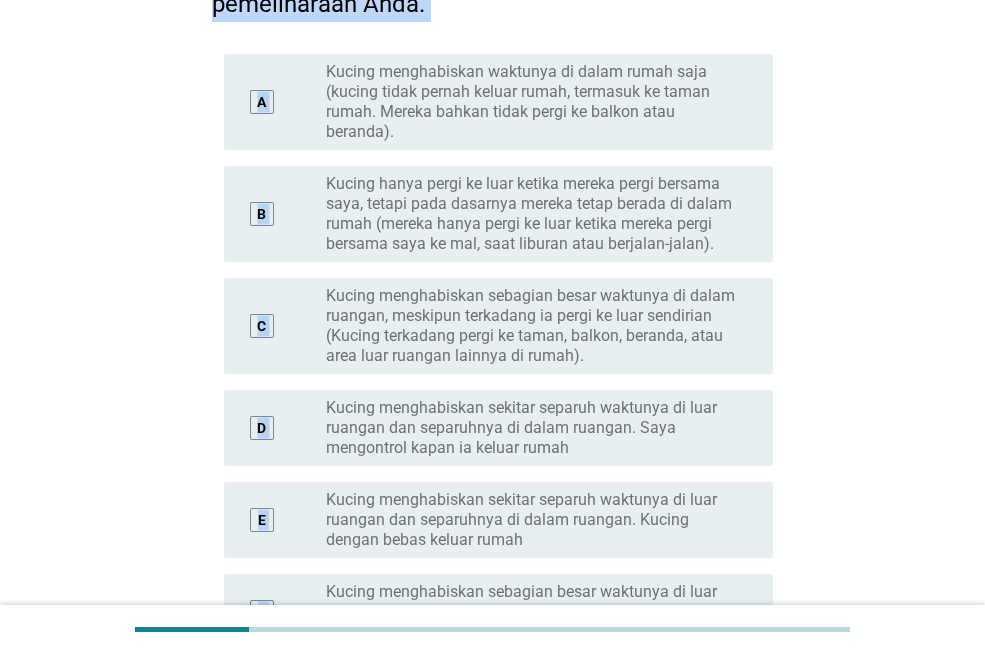 scroll, scrollTop: 724, scrollLeft: 0, axis: vertical 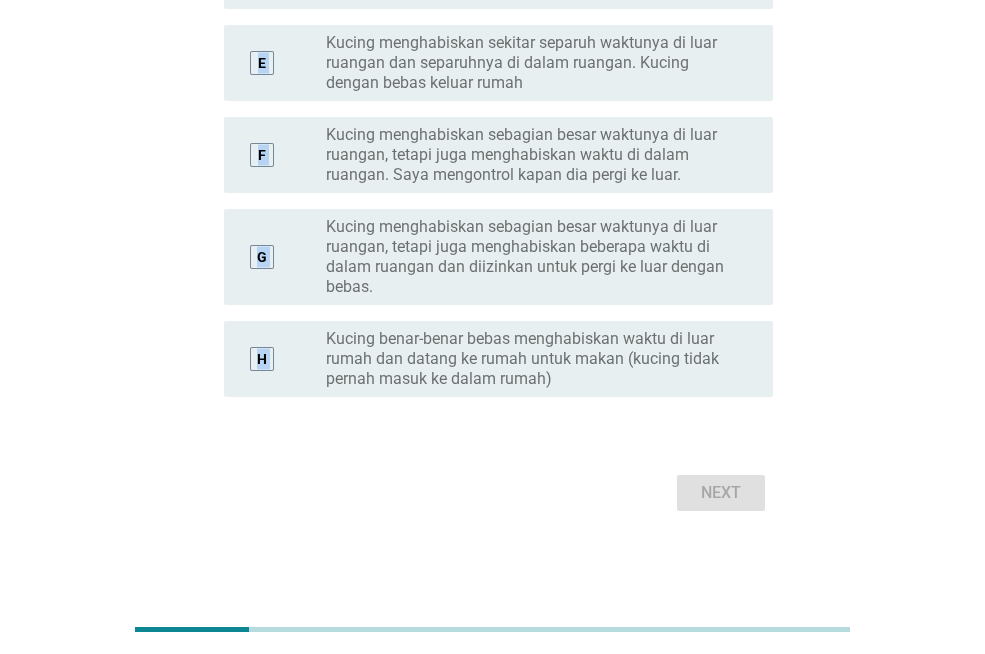 drag, startPoint x: 218, startPoint y: 120, endPoint x: 692, endPoint y: 625, distance: 692.6045 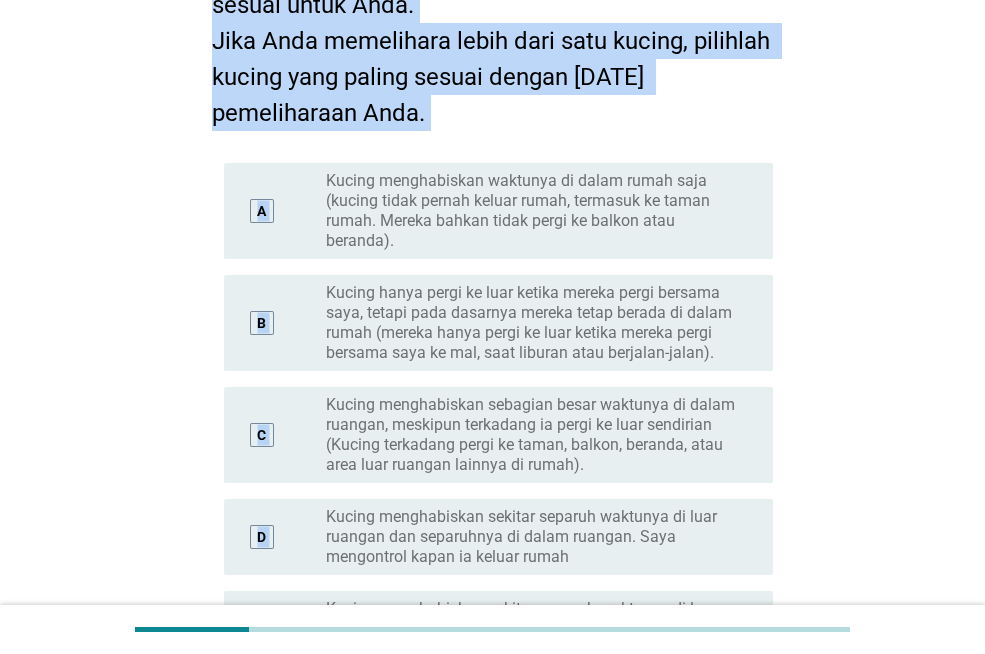 scroll, scrollTop: 0, scrollLeft: 0, axis: both 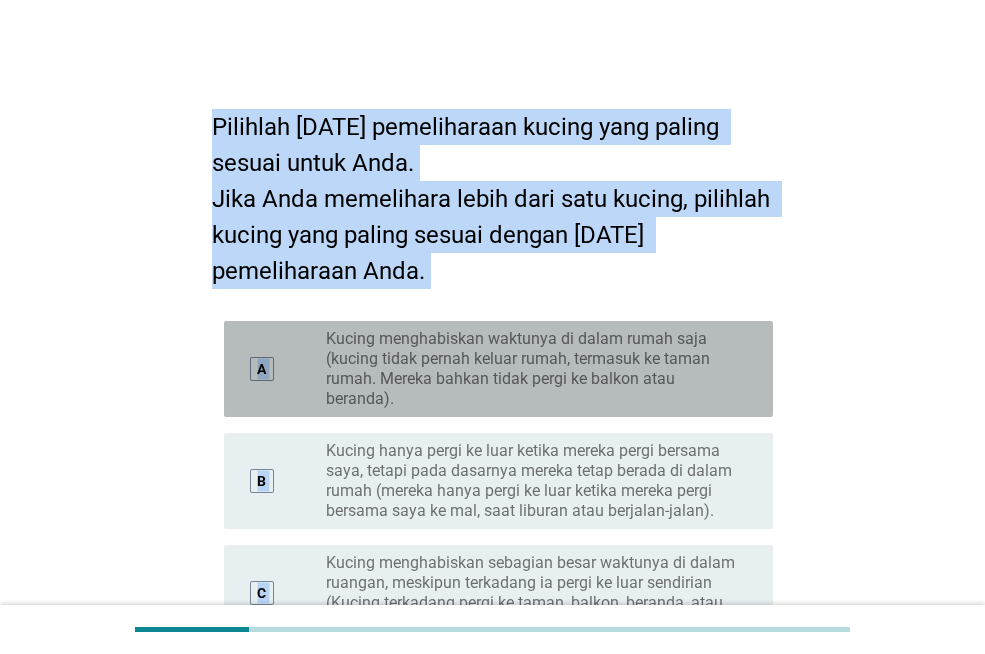 click on "Kucing menghabiskan waktunya di dalam rumah saja (kucing tidak pernah keluar rumah, termasuk ke taman rumah. Mereka bahkan tidak pergi ke balkon atau beranda)." at bounding box center [533, 369] 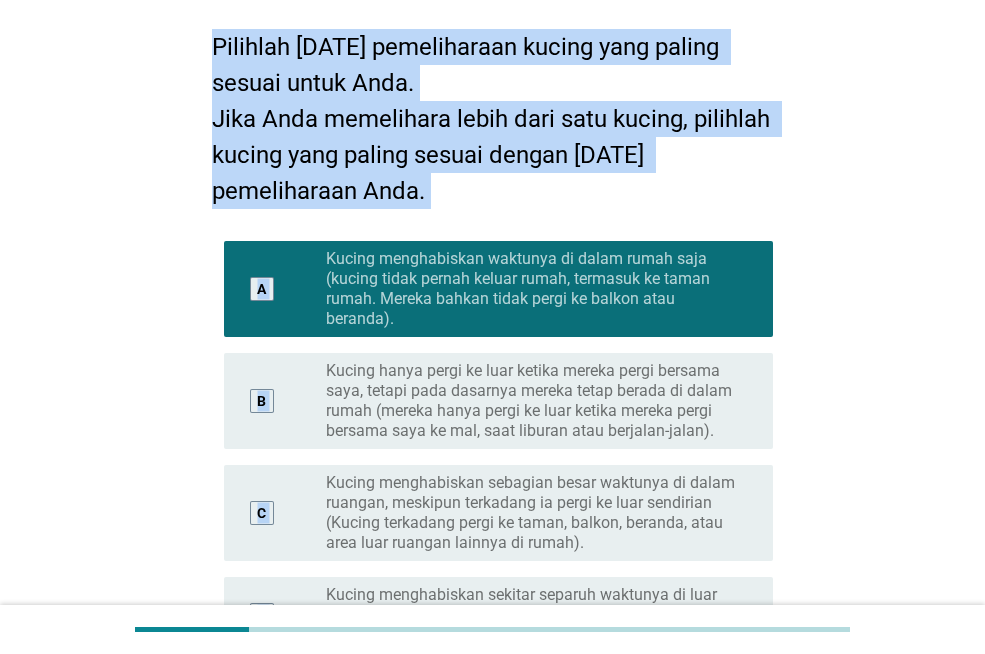 scroll, scrollTop: 200, scrollLeft: 0, axis: vertical 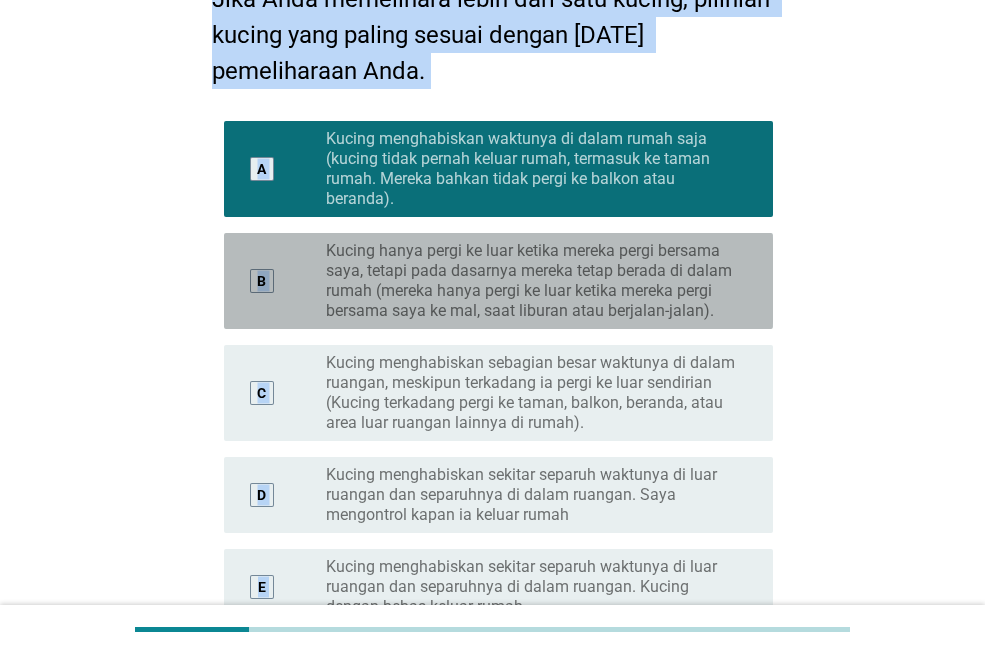 click on "Kucing hanya pergi ke luar ketika mereka pergi bersama saya, tetapi pada dasarnya mereka tetap berada di dalam rumah (mereka hanya pergi ke luar ketika mereka pergi bersama saya ke mal, saat liburan atau berjalan-jalan)." at bounding box center [533, 281] 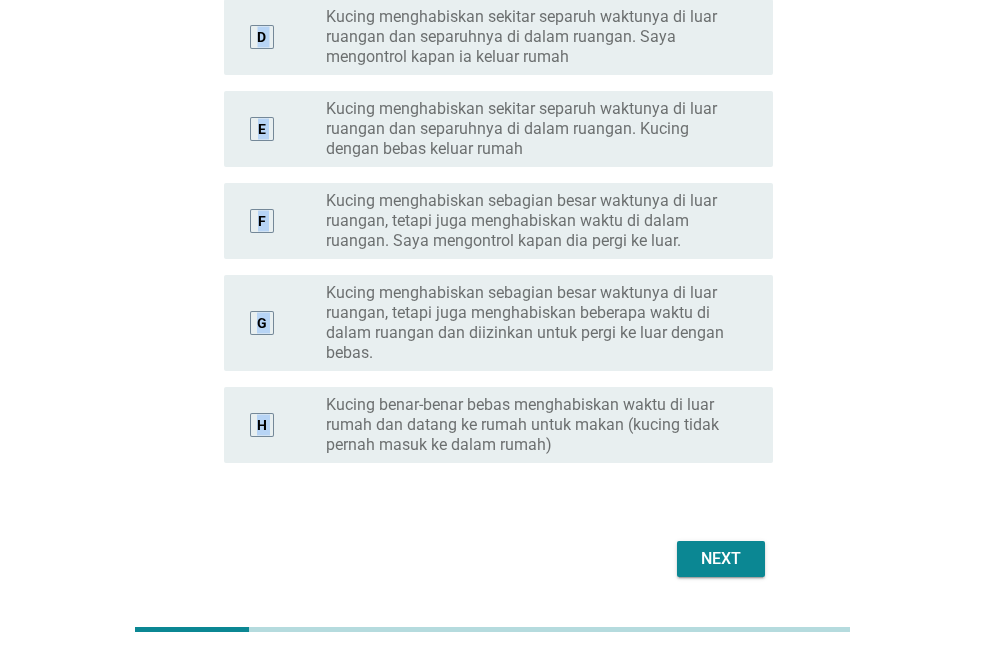 scroll, scrollTop: 624, scrollLeft: 0, axis: vertical 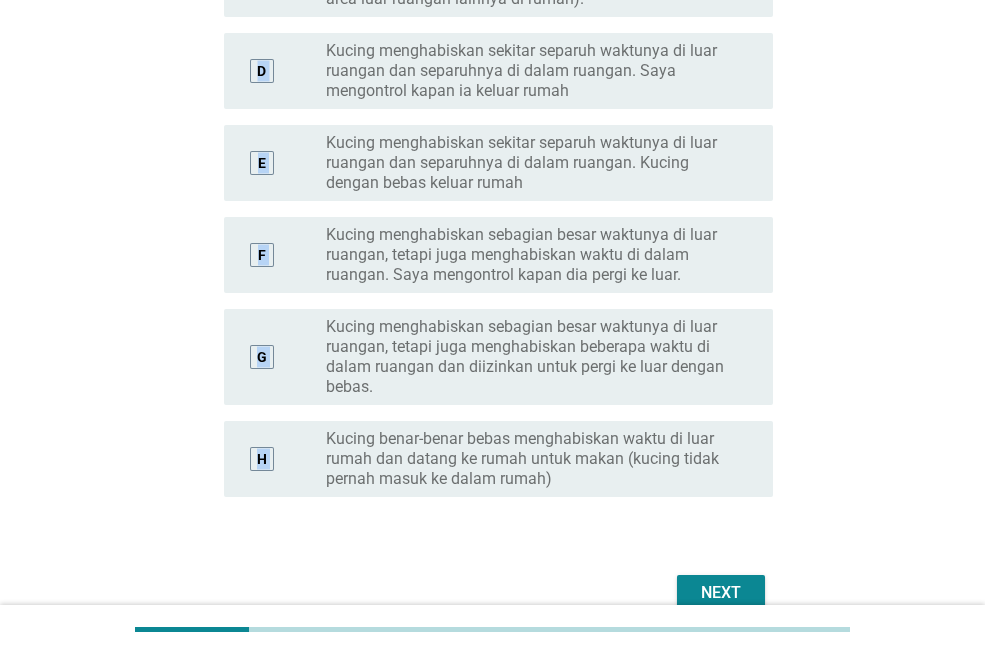 click on "Kucing menghabiskan sebagian besar waktunya di luar ruangan, tetapi juga menghabiskan waktu di dalam ruangan. Saya mengontrol kapan dia pergi ke luar." at bounding box center (533, 255) 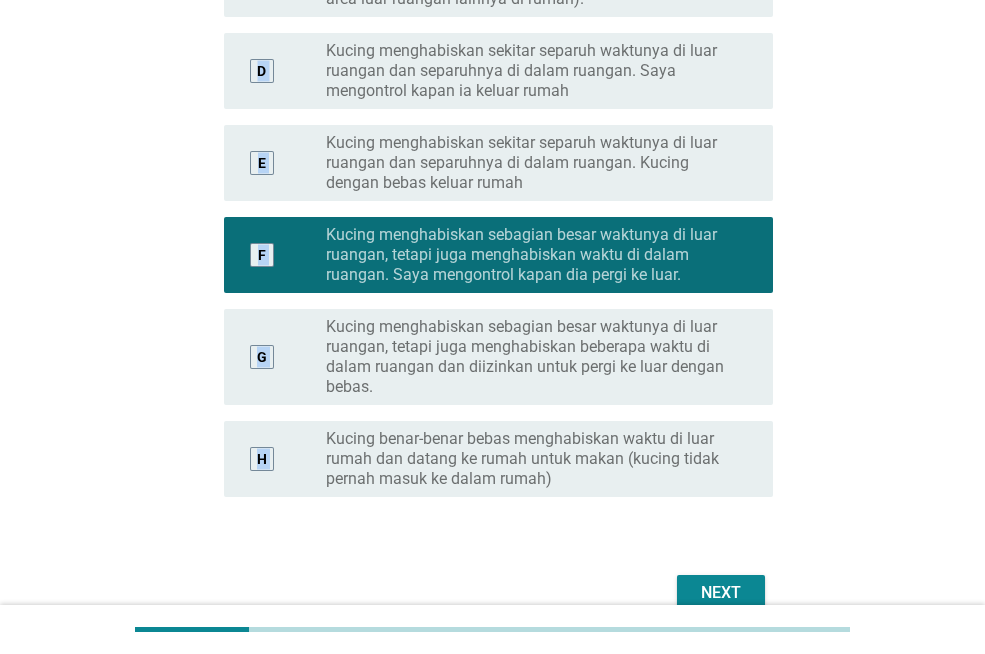 click on "Next" at bounding box center (721, 593) 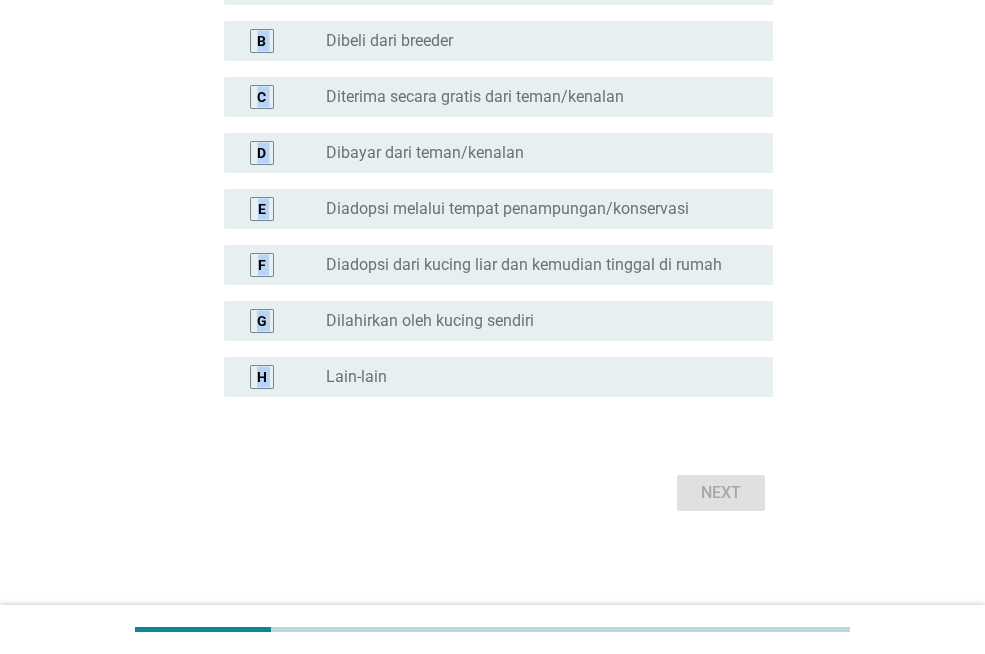 scroll, scrollTop: 0, scrollLeft: 0, axis: both 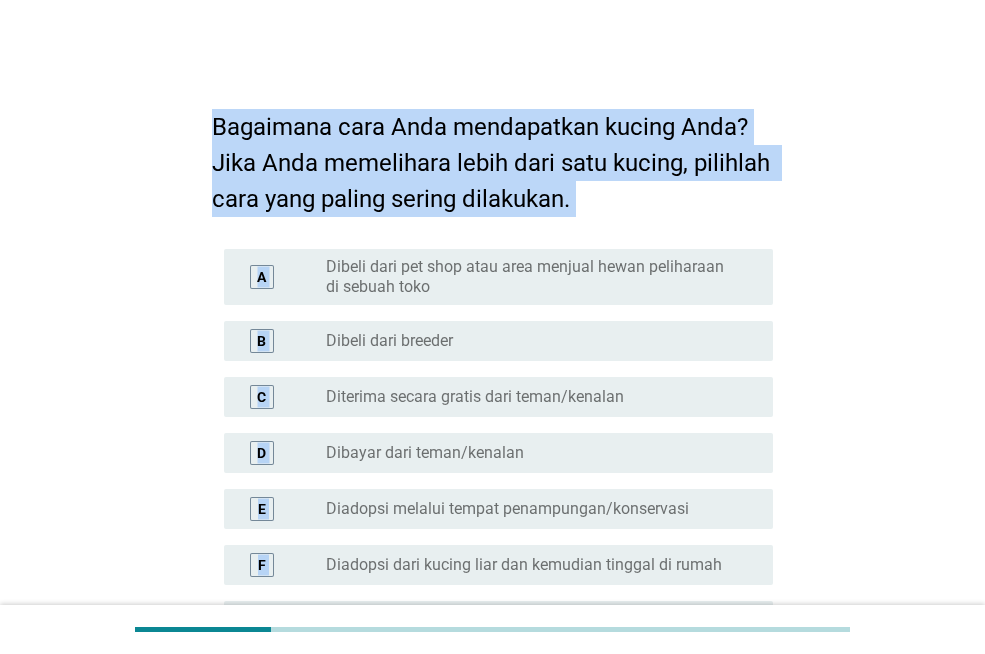 click on "Bagaimana cara Anda mendapatkan kucing Anda?
Jika Anda memelihara lebih dari satu kucing, pilihlah cara yang paling sering dilakukan." at bounding box center [492, 153] 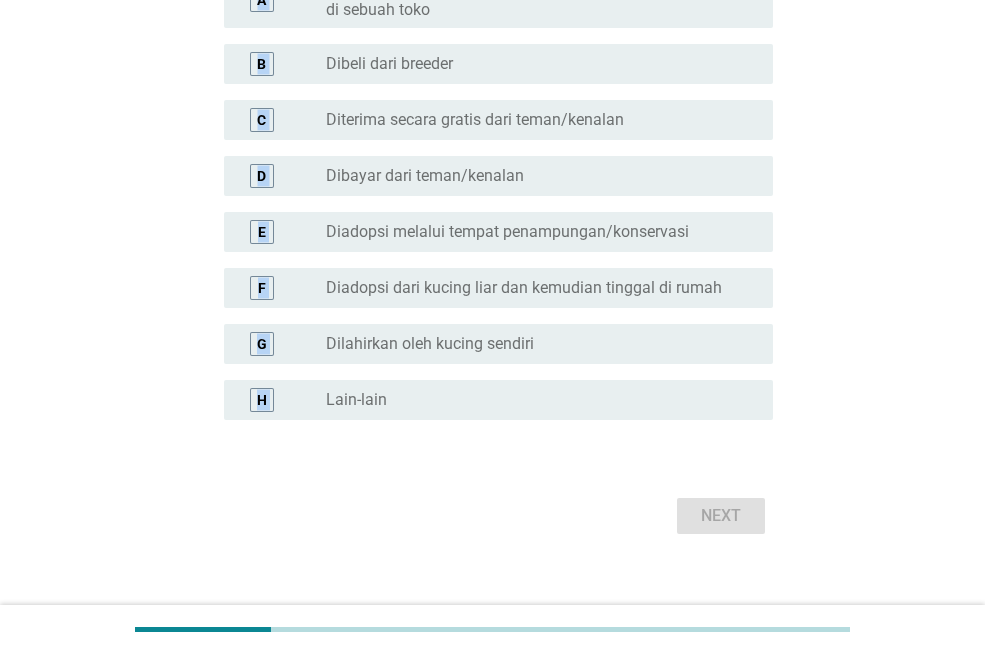 scroll, scrollTop: 300, scrollLeft: 0, axis: vertical 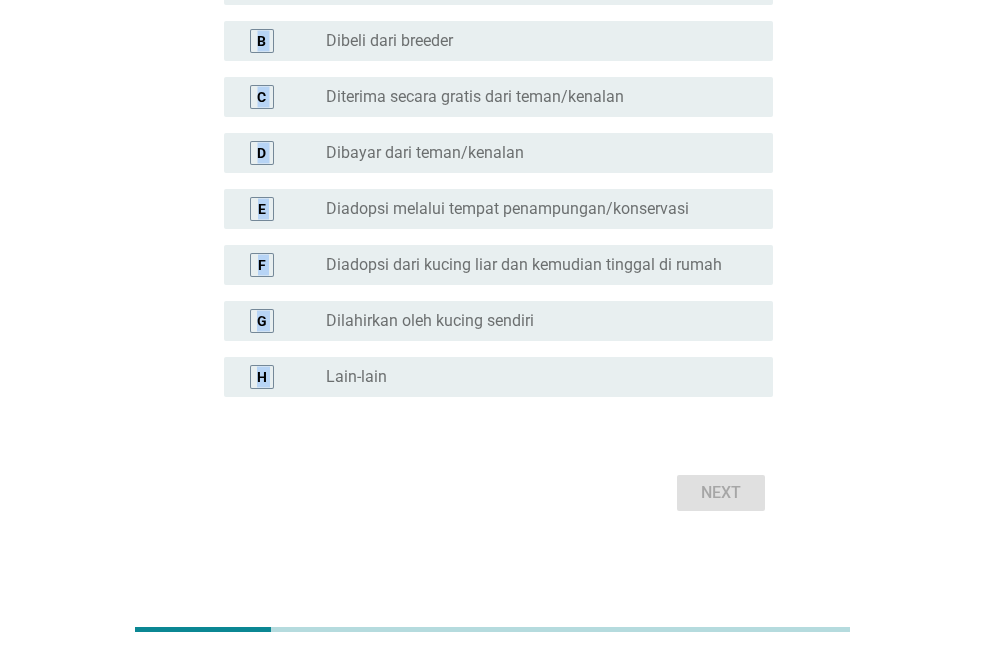 drag, startPoint x: 213, startPoint y: 121, endPoint x: 617, endPoint y: 614, distance: 637.3892 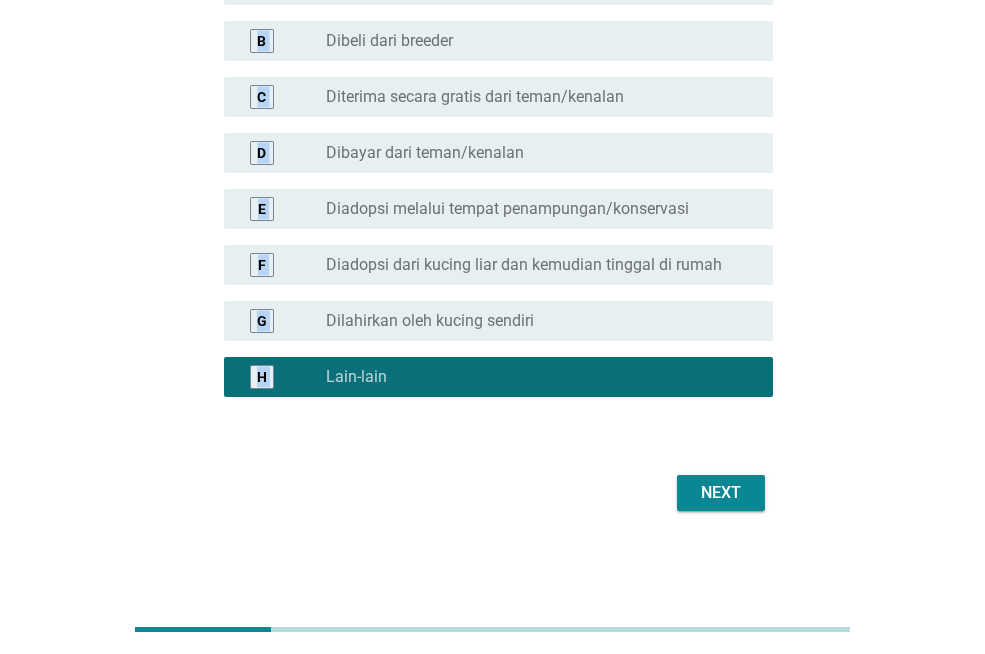 click on "radio_button_unchecked Dilahirkan oleh kucing sendiri" at bounding box center [541, 321] 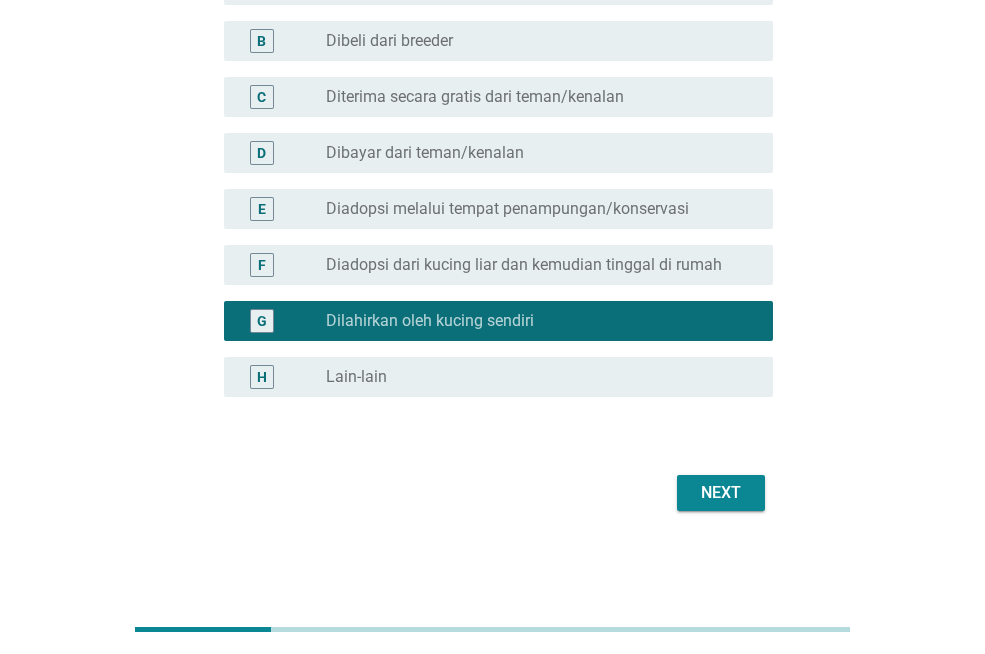 scroll, scrollTop: 0, scrollLeft: 0, axis: both 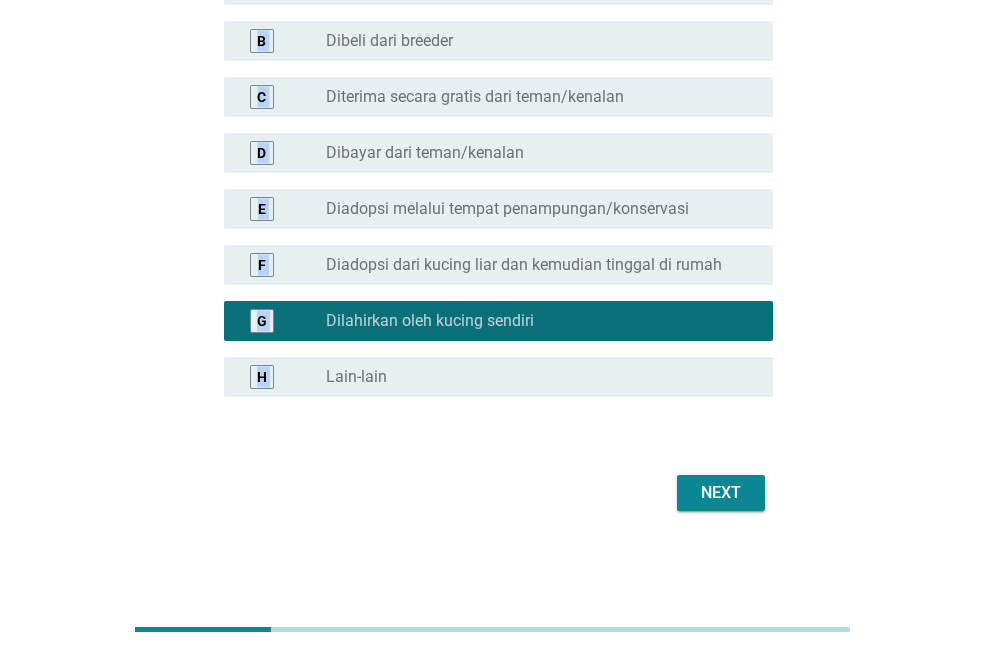 drag, startPoint x: 214, startPoint y: 125, endPoint x: 613, endPoint y: 650, distance: 659.4134 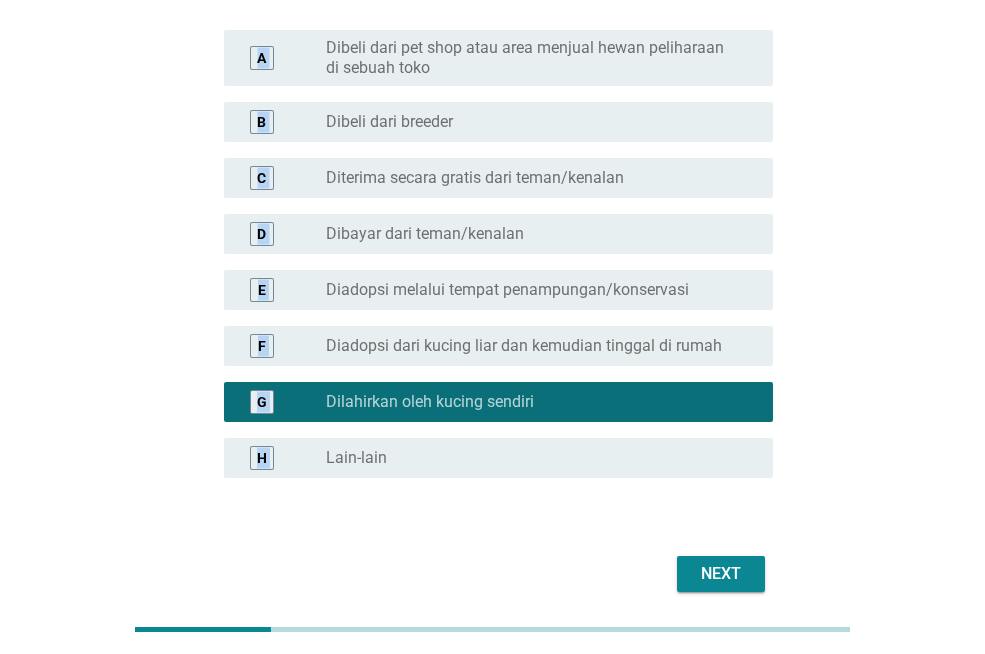 scroll, scrollTop: 100, scrollLeft: 0, axis: vertical 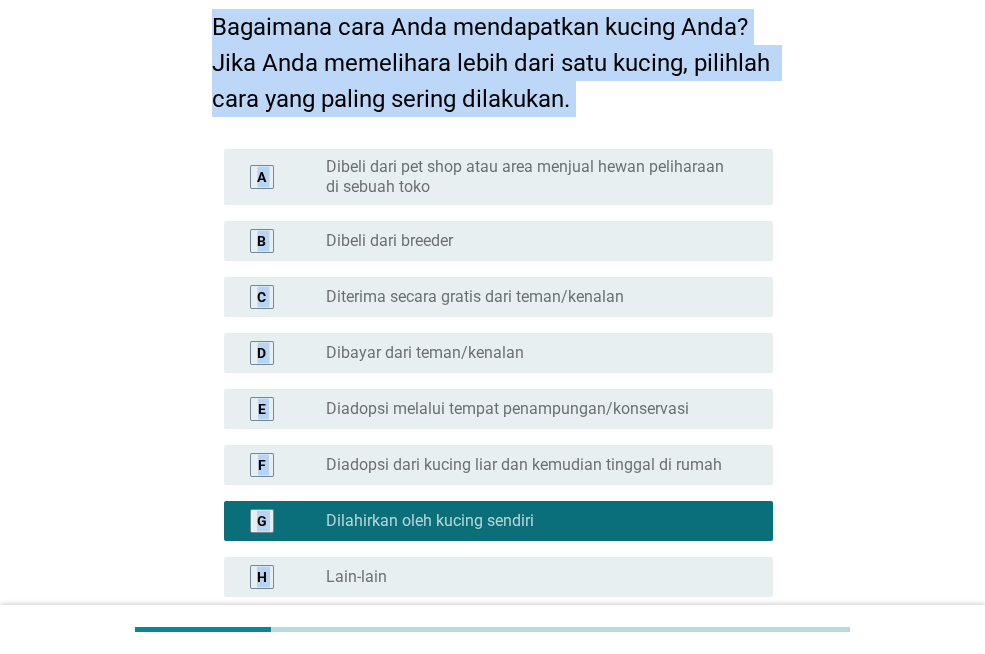 click on "Dibeli dari pet shop atau area menjual hewan peliharaan di sebuah toko" at bounding box center [533, 177] 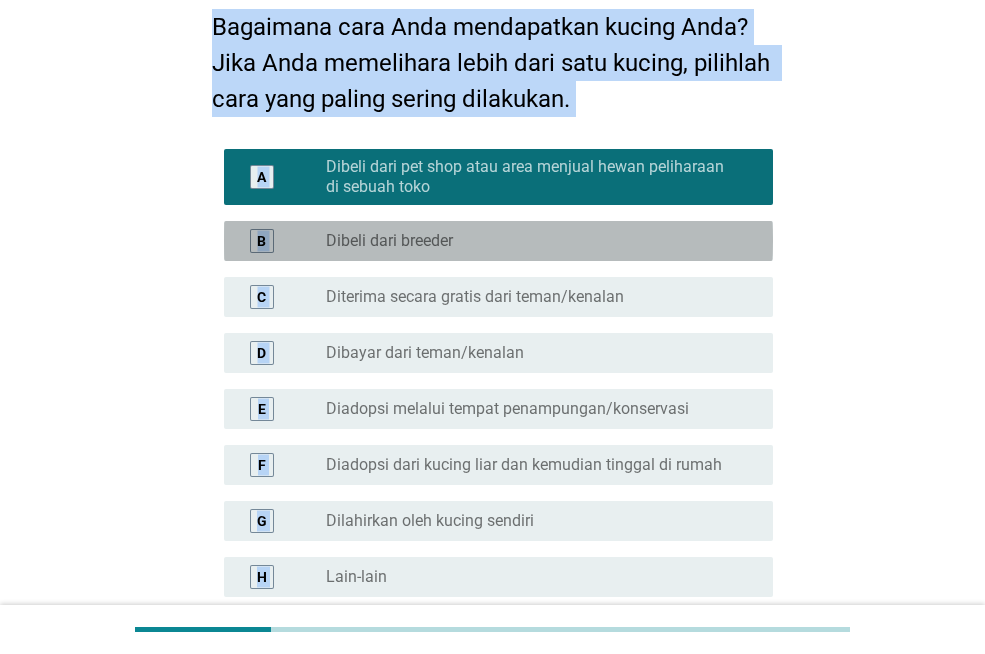 click on "Dibeli dari breeder" at bounding box center [389, 241] 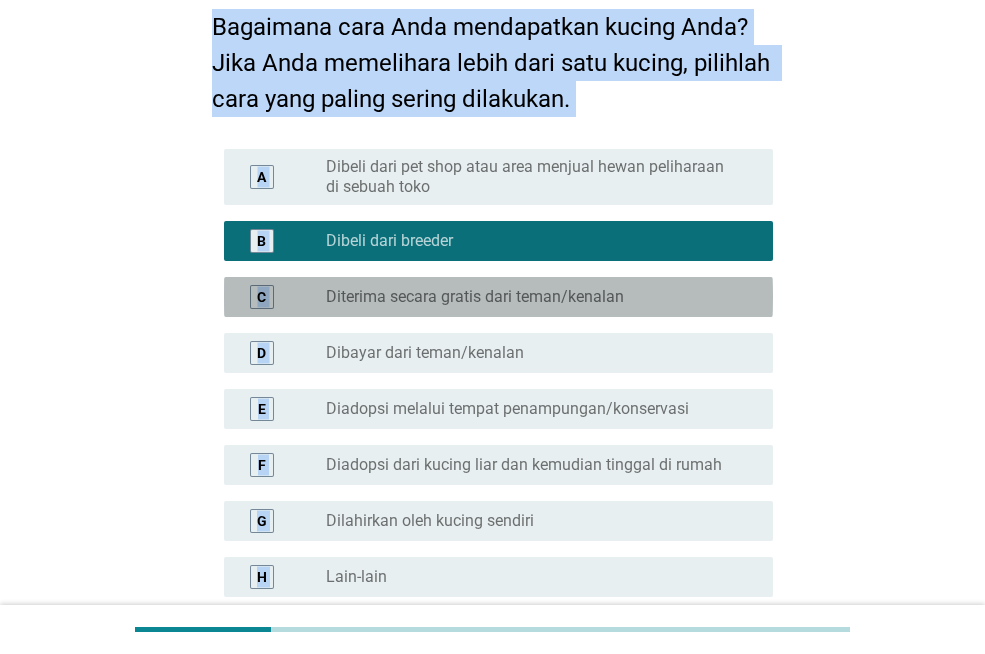 click on "Diterima secara gratis dari teman/kenalan" at bounding box center (475, 297) 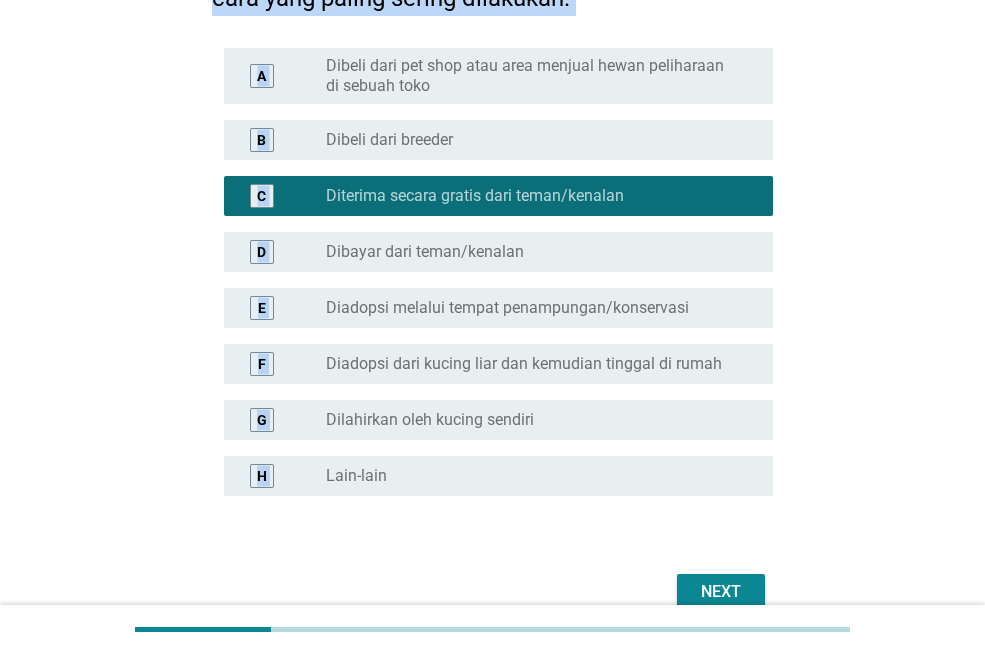 scroll, scrollTop: 300, scrollLeft: 0, axis: vertical 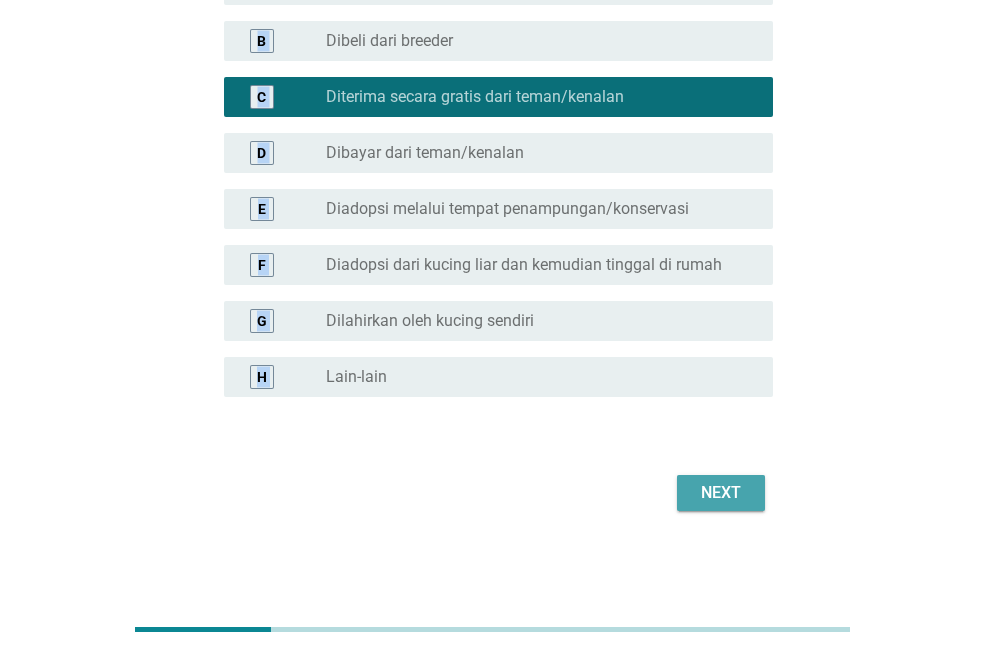 click on "Next" at bounding box center [721, 493] 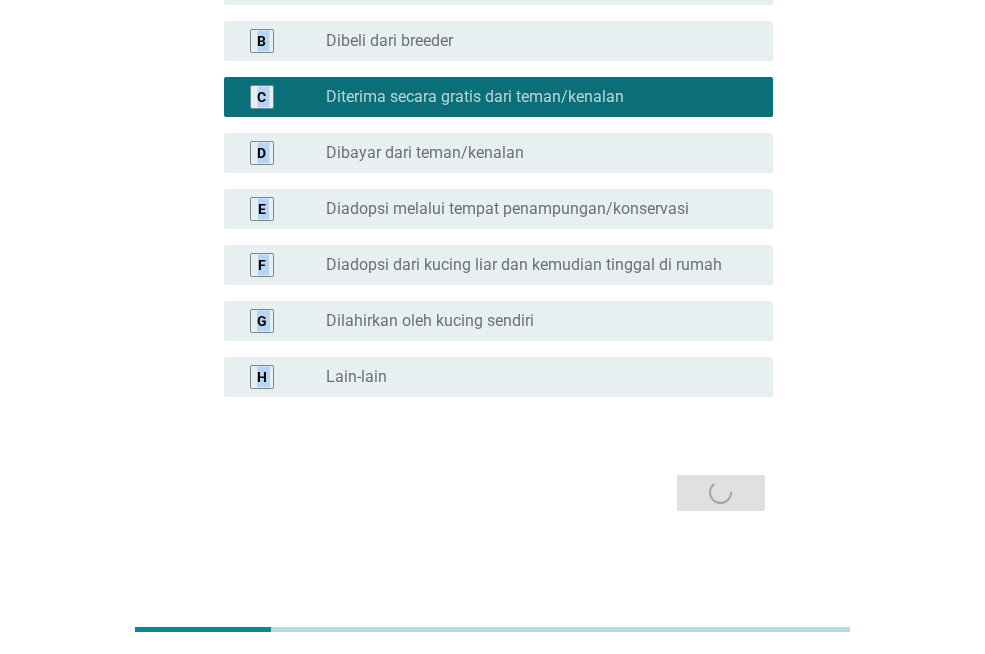 scroll, scrollTop: 0, scrollLeft: 0, axis: both 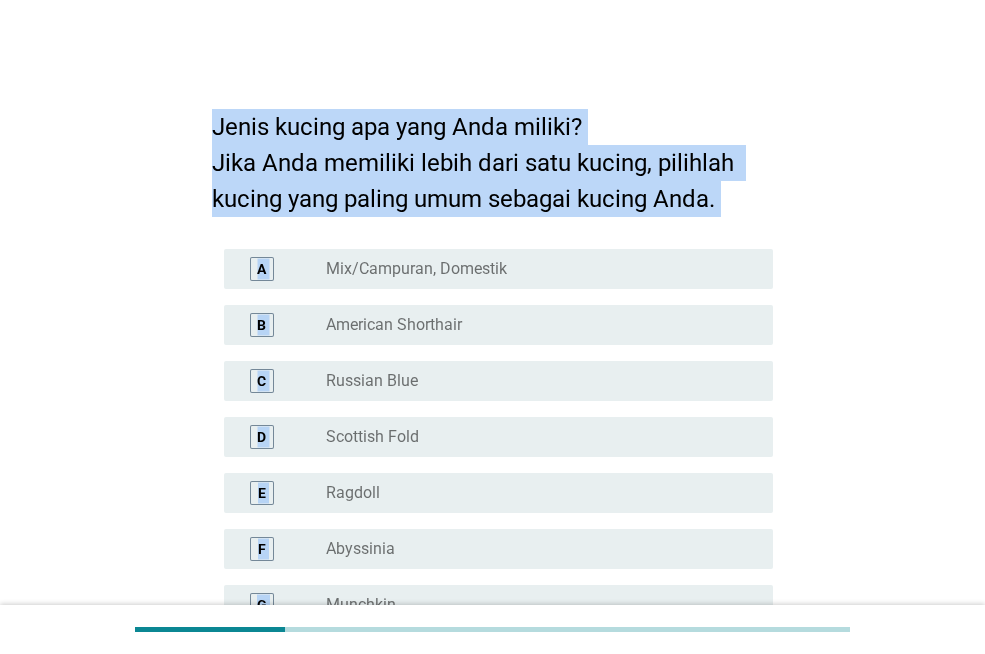 drag, startPoint x: 246, startPoint y: 174, endPoint x: 226, endPoint y: 154, distance: 28.284271 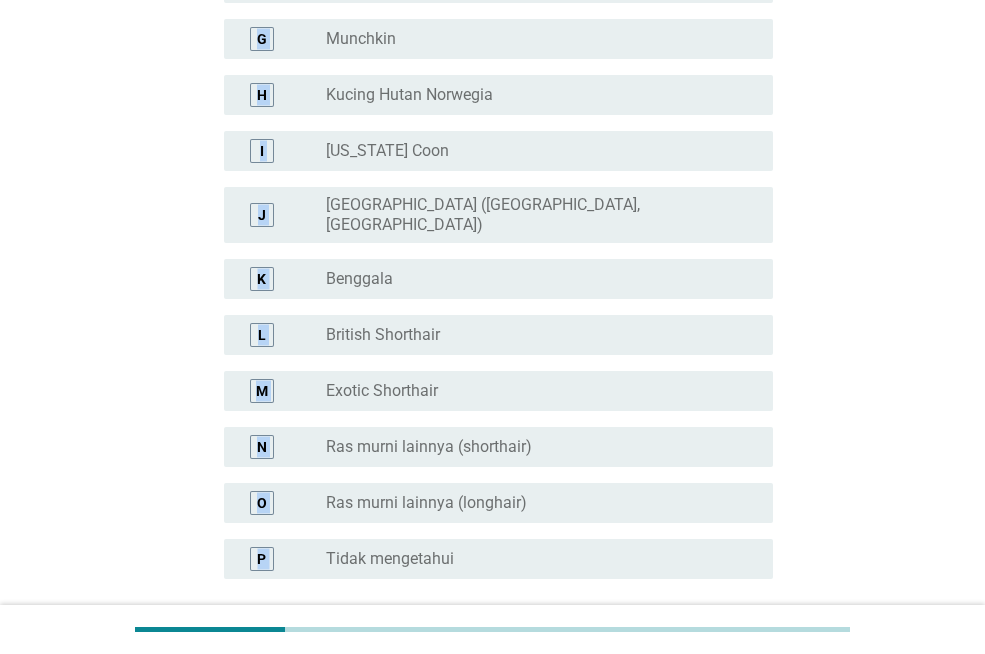 scroll, scrollTop: 702, scrollLeft: 0, axis: vertical 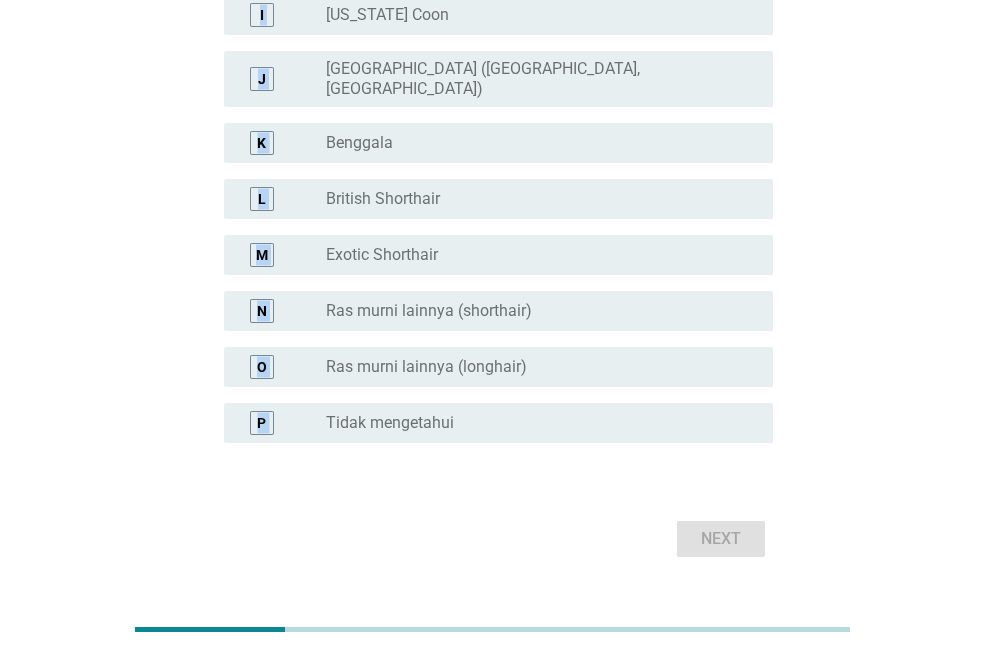 drag, startPoint x: 220, startPoint y: 127, endPoint x: 300, endPoint y: 454, distance: 336.64374 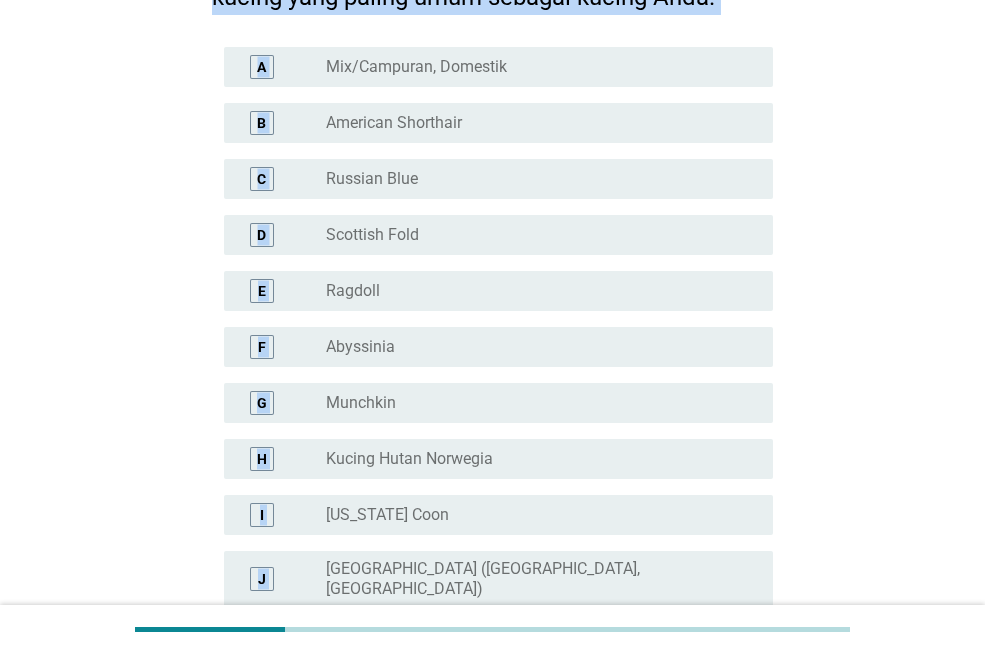 scroll, scrollTop: 0, scrollLeft: 0, axis: both 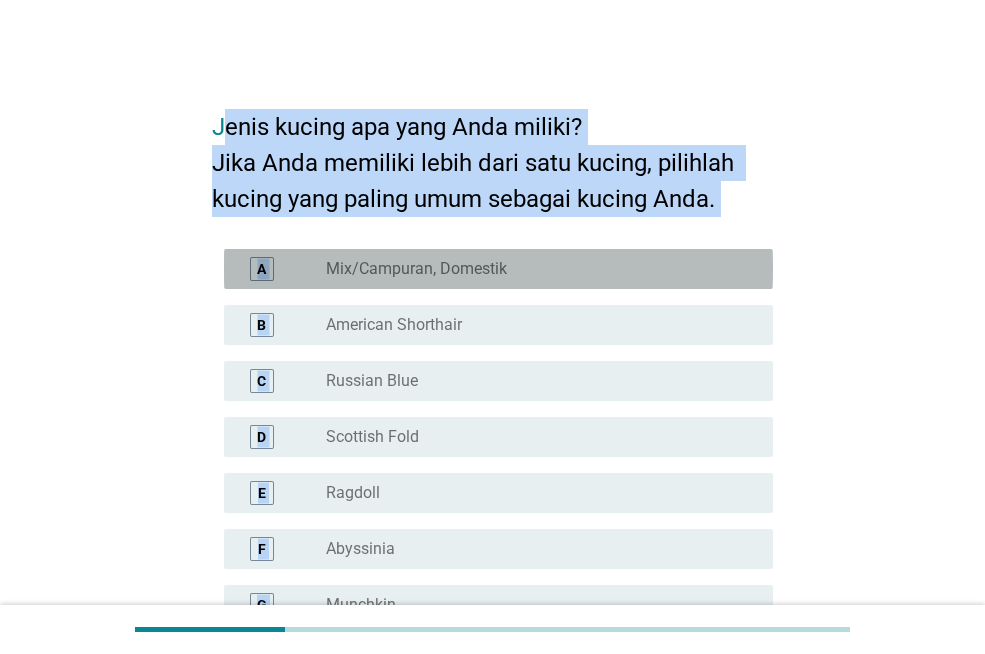 click on "Mix/Campuran, Domestik" at bounding box center [416, 269] 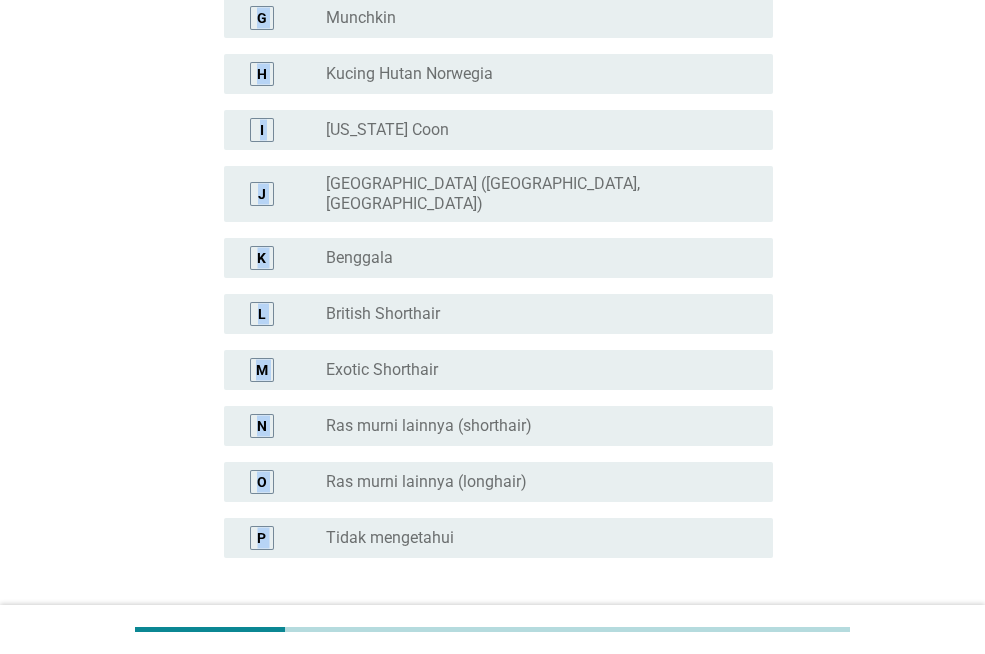 scroll, scrollTop: 732, scrollLeft: 0, axis: vertical 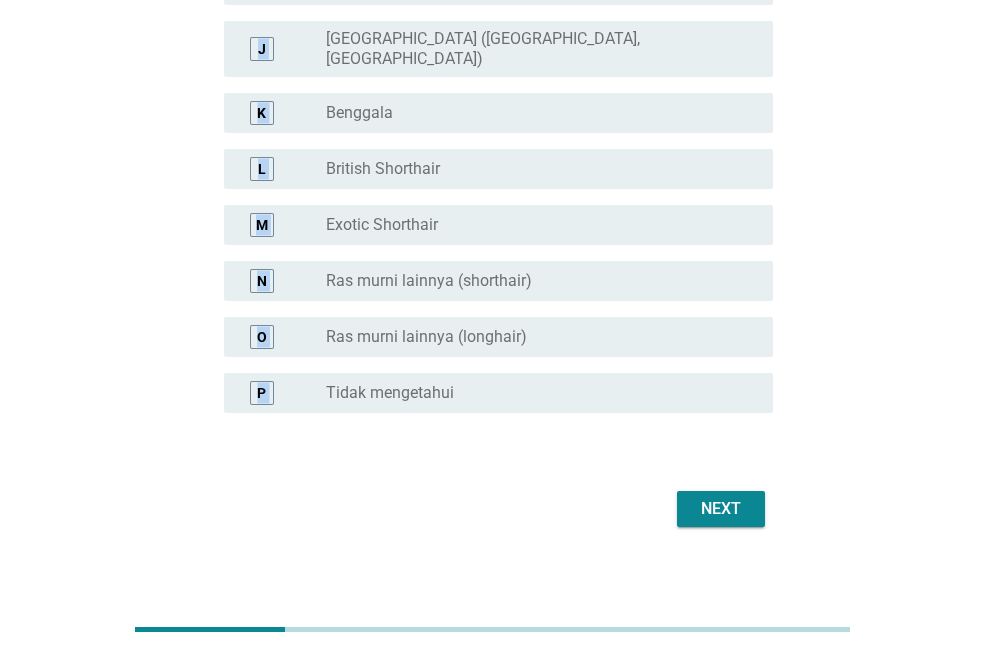 click on "Next" at bounding box center (721, 509) 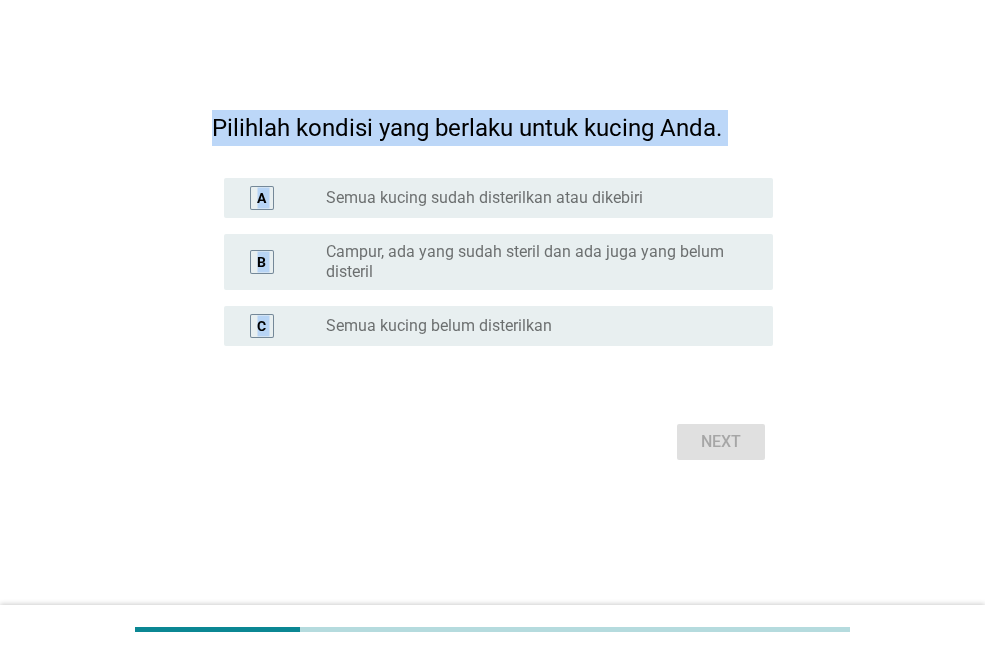 scroll, scrollTop: 0, scrollLeft: 0, axis: both 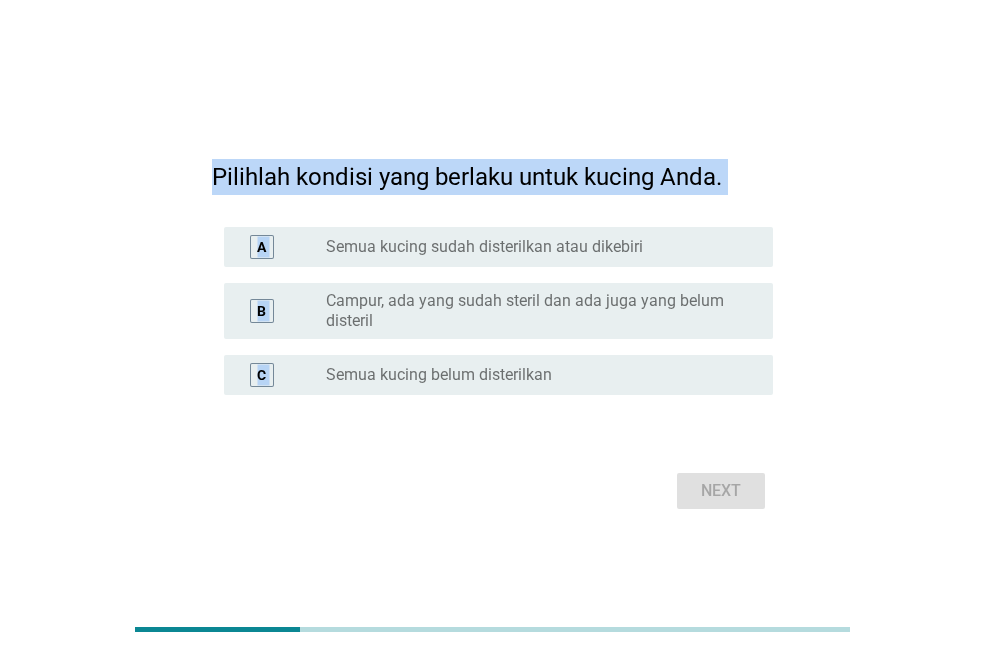 click on "Campur, ada yang sudah steril dan ada juga yang belum disteril" at bounding box center (533, 311) 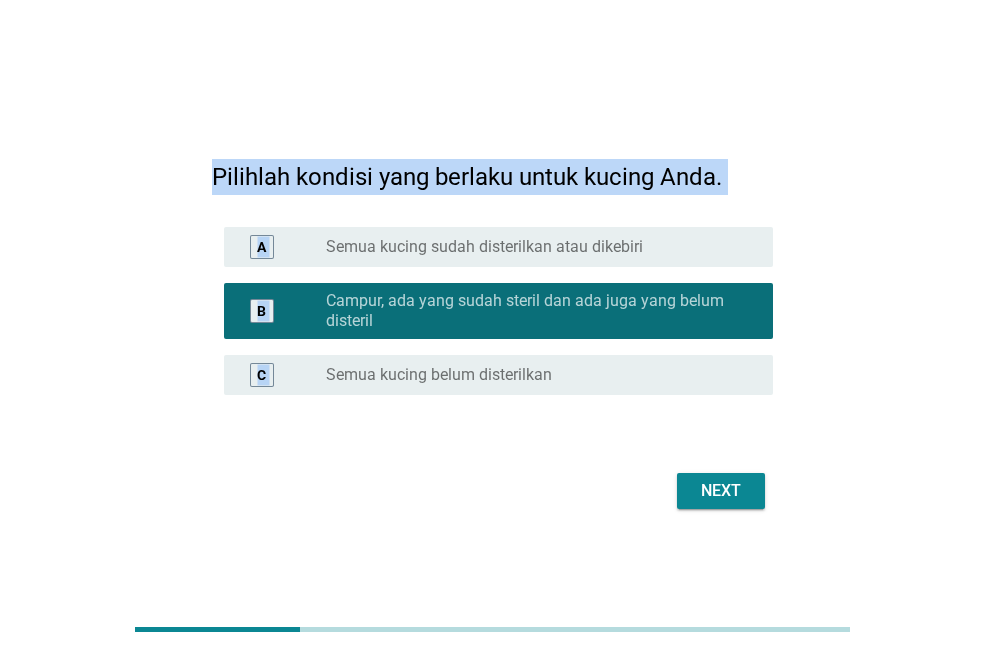 click on "Pilihlah kondisi yang berlaku untuk kucing Anda.     A     radio_button_unchecked Semua kucing sudah disterilkan atau dikebiri   B     radio_button_checked Campur, ada yang sudah steril dan ada juga yang belum disteril   C     radio_button_unchecked Semua kucing belum disterilkan     Next" at bounding box center (492, 327) 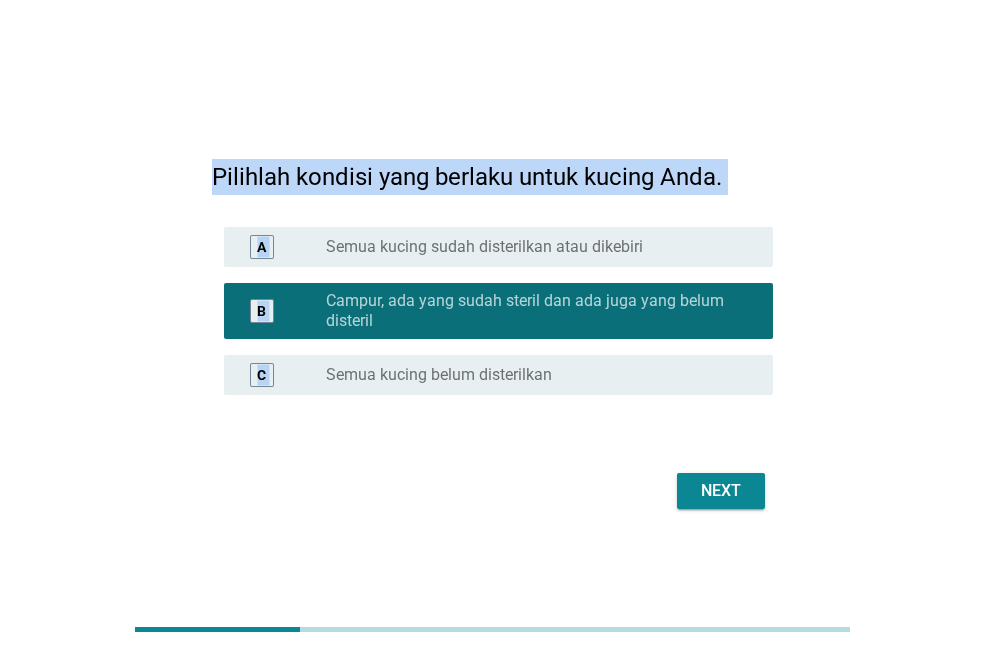 click on "Next" at bounding box center (492, 491) 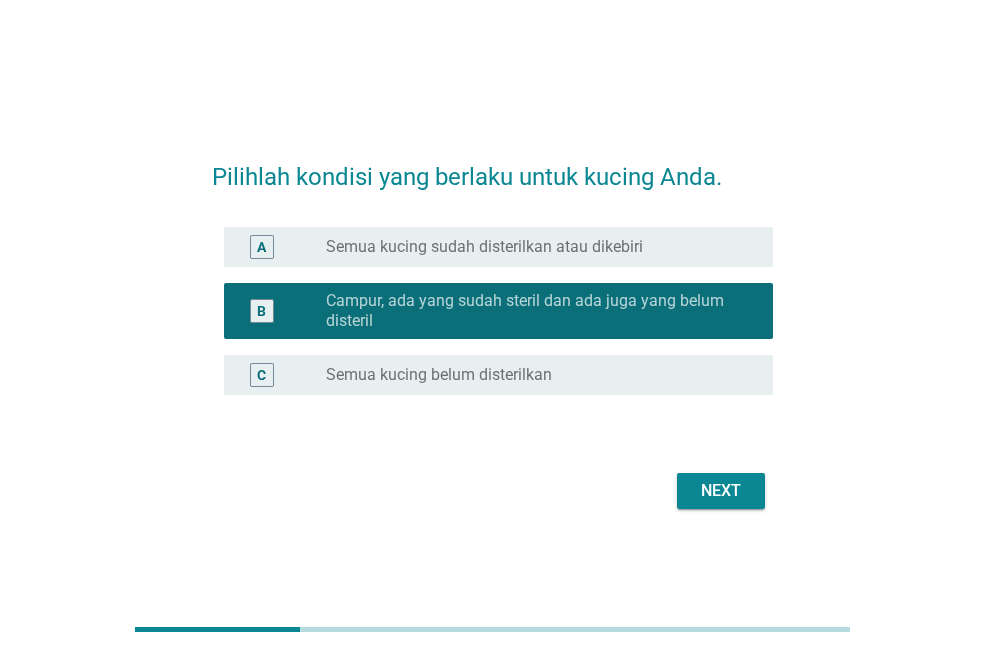 click on "Pilihlah kondisi yang berlaku untuk kucing Anda.     A     radio_button_unchecked Semua kucing sudah disterilkan atau dikebiri   B     radio_button_checked Campur, ada yang sudah steril dan ada juga yang belum disteril   C     radio_button_unchecked Semua kucing belum disterilkan     Next" at bounding box center (492, 327) 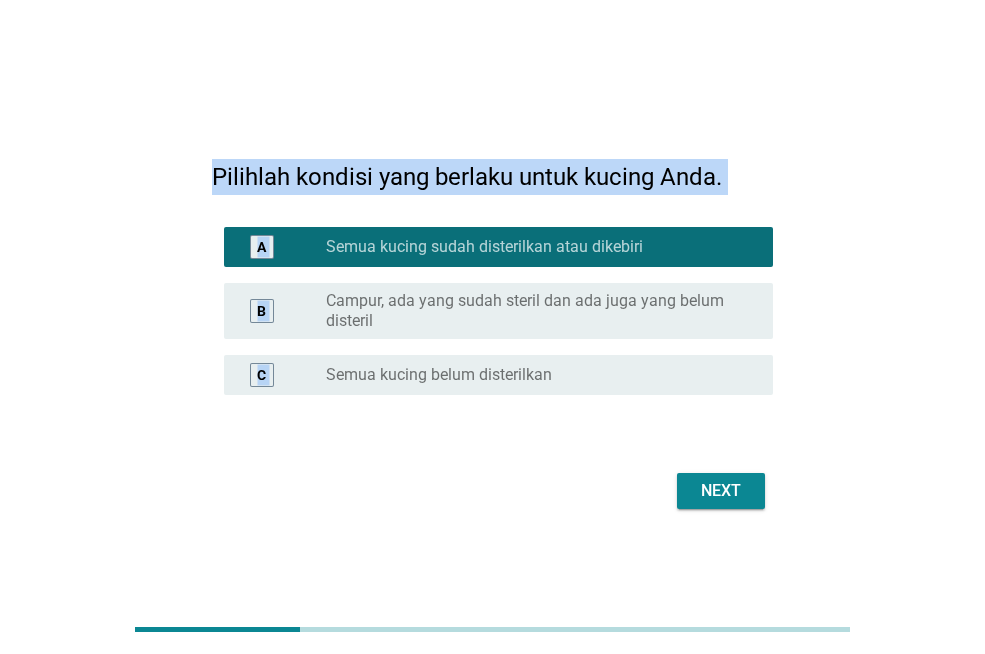 drag, startPoint x: 217, startPoint y: 171, endPoint x: 505, endPoint y: 469, distance: 414.4249 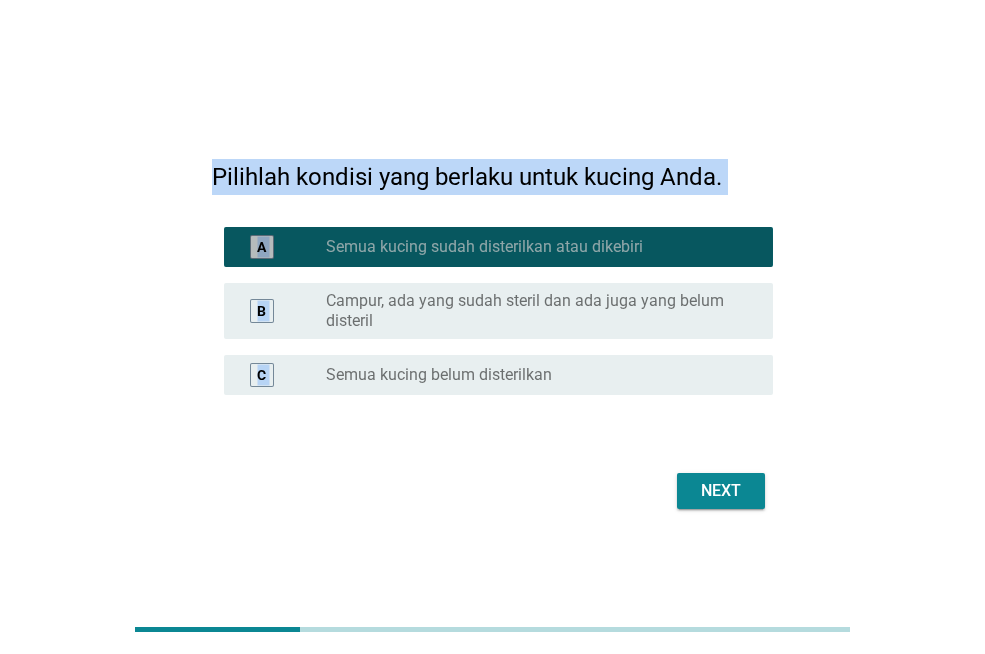 click on "Semua kucing sudah disterilkan atau dikebiri" at bounding box center [484, 247] 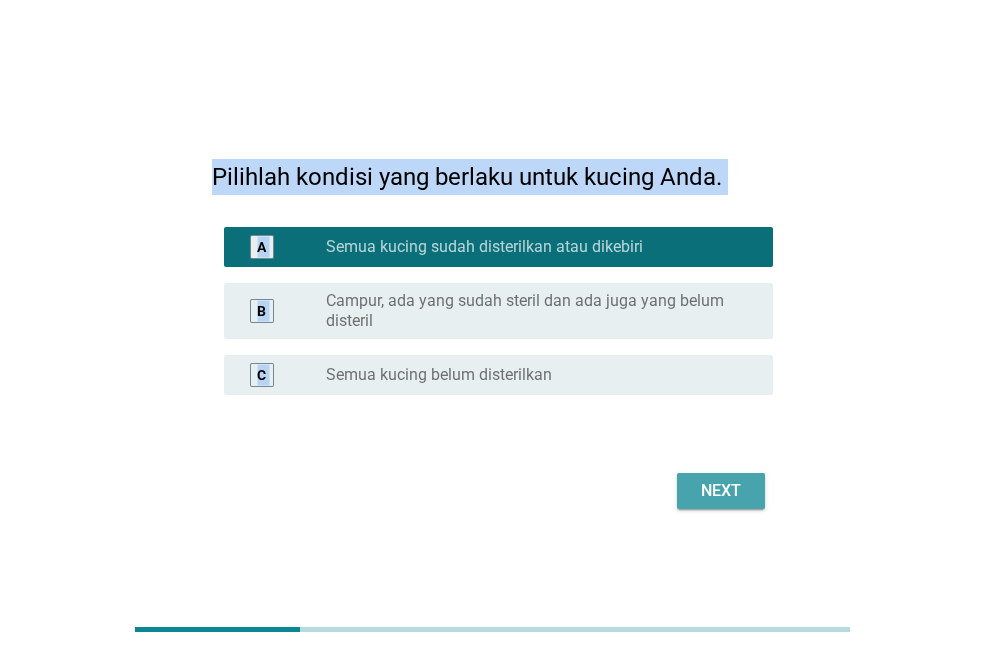 click on "Next" at bounding box center [721, 491] 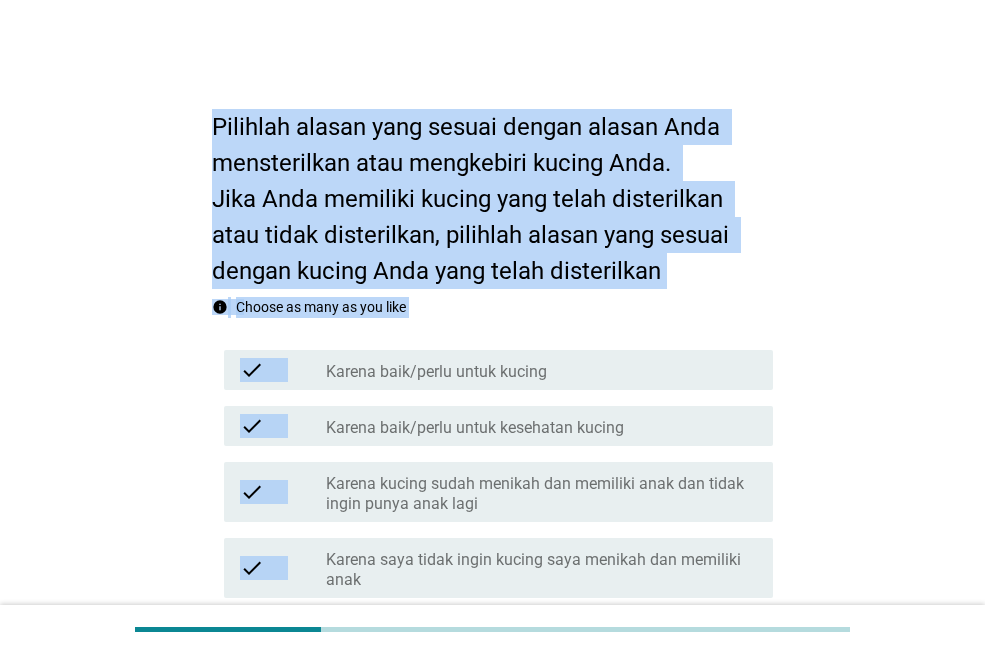 click on "Pilihlah alasan yang sesuai dengan alasan Anda mensterilkan atau mengkebiri kucing Anda.
Jika Anda memiliki kucing yang telah disterilkan atau tidak disterilkan, pilihlah alasan yang sesuai dengan kucing Anda yang telah disterilkan" at bounding box center (492, 189) 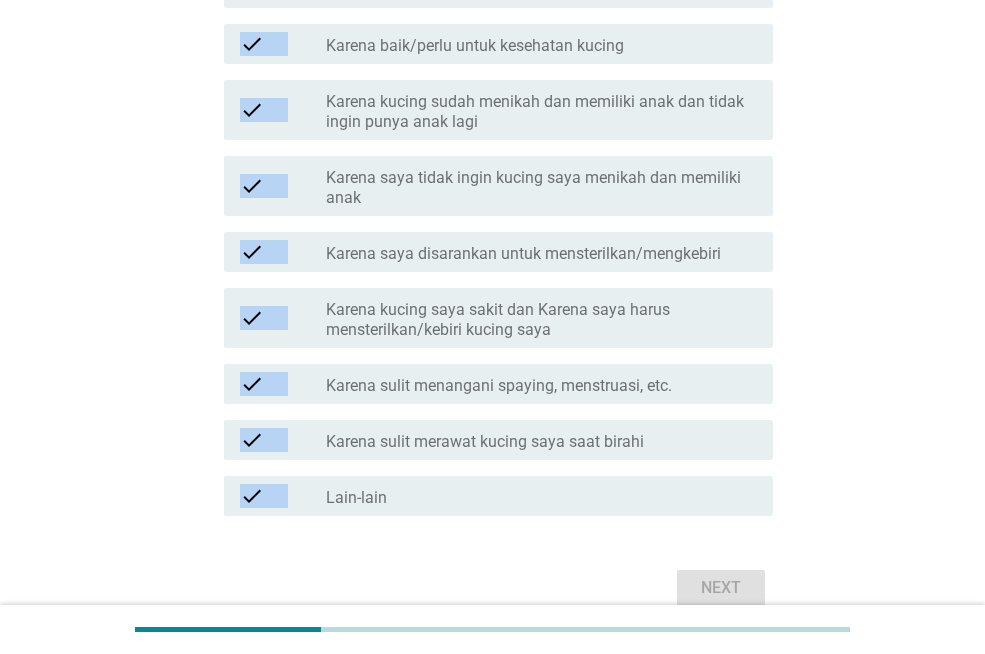 scroll, scrollTop: 477, scrollLeft: 0, axis: vertical 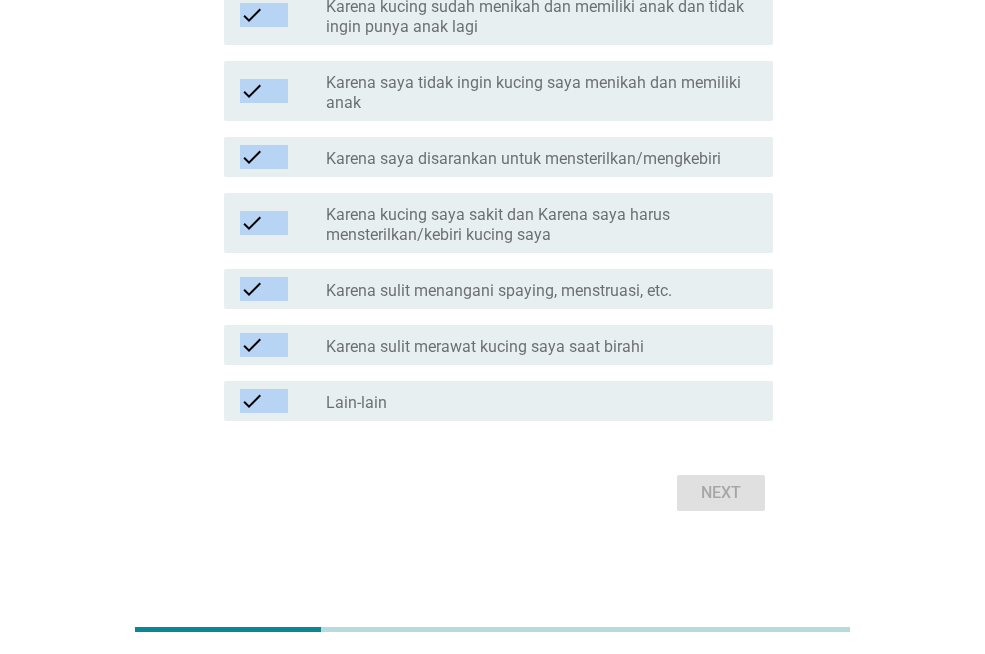drag, startPoint x: 218, startPoint y: 124, endPoint x: 500, endPoint y: 680, distance: 623.426 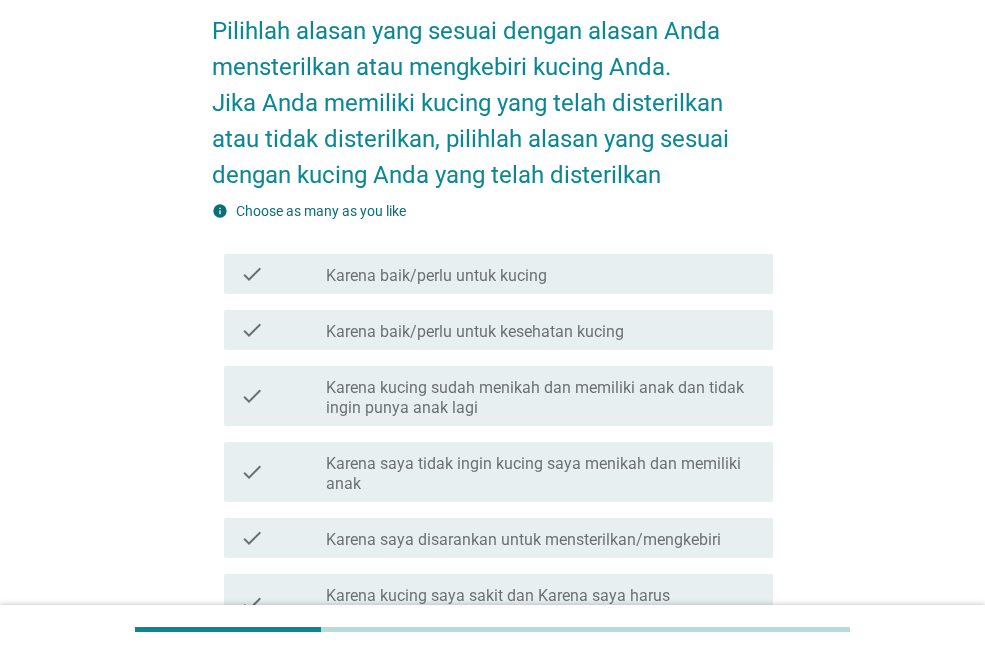 scroll, scrollTop: 300, scrollLeft: 0, axis: vertical 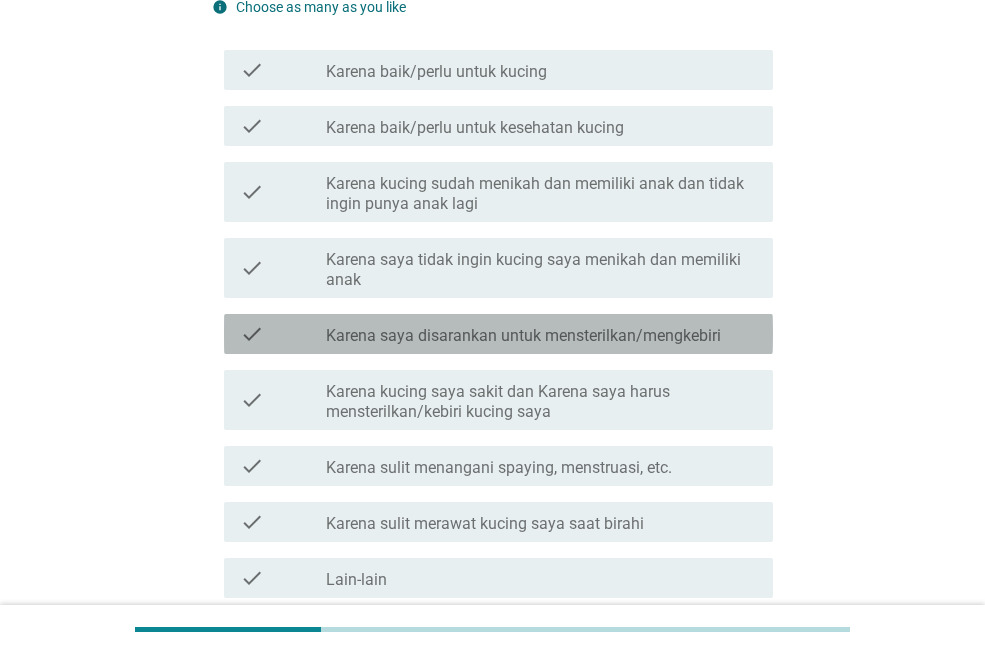 click on "Karena saya disarankan untuk mensterilkan/mengkebiri" at bounding box center [523, 336] 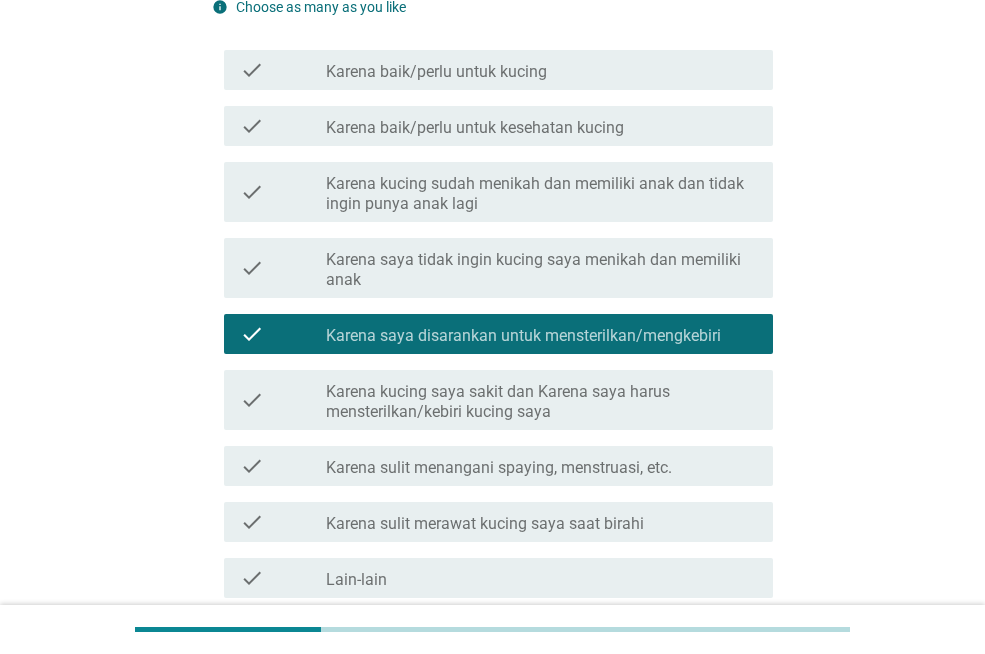 click on "Karena saya tidak ingin kucing saya menikah dan memiliki anak" at bounding box center [541, 270] 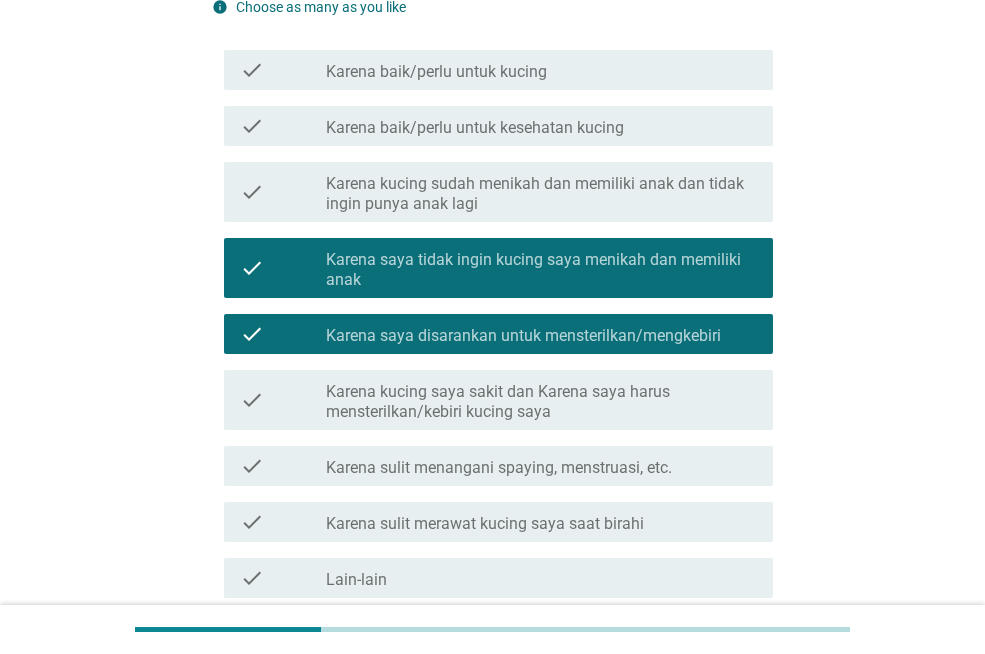 click on "Karena kucing sudah menikah dan memiliki anak dan tidak ingin punya anak lagi" at bounding box center [541, 194] 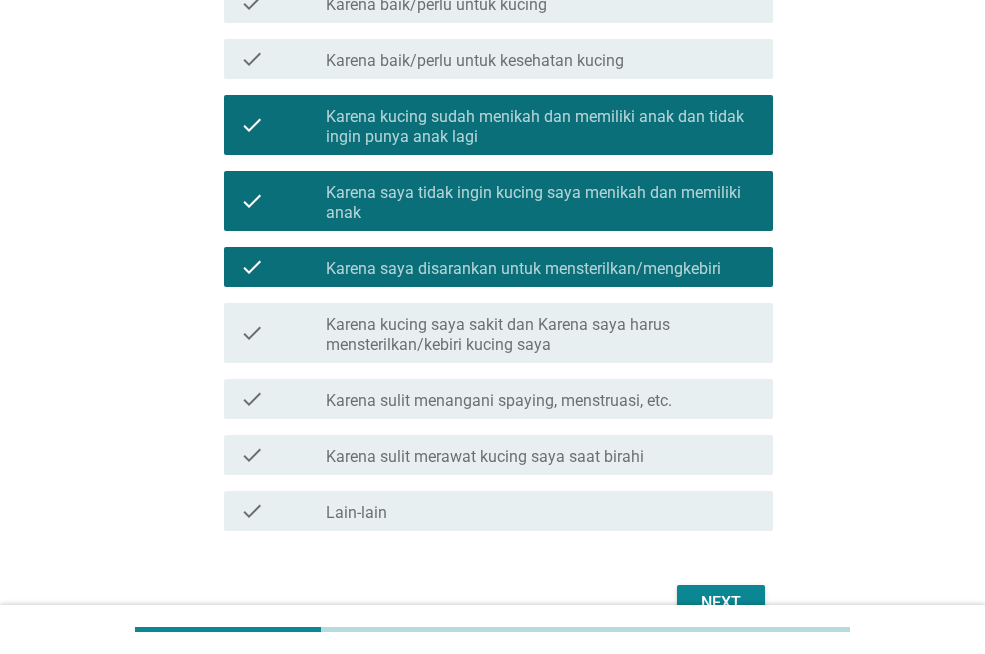 scroll, scrollTop: 477, scrollLeft: 0, axis: vertical 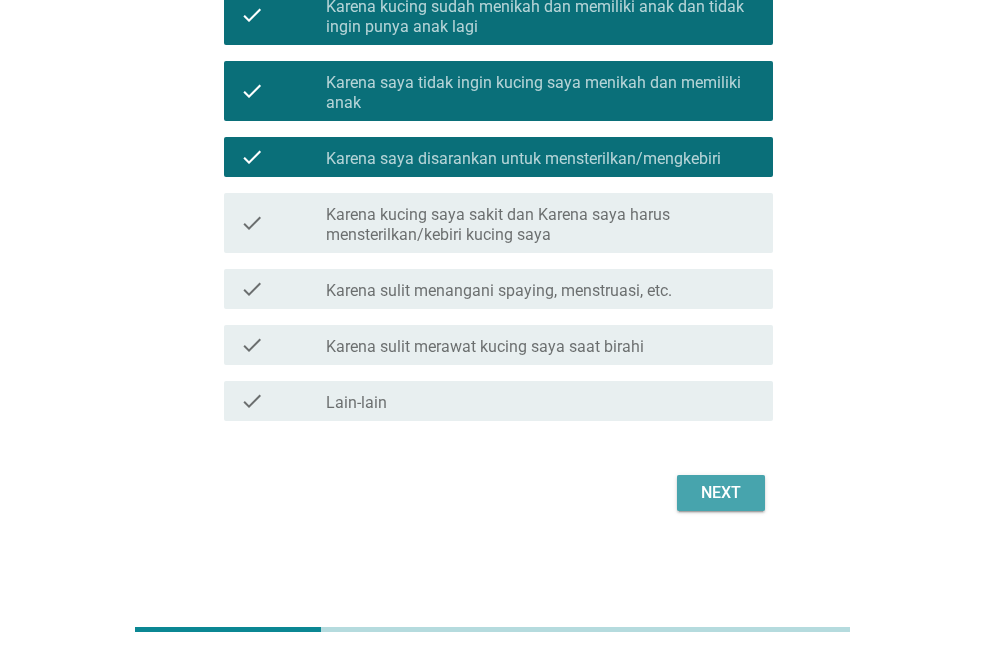click on "Next" at bounding box center [721, 493] 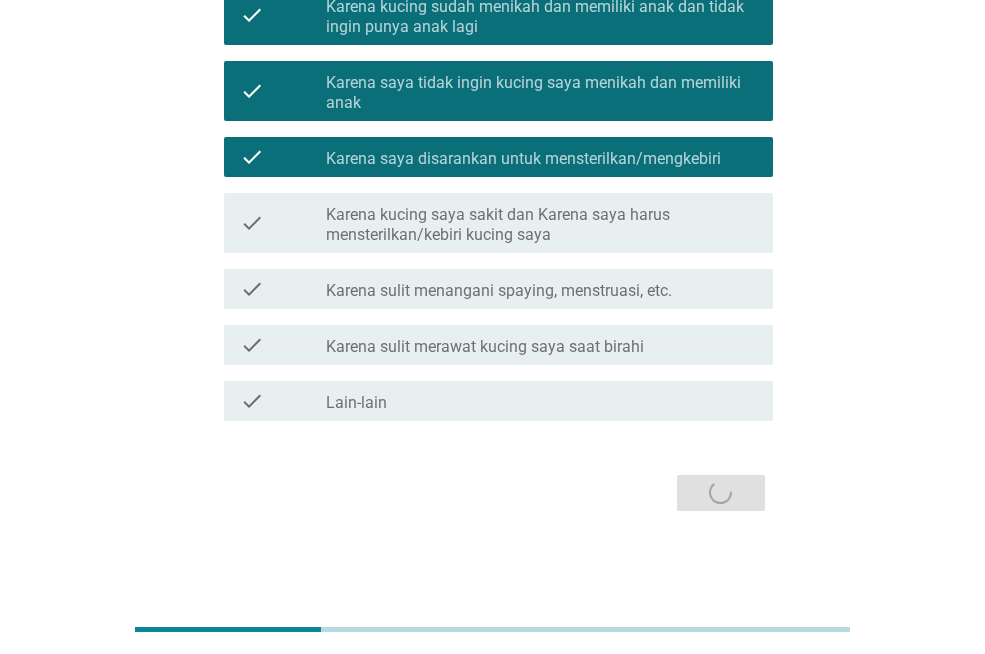 scroll, scrollTop: 0, scrollLeft: 0, axis: both 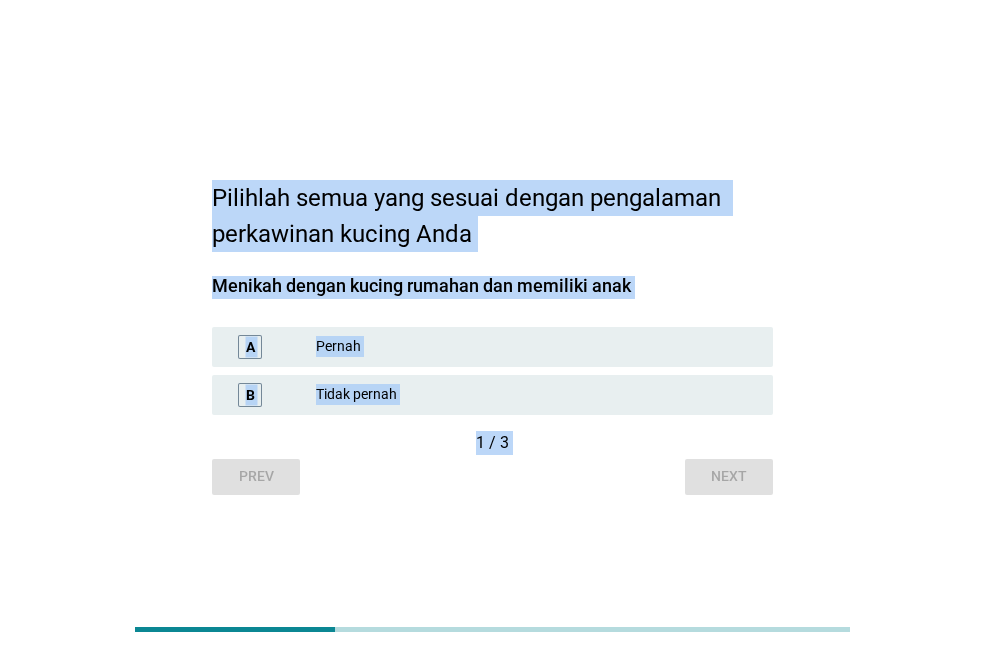 drag, startPoint x: 217, startPoint y: 189, endPoint x: 863, endPoint y: 471, distance: 704.8688 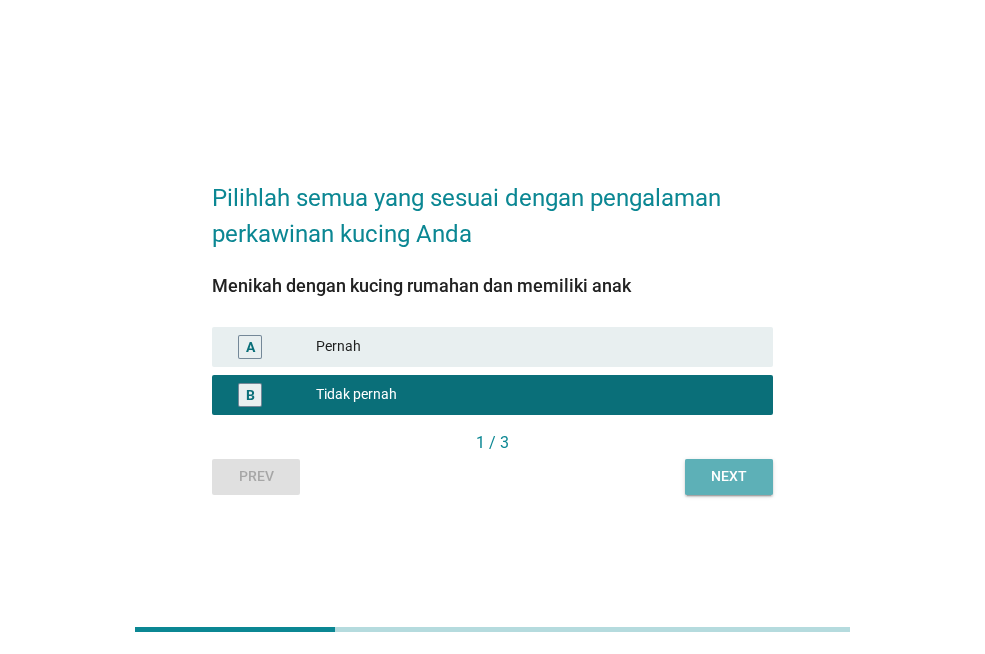 drag, startPoint x: 766, startPoint y: 475, endPoint x: 723, endPoint y: 468, distance: 43.56604 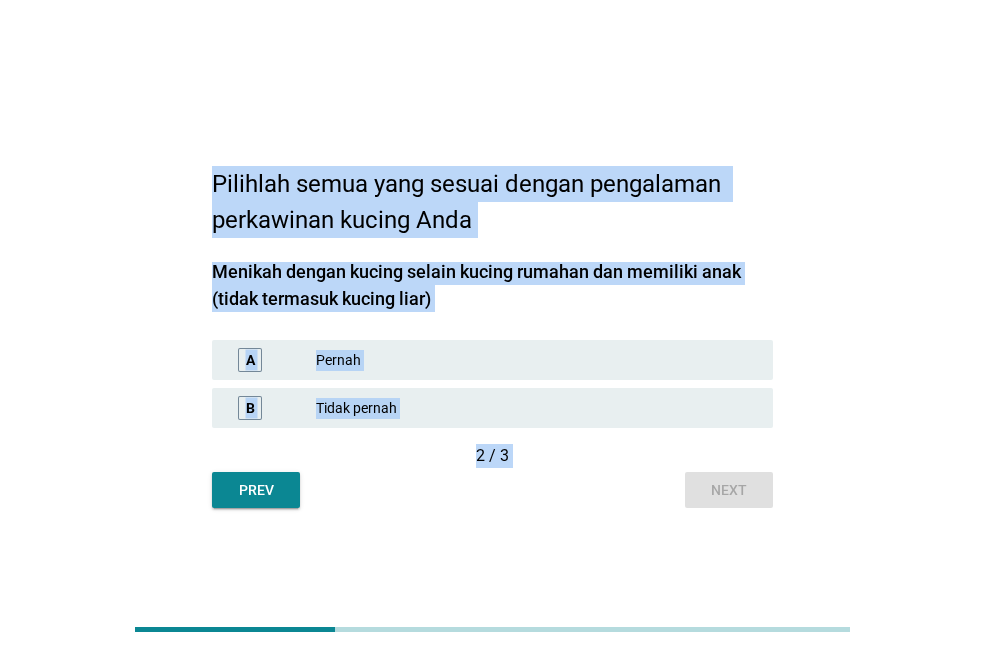 drag, startPoint x: 215, startPoint y: 182, endPoint x: 531, endPoint y: 531, distance: 470.80463 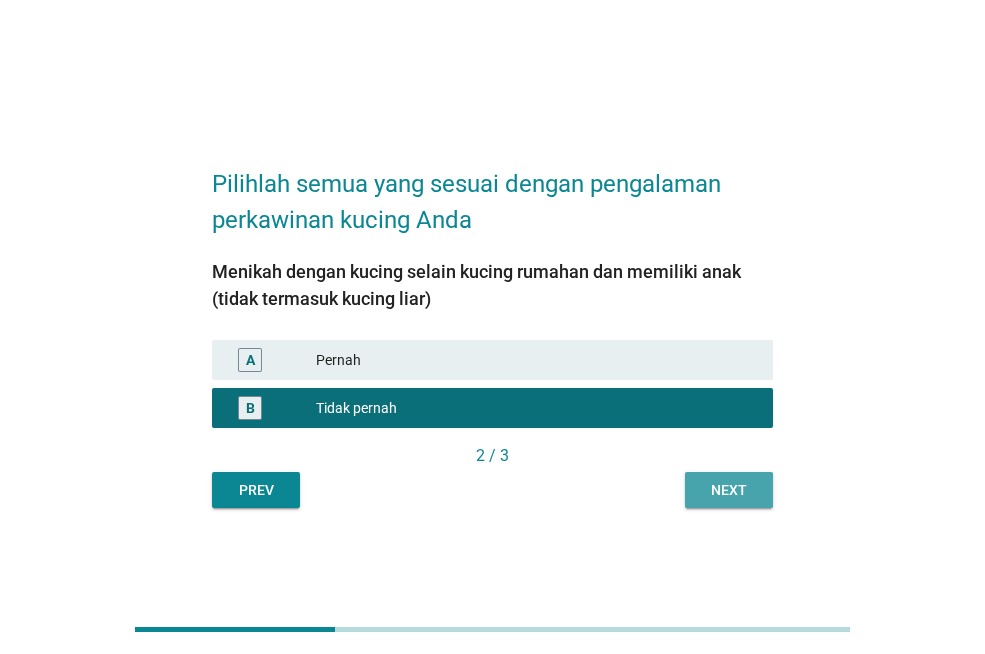 click on "Next" at bounding box center [729, 490] 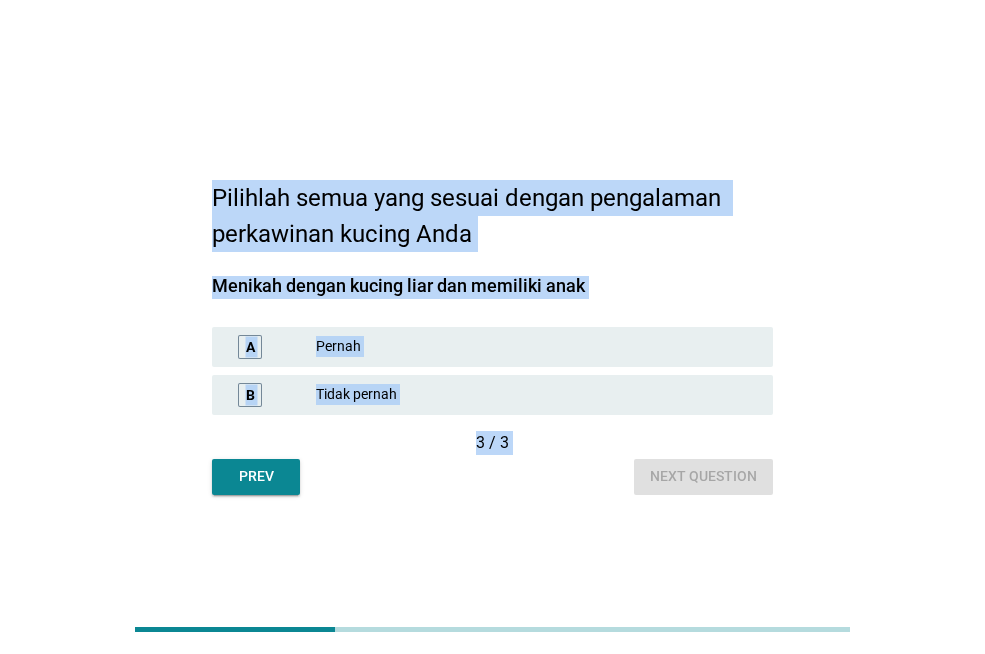 drag, startPoint x: 214, startPoint y: 189, endPoint x: 626, endPoint y: 557, distance: 552.4201 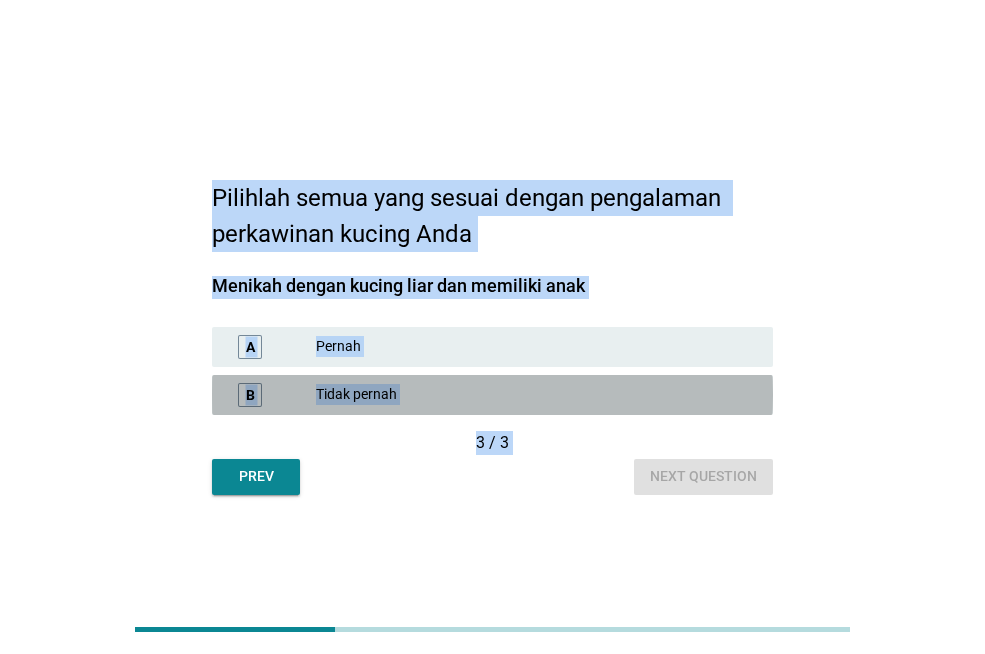 click on "Tidak pernah" at bounding box center (536, 395) 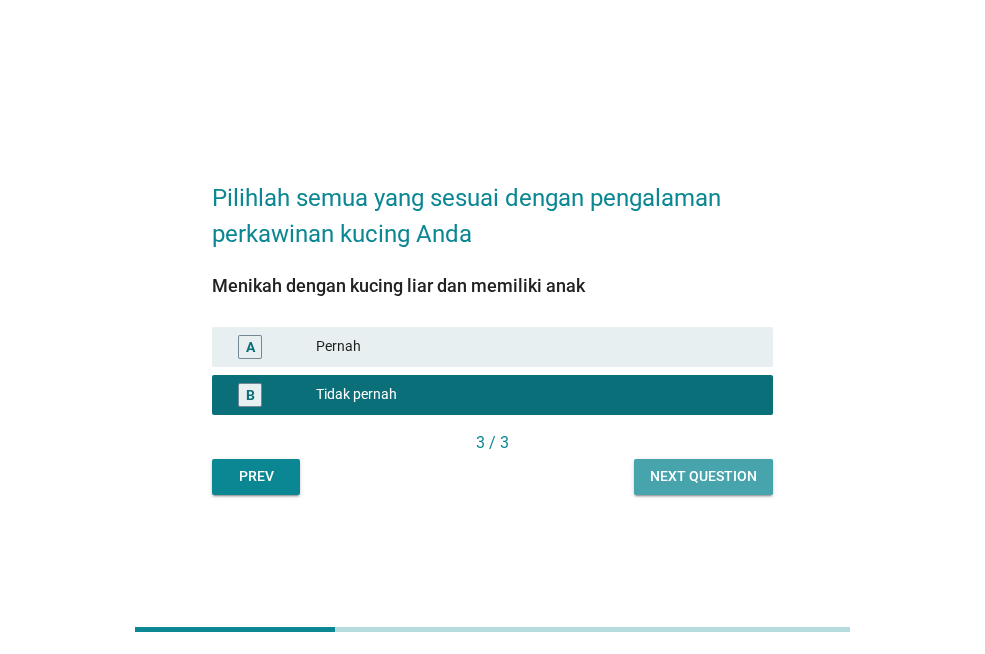 click on "Next question" at bounding box center [703, 476] 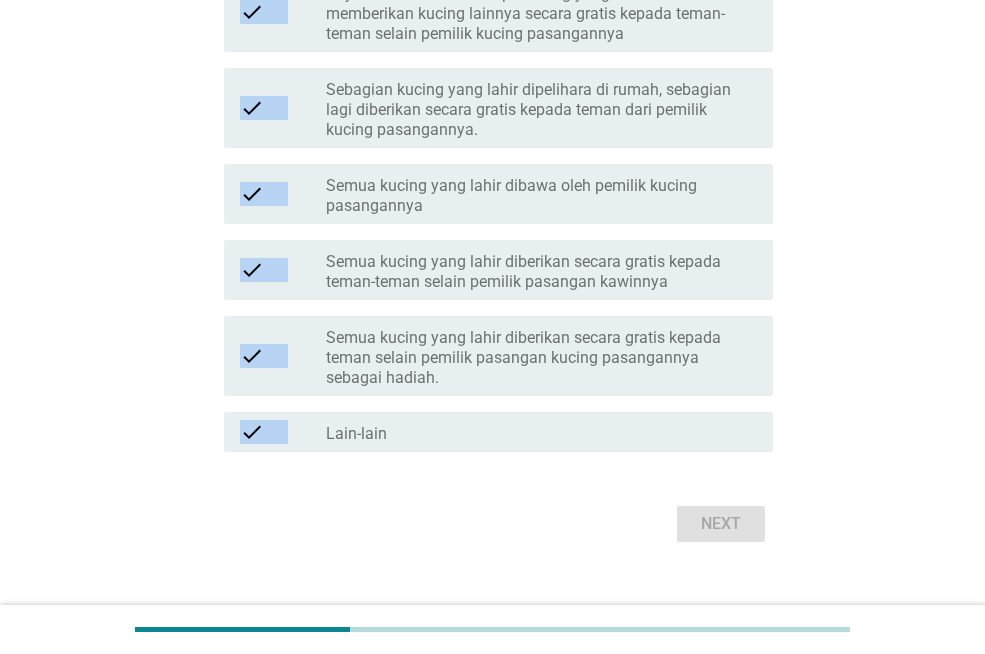 scroll, scrollTop: 433, scrollLeft: 0, axis: vertical 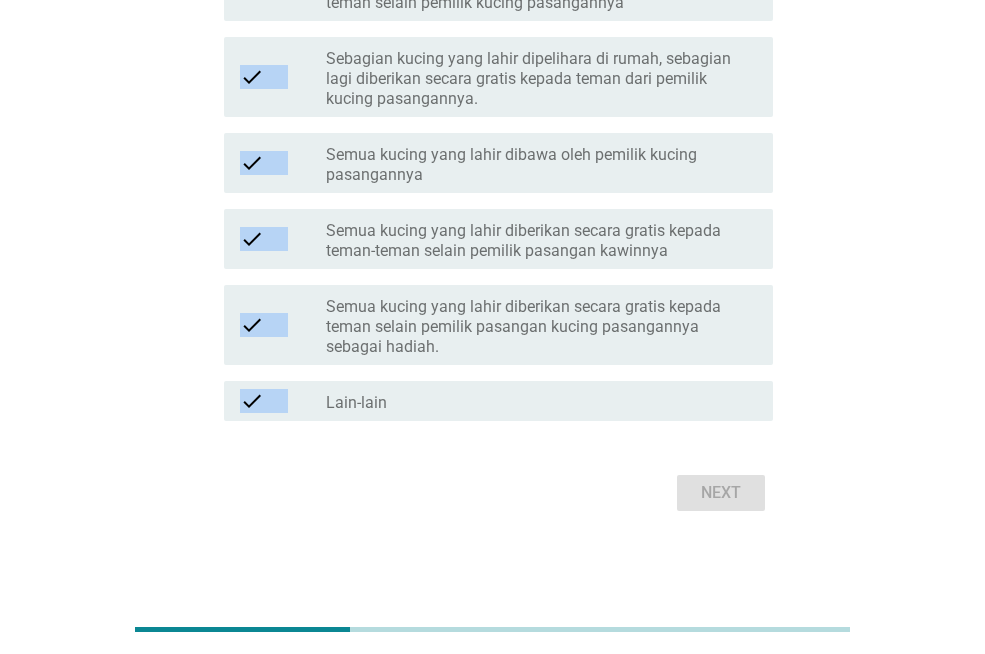 drag, startPoint x: 214, startPoint y: 128, endPoint x: 683, endPoint y: 683, distance: 726.62646 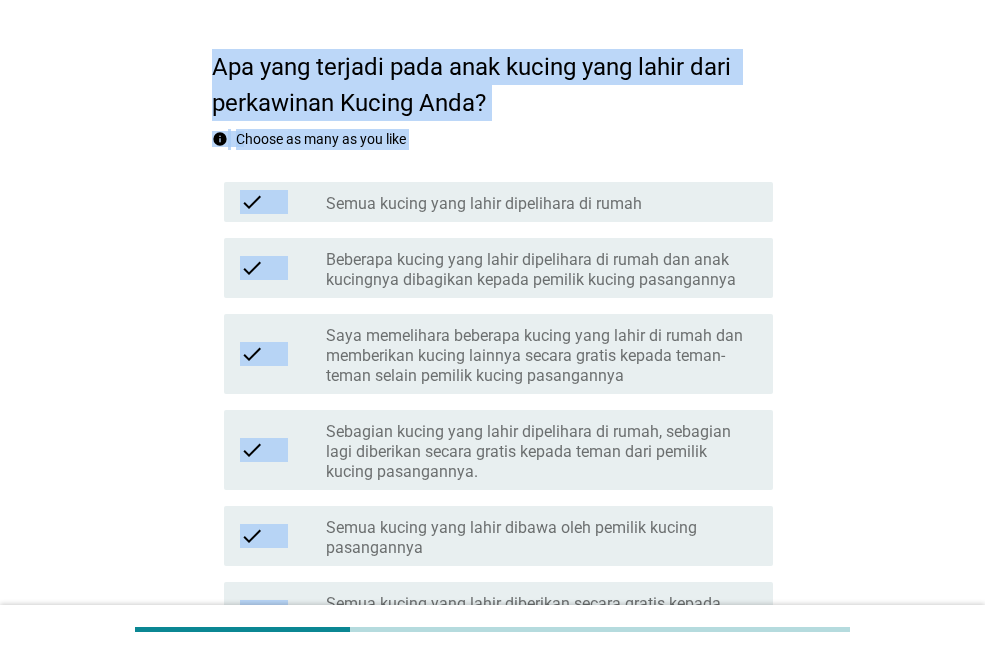 scroll, scrollTop: 33, scrollLeft: 0, axis: vertical 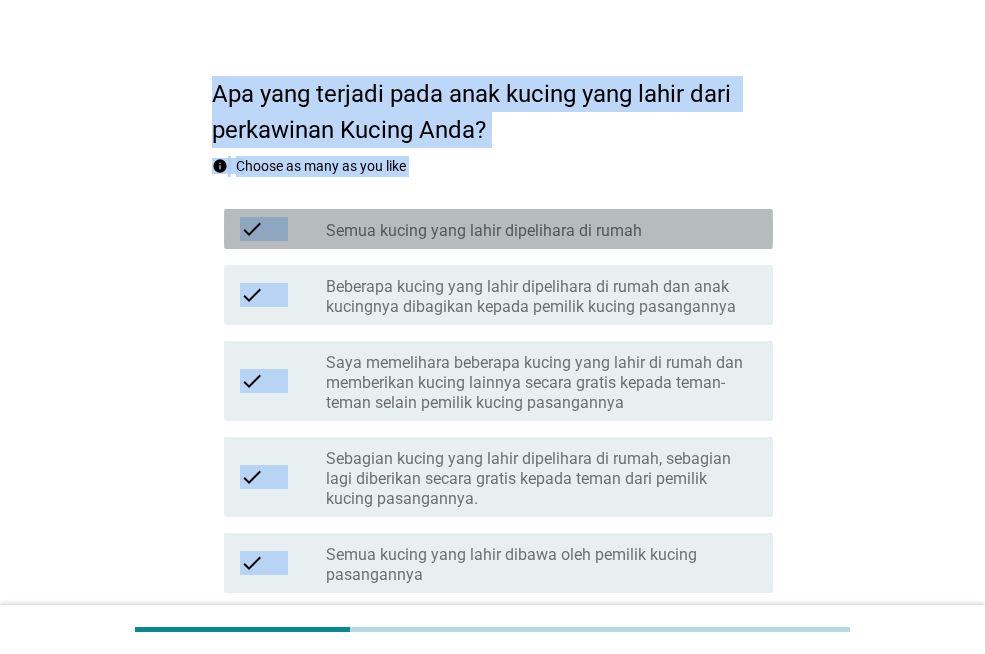 click on "Semua kucing yang lahir dipelihara di rumah" at bounding box center [484, 231] 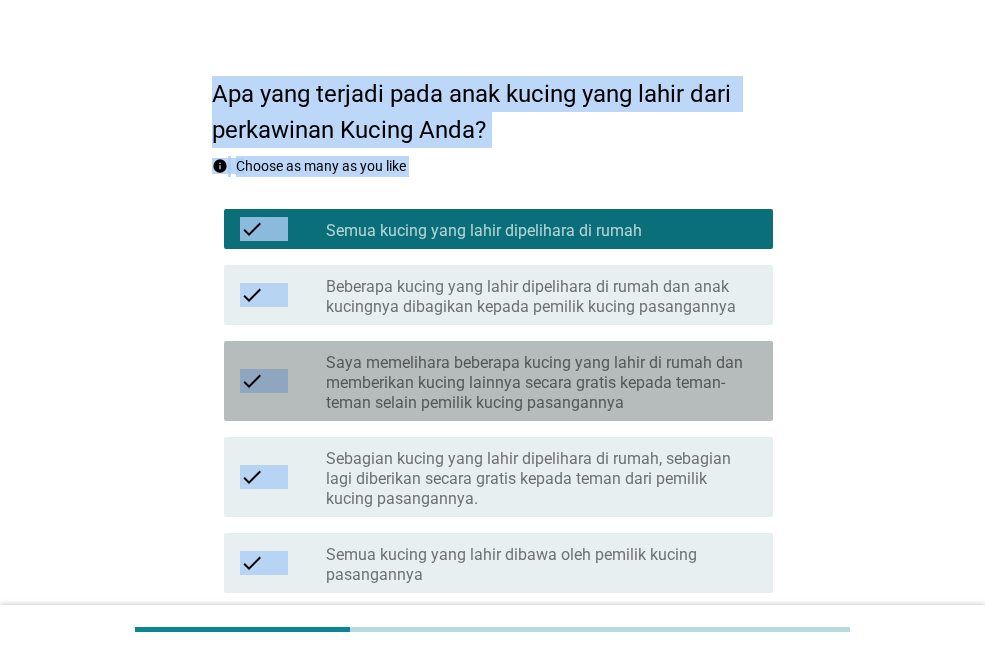 click on "Saya memelihara beberapa kucing yang lahir di rumah dan memberikan kucing lainnya secara gratis kepada teman-teman selain pemilik kucing pasangannya" at bounding box center (541, 383) 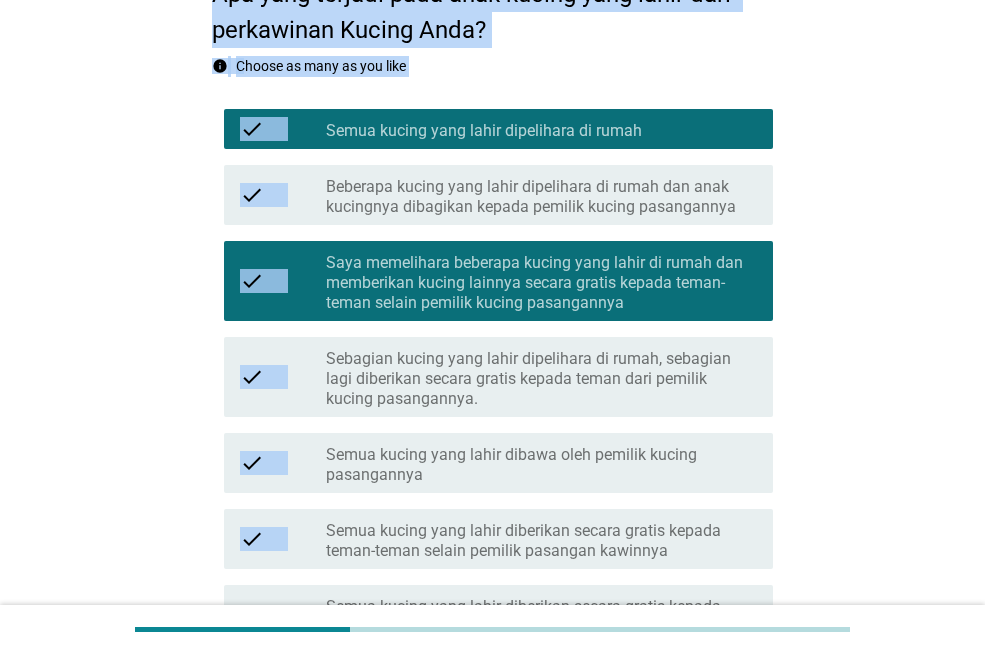 click on "Semua kucing yang lahir dibawa oleh pemilik kucing pasangannya" at bounding box center [541, 465] 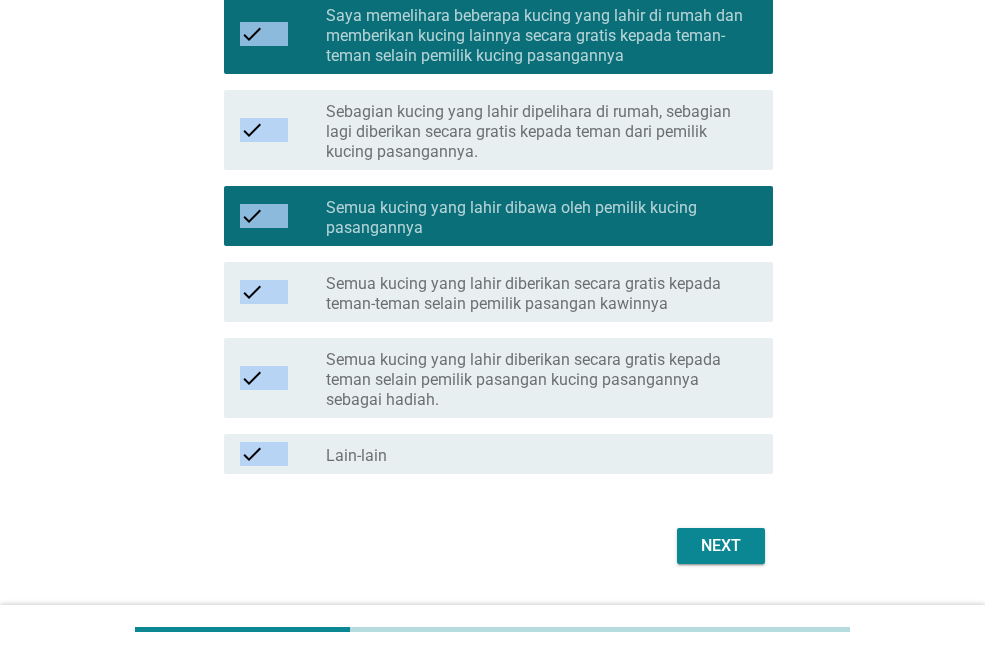 scroll, scrollTop: 333, scrollLeft: 0, axis: vertical 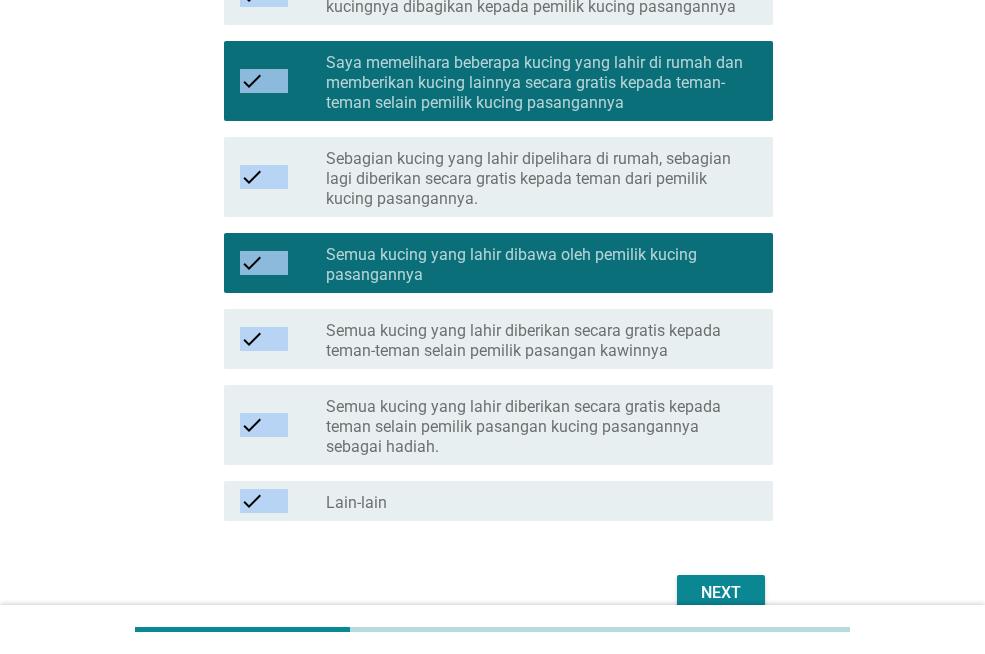 click on "Semua kucing yang lahir diberikan secara gratis kepada teman selain pemilik pasangan kucing pasangannya sebagai hadiah." at bounding box center (541, 427) 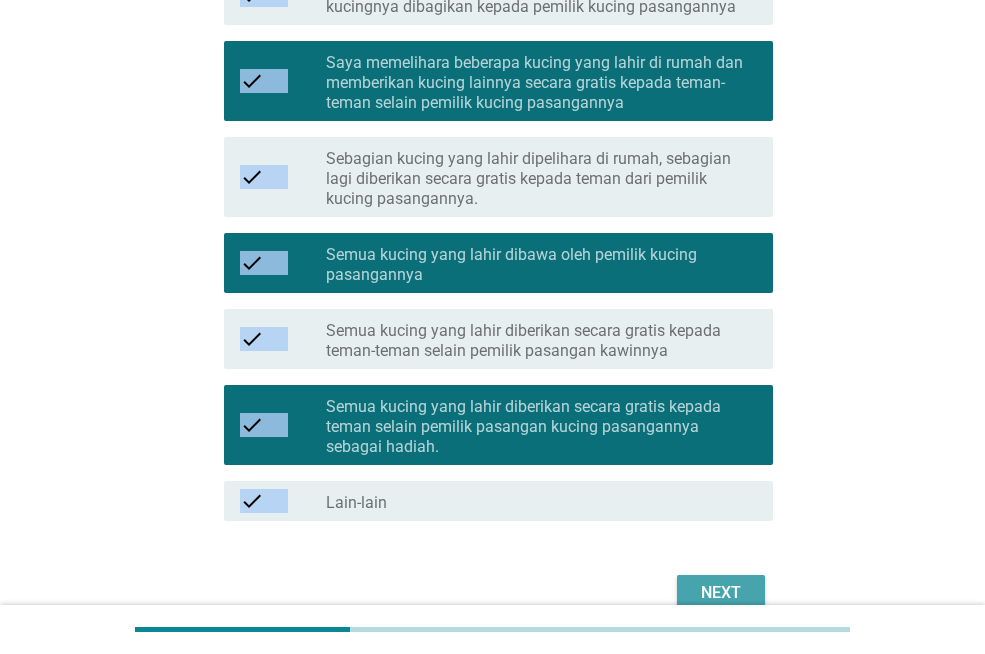 drag, startPoint x: 711, startPoint y: 593, endPoint x: 700, endPoint y: 587, distance: 12.529964 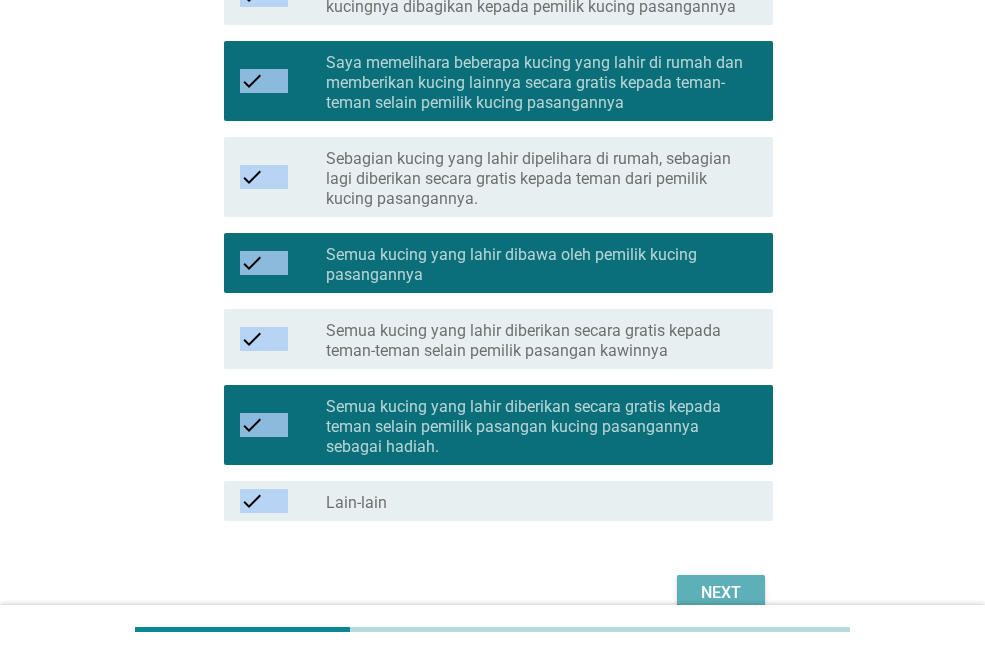click on "Next" at bounding box center (721, 593) 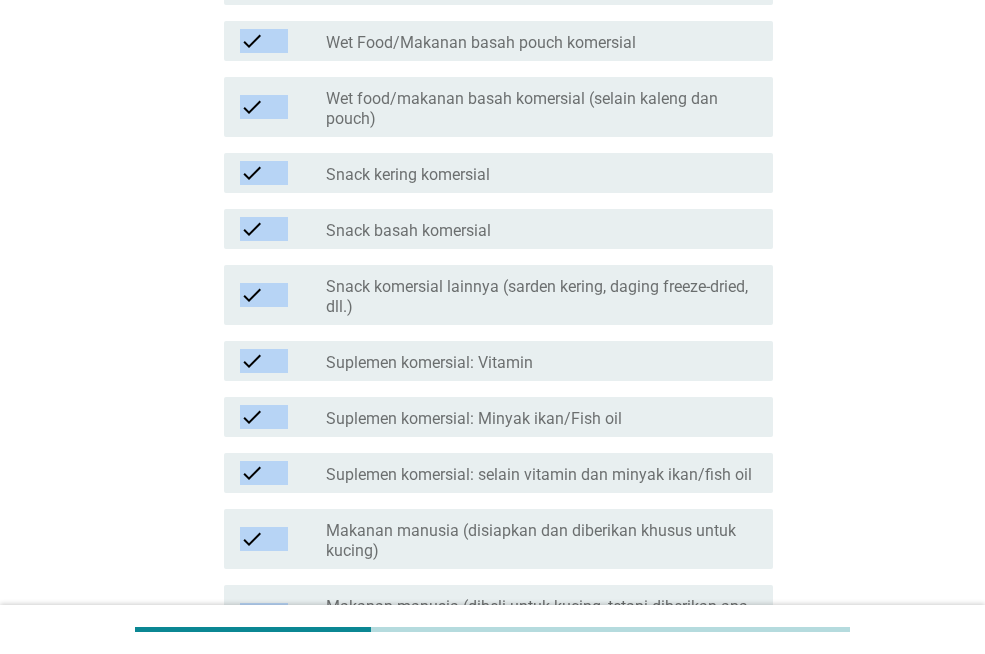 scroll, scrollTop: 0, scrollLeft: 0, axis: both 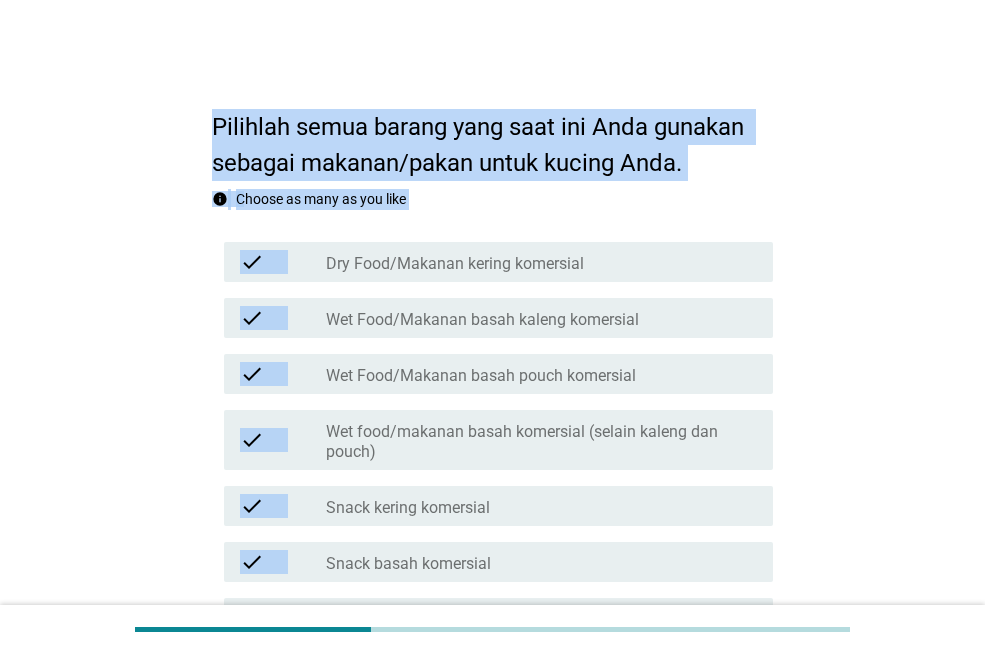 click on "Pilihlah semua barang yang saat ini Anda gunakan sebagai makanan/pakan untuk kucing Anda." at bounding box center [492, 135] 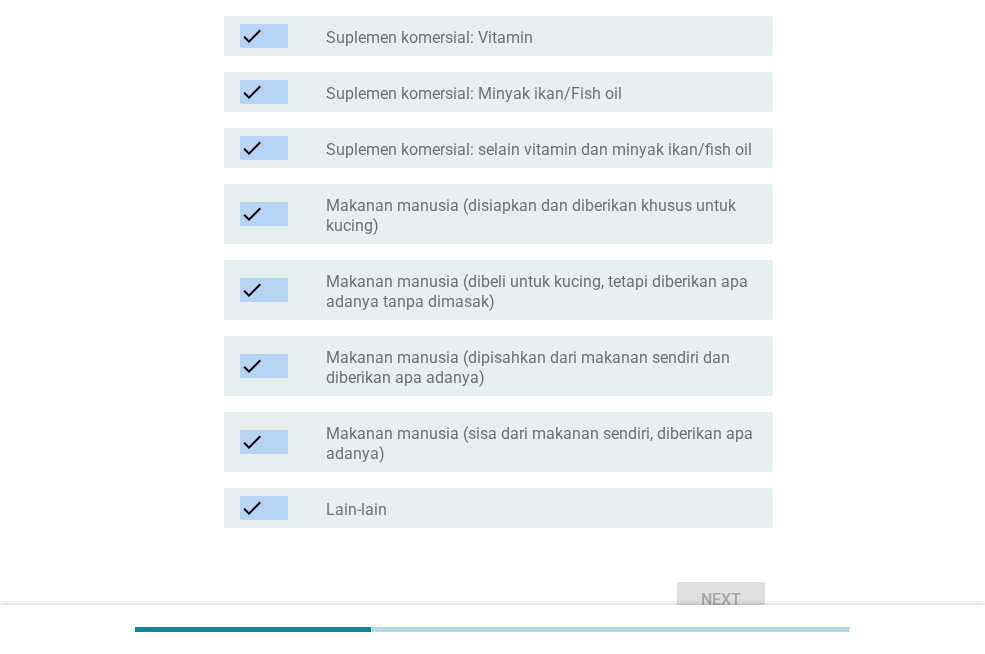 scroll, scrollTop: 765, scrollLeft: 0, axis: vertical 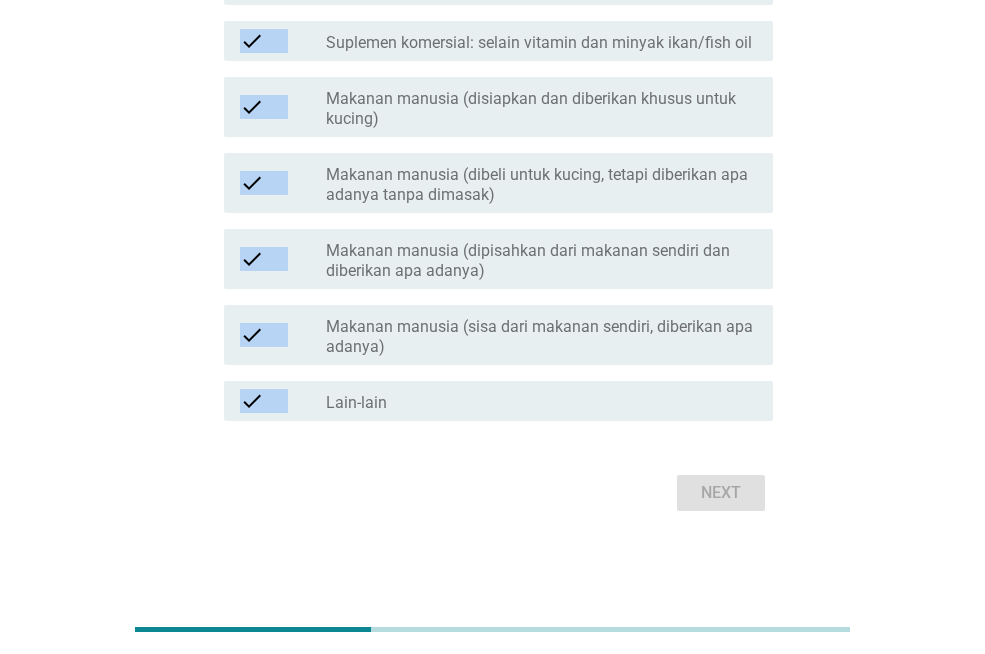 drag, startPoint x: 213, startPoint y: 121, endPoint x: 700, endPoint y: 422, distance: 572.512 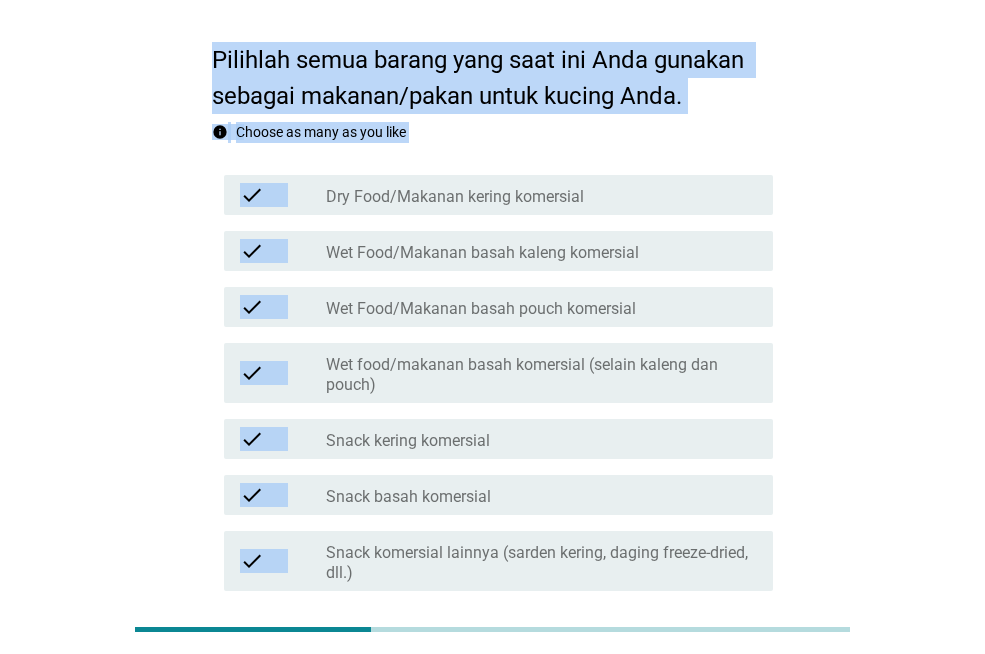 scroll, scrollTop: 0, scrollLeft: 0, axis: both 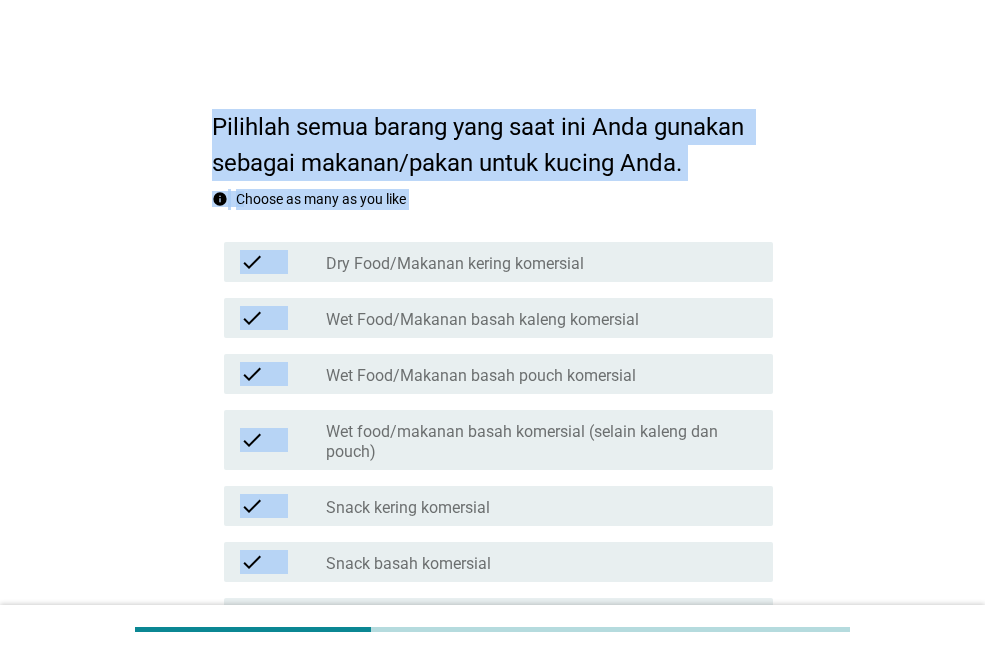click on "Pilihlah semua barang yang saat ini Anda gunakan sebagai makanan/pakan untuk kucing Anda.     info   Choose as many as you like   check     check_box_outline_blank Dry Food/Makanan kering komersial   check     check_box_outline_blank Wet Food/Makanan basah kaleng komersial   check     check_box_outline_blank Wet Food/Makanan basah pouch komersial   check     check_box_outline_blank Wet food/makanan basah komersial (selain kaleng dan pouch)   check     check_box_outline_blank Snack kering komersial   check     check_box_outline_blank Snack basah komersial   check     check_box_outline_blank Snack komersial lainnya (sarden kering, daging freeze-dried, dll.)   check     check_box_outline_blank Suplemen komersial: Vitamin   check     check_box_outline_blank Suplemen komersial: Minyak ikan/Fish oil   check     check_box_outline_blank Suplemen komersial: selain vitamin dan minyak ikan/fish oil   check     check_box_outline_blank Makanan manusia (disiapkan dan diberikan khusus untuk kucing)   check       check" at bounding box center (492, 685) 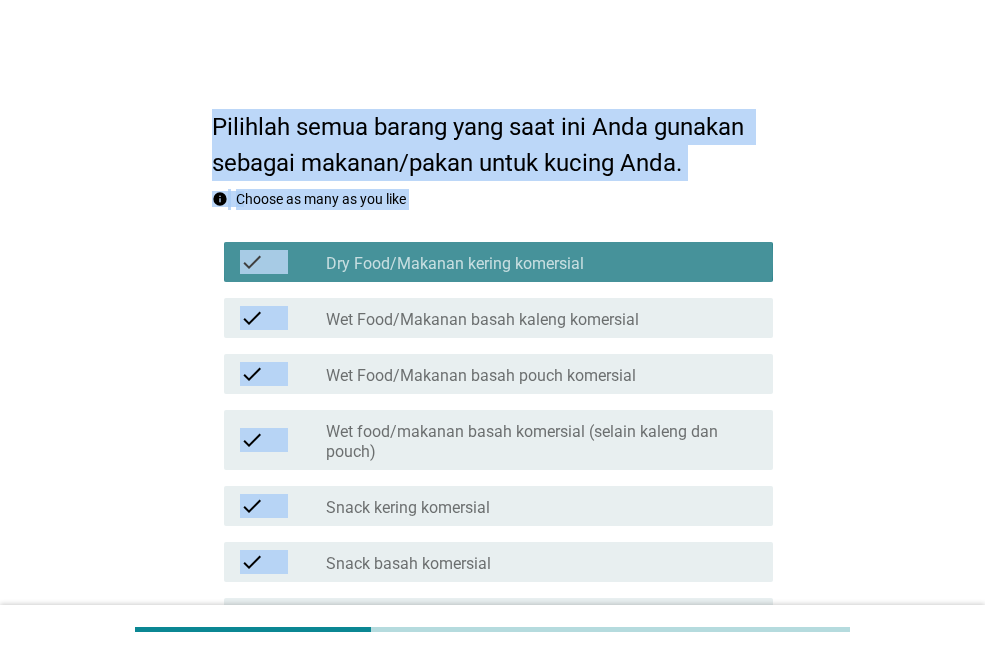 click on "Wet Food/Makanan basah kaleng komersial" at bounding box center (482, 320) 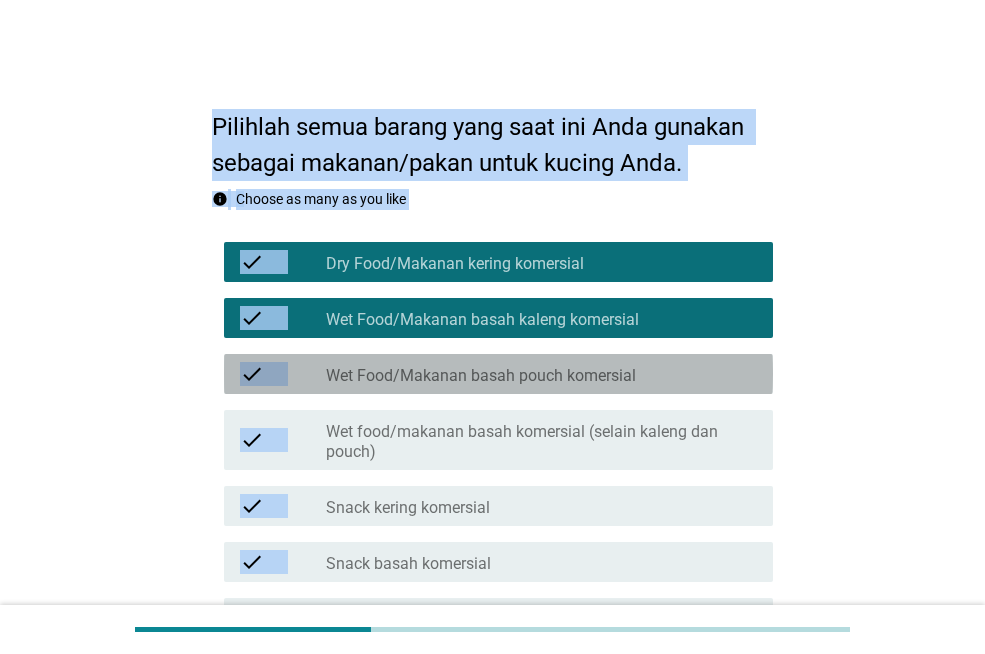 click on "Wet Food/Makanan basah pouch komersial" at bounding box center [481, 376] 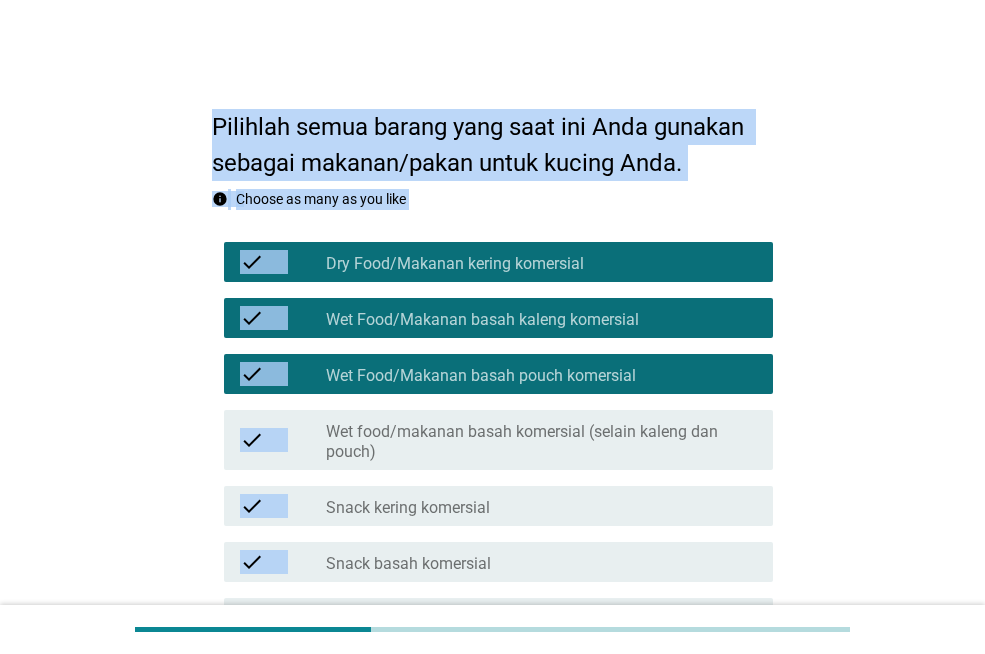 click on "Wet food/makanan basah komersial (selain kaleng dan pouch)" at bounding box center (541, 442) 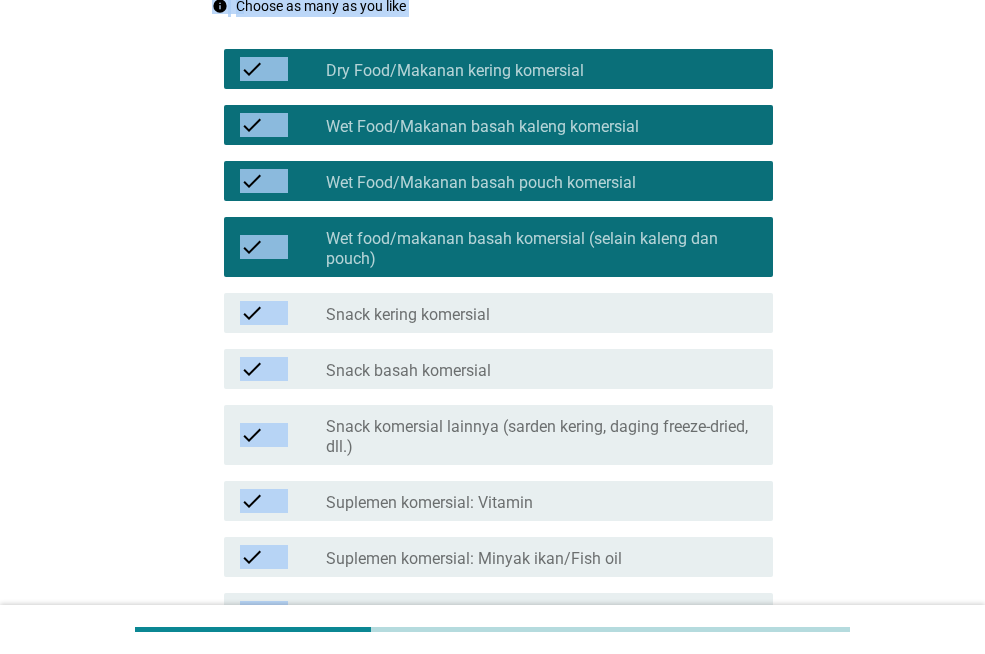 scroll, scrollTop: 300, scrollLeft: 0, axis: vertical 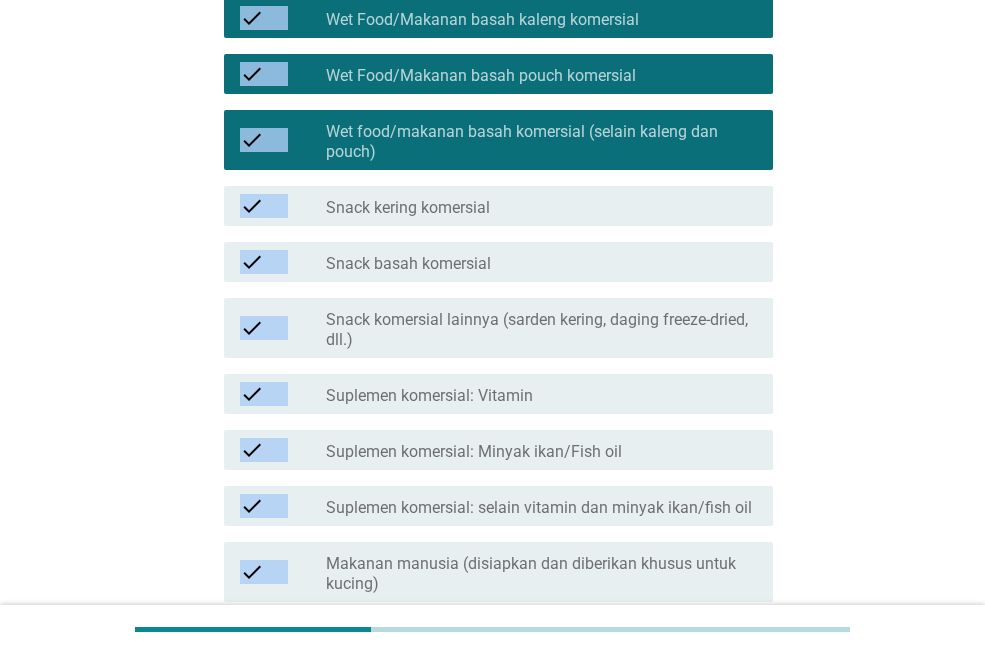 click on "Snack komersial lainnya (sarden kering, daging freeze-dried, dll.)" at bounding box center [541, 330] 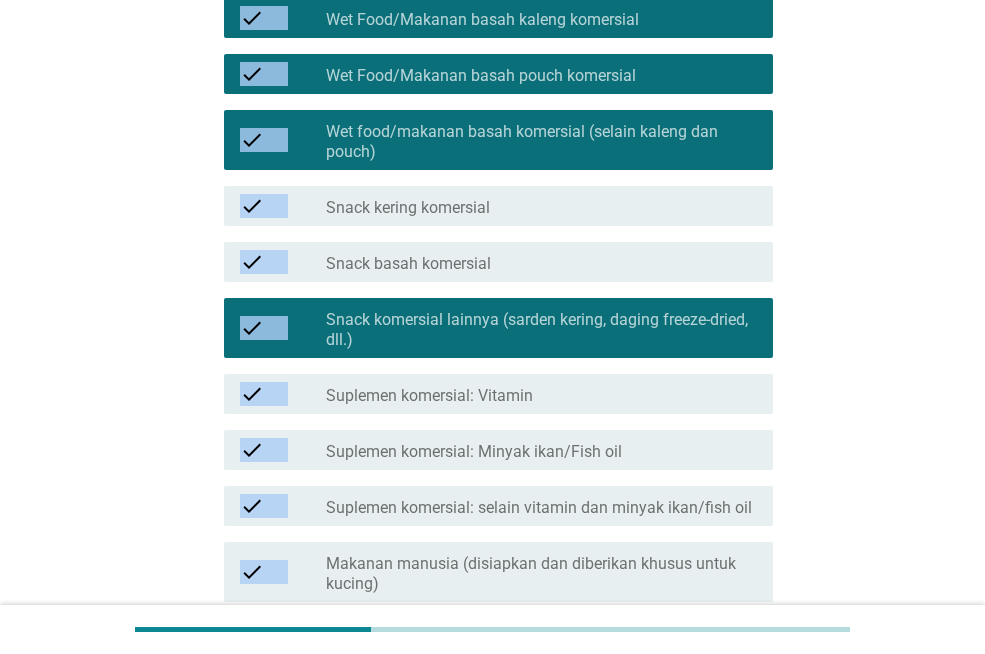 click on "check_box_outline_blank Suplemen komersial: Vitamin" at bounding box center [541, 394] 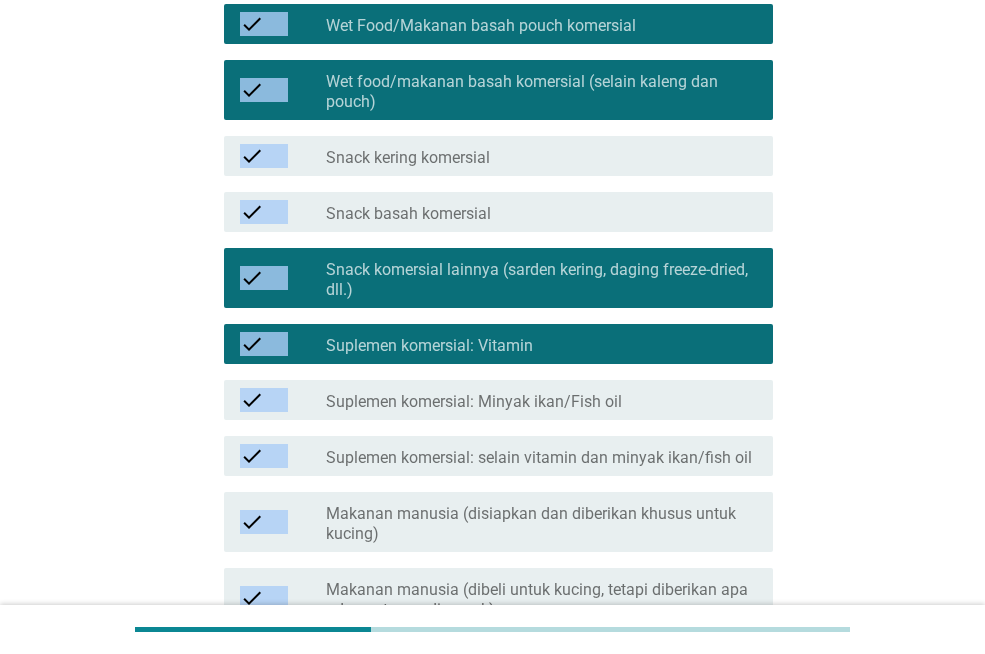 scroll, scrollTop: 400, scrollLeft: 0, axis: vertical 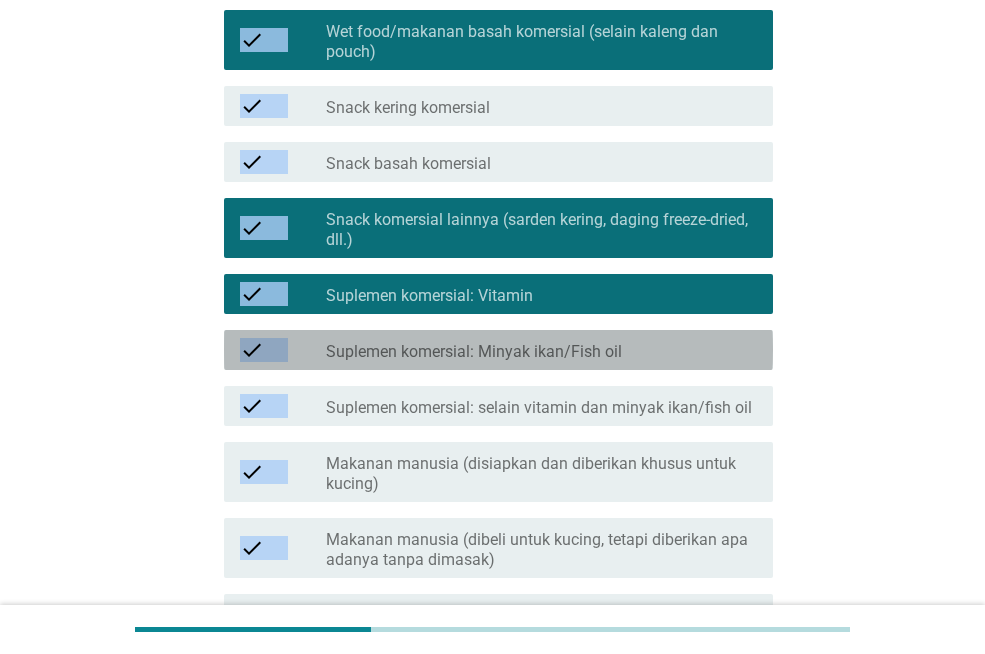 click on "Suplemen komersial: Minyak ikan/Fish oil" at bounding box center [474, 352] 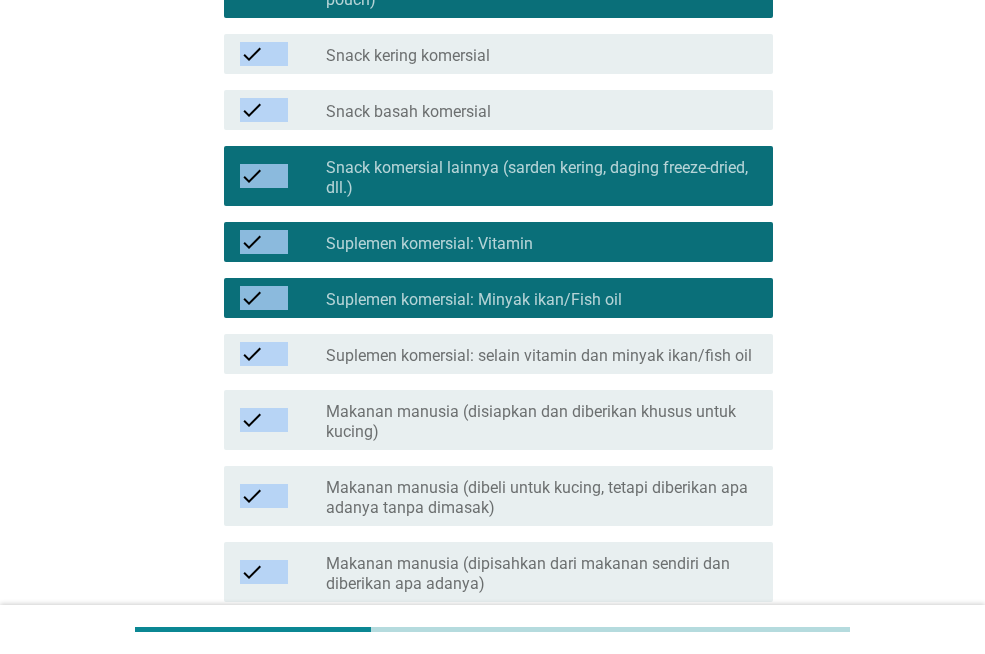 scroll, scrollTop: 500, scrollLeft: 0, axis: vertical 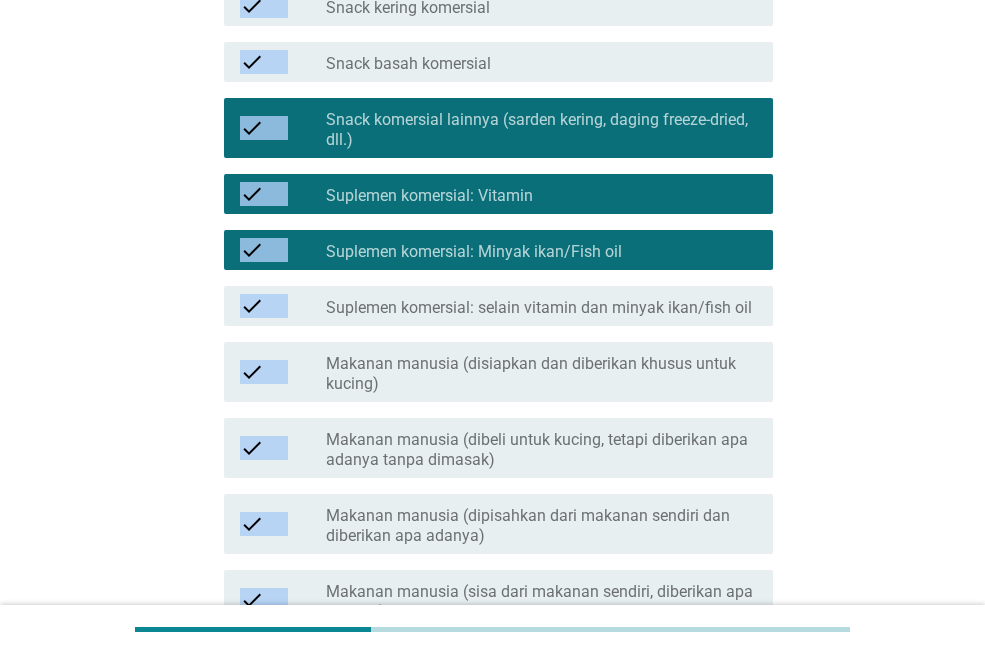 click on "Makanan manusia (disiapkan dan diberikan khusus untuk kucing)" at bounding box center [541, 374] 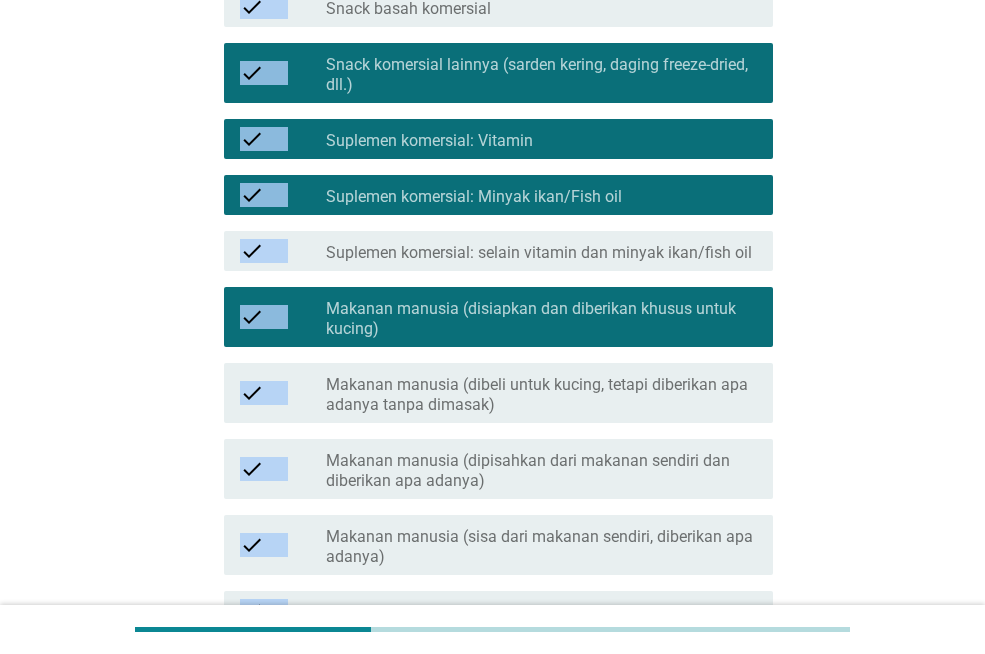 scroll, scrollTop: 600, scrollLeft: 0, axis: vertical 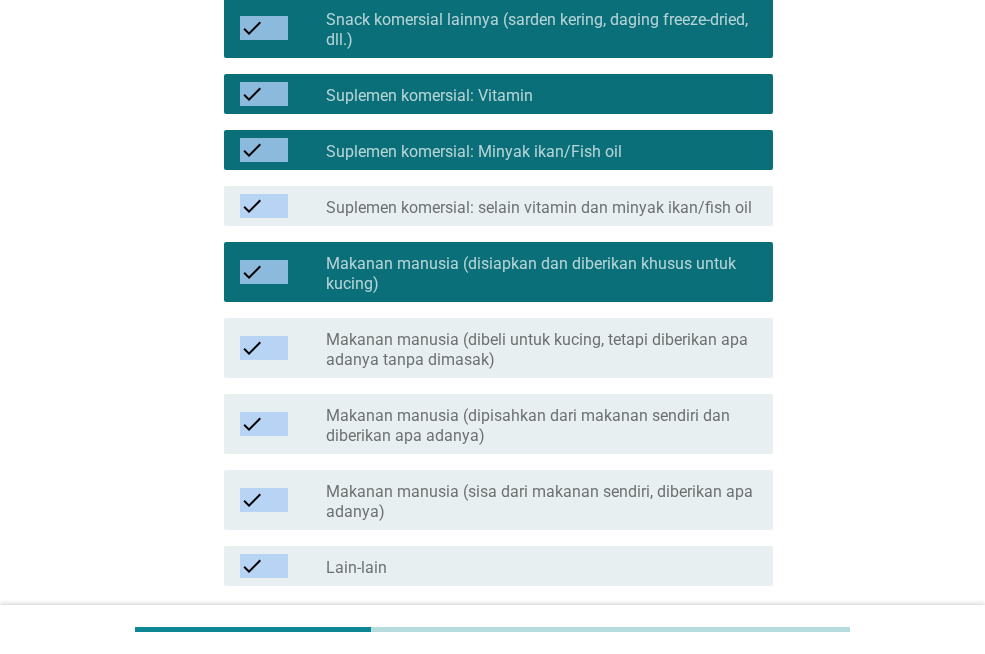 click on "Makanan manusia (dibeli untuk kucing, tetapi diberikan apa adanya tanpa dimasak)" at bounding box center (541, 350) 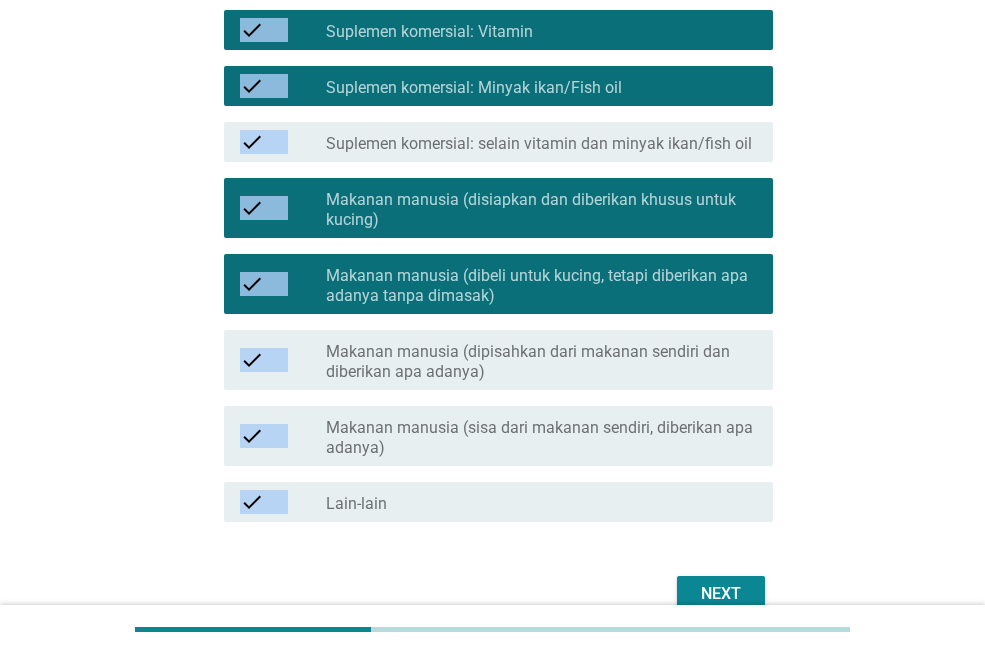 scroll, scrollTop: 700, scrollLeft: 0, axis: vertical 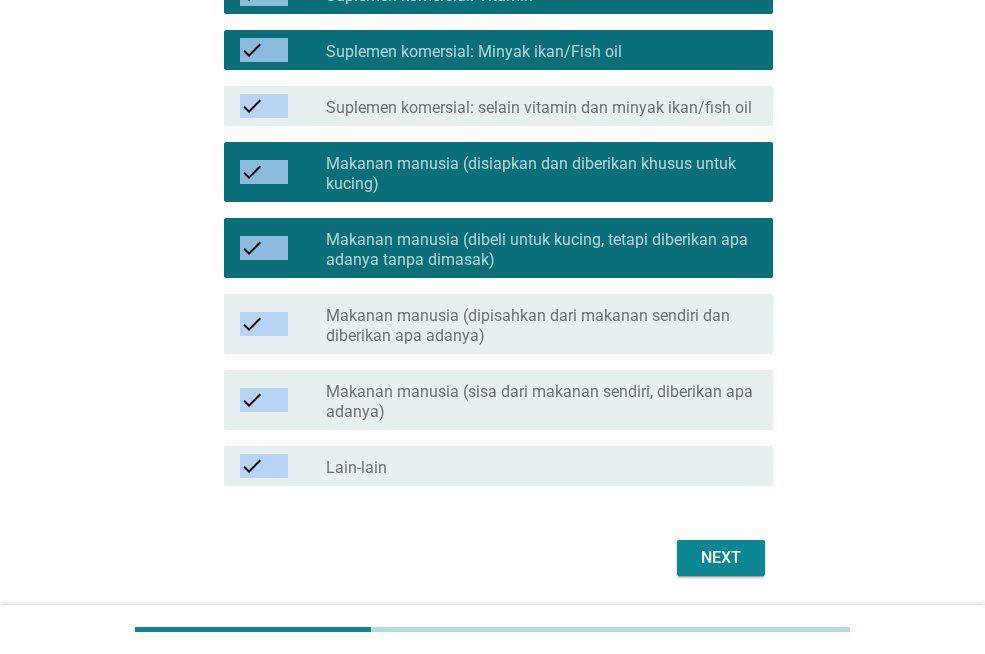 click on "Makanan manusia (dipisahkan dari makanan sendiri dan diberikan apa adanya)" at bounding box center (541, 326) 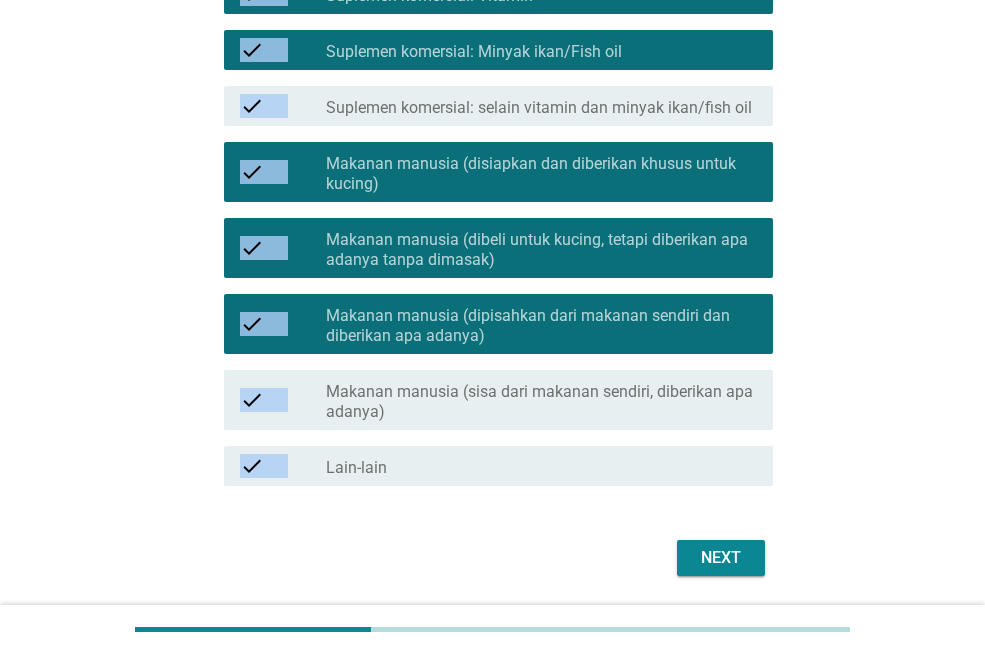click on "Makanan manusia (sisa dari makanan sendiri, diberikan apa adanya)" at bounding box center [541, 402] 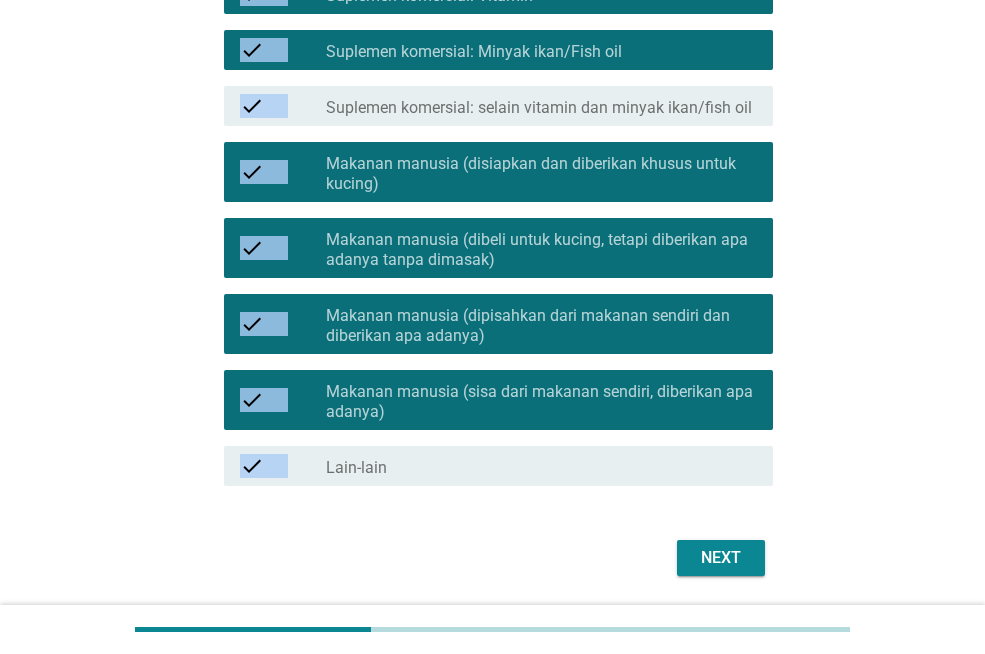 click on "Next" at bounding box center [721, 558] 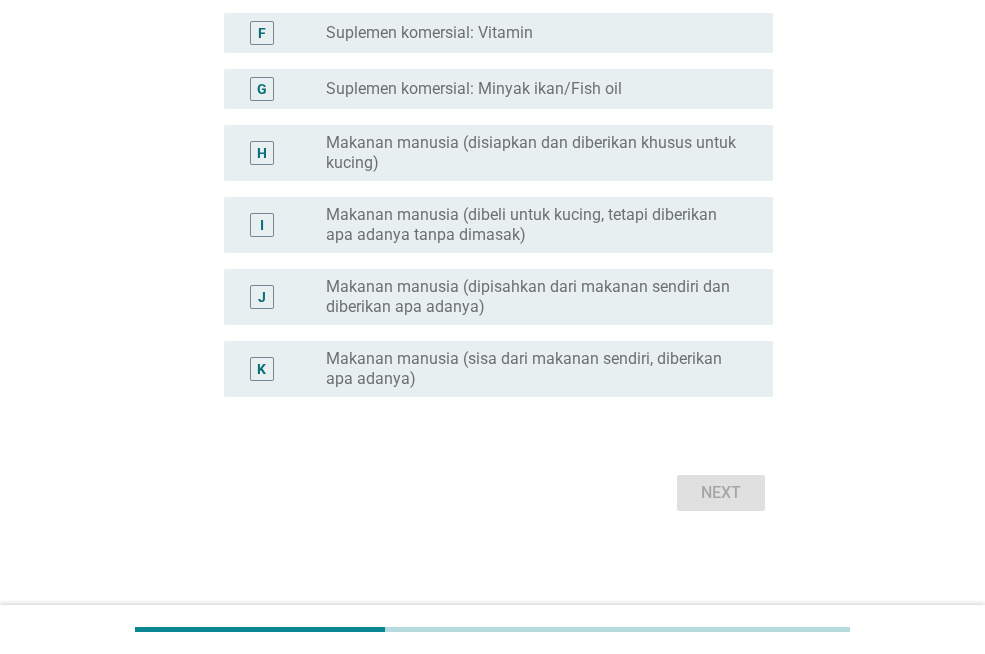 scroll, scrollTop: 0, scrollLeft: 0, axis: both 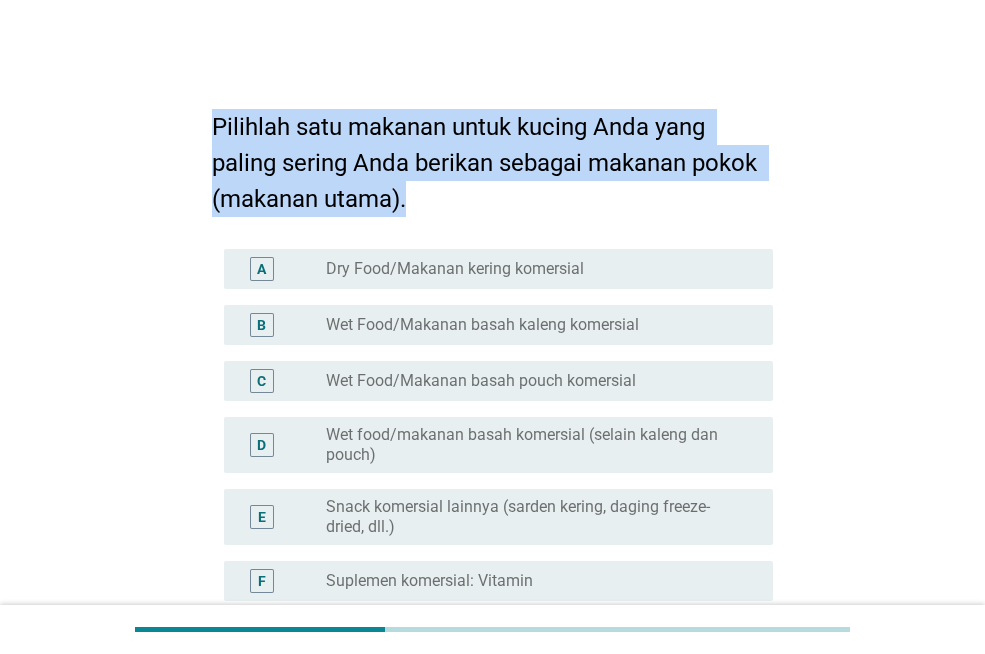 click on "Wet Food/Makanan basah kaleng komersial" at bounding box center [482, 325] 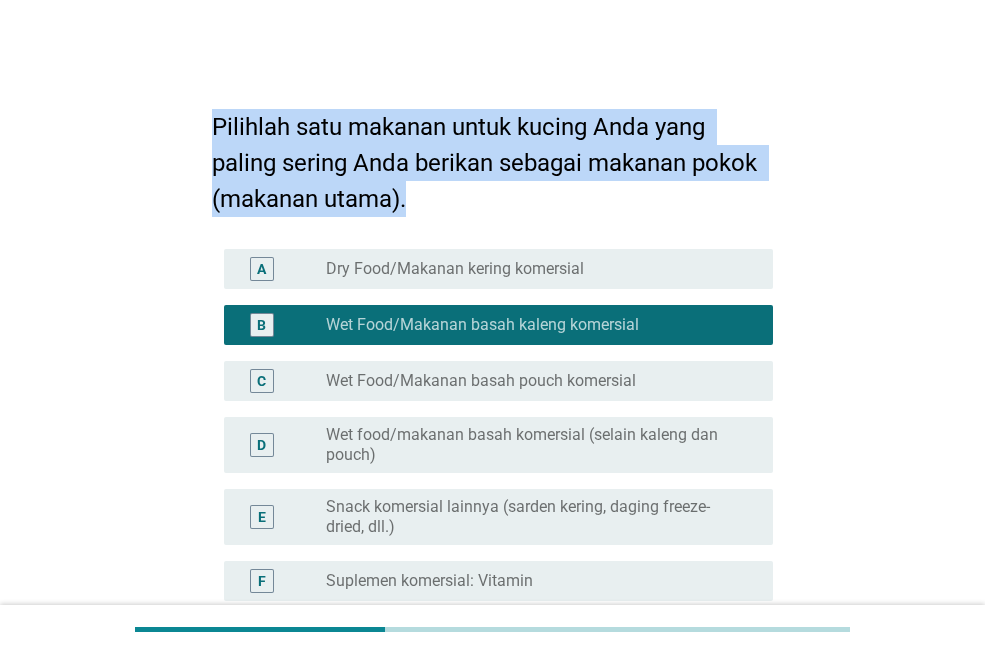 click on "Dry Food/Makanan kering komersial" at bounding box center (455, 269) 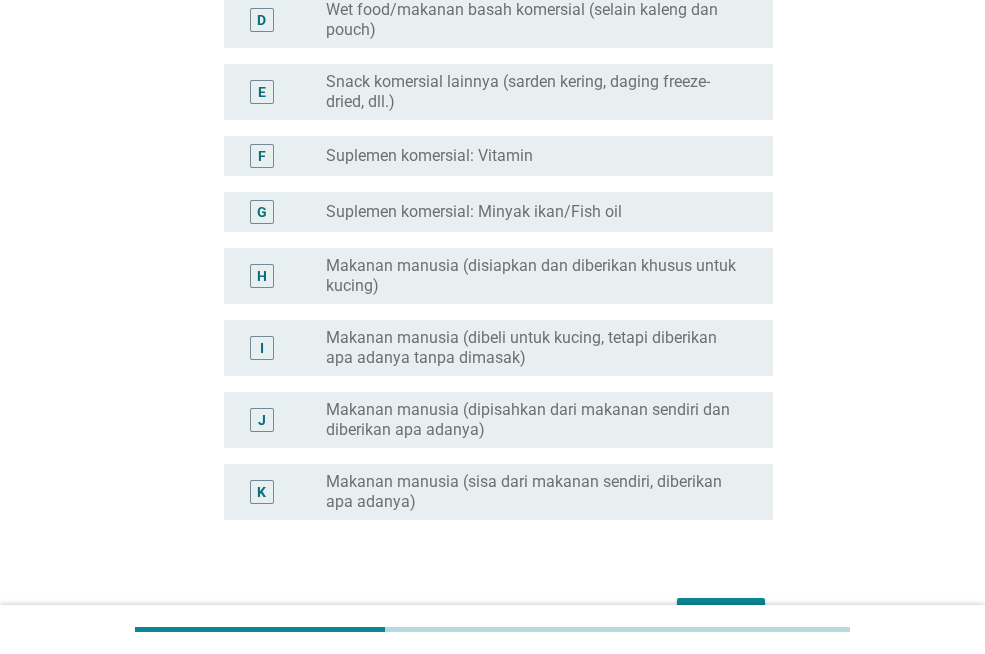 scroll, scrollTop: 548, scrollLeft: 0, axis: vertical 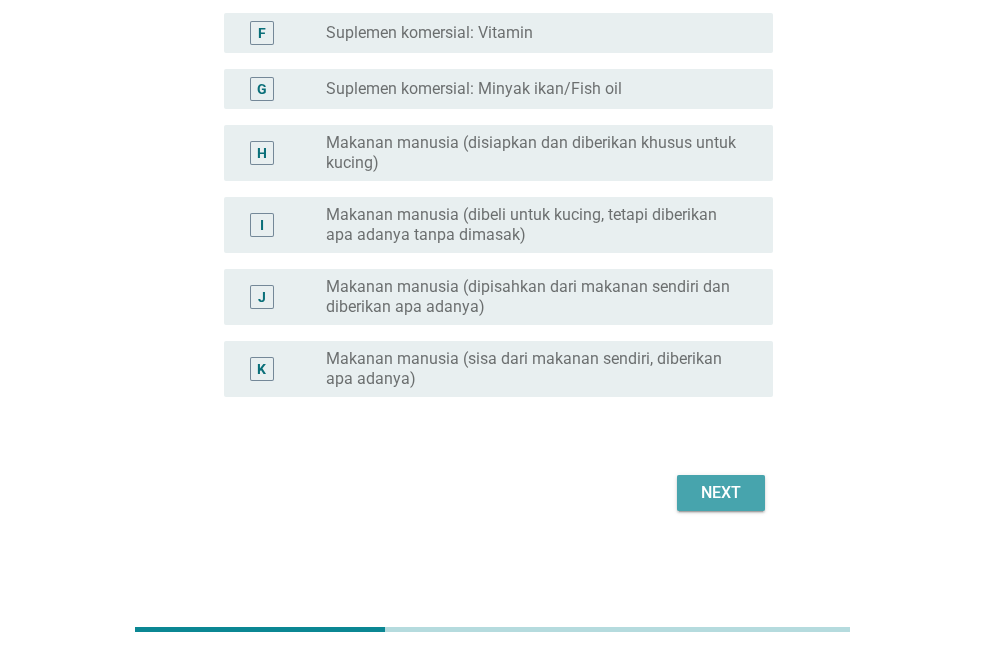 click on "Next" at bounding box center [721, 493] 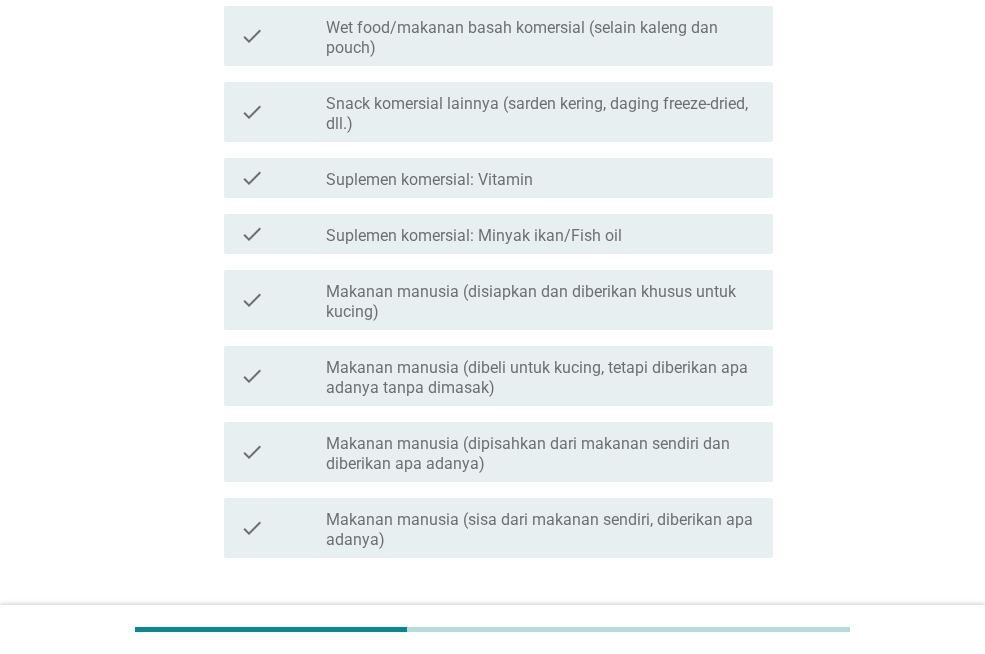 scroll, scrollTop: 0, scrollLeft: 0, axis: both 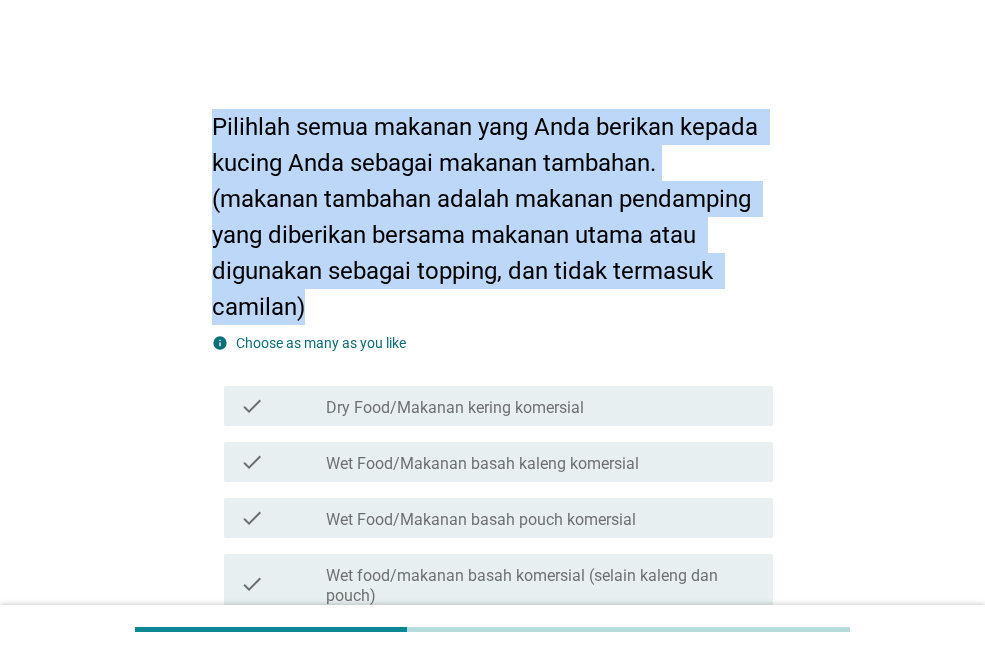 click on "Dry Food/Makanan kering komersial" at bounding box center (455, 408) 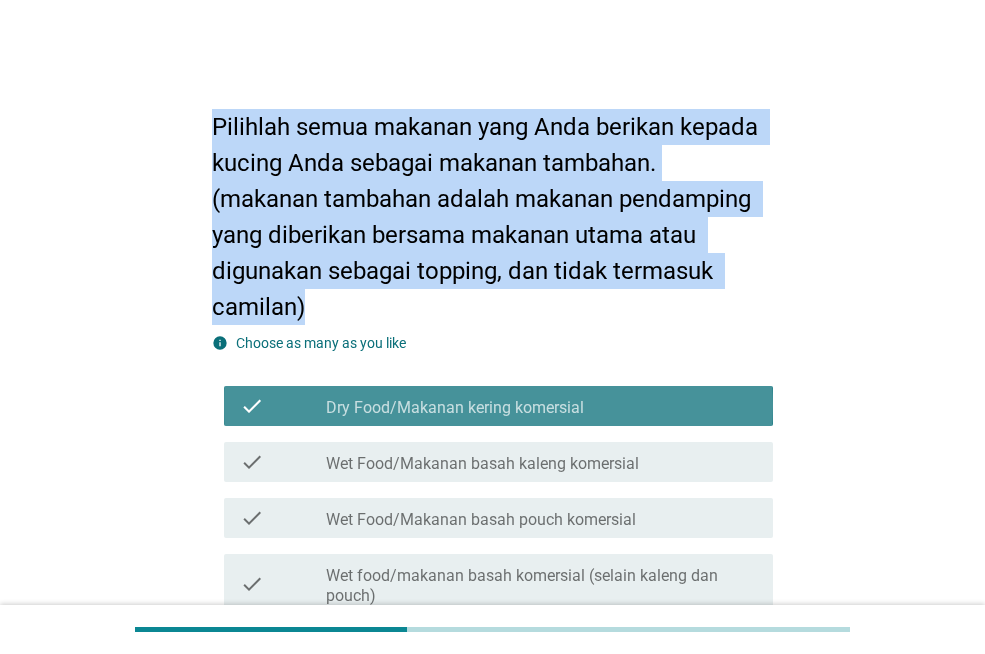 click on "Wet Food/Makanan basah kaleng komersial" at bounding box center (482, 464) 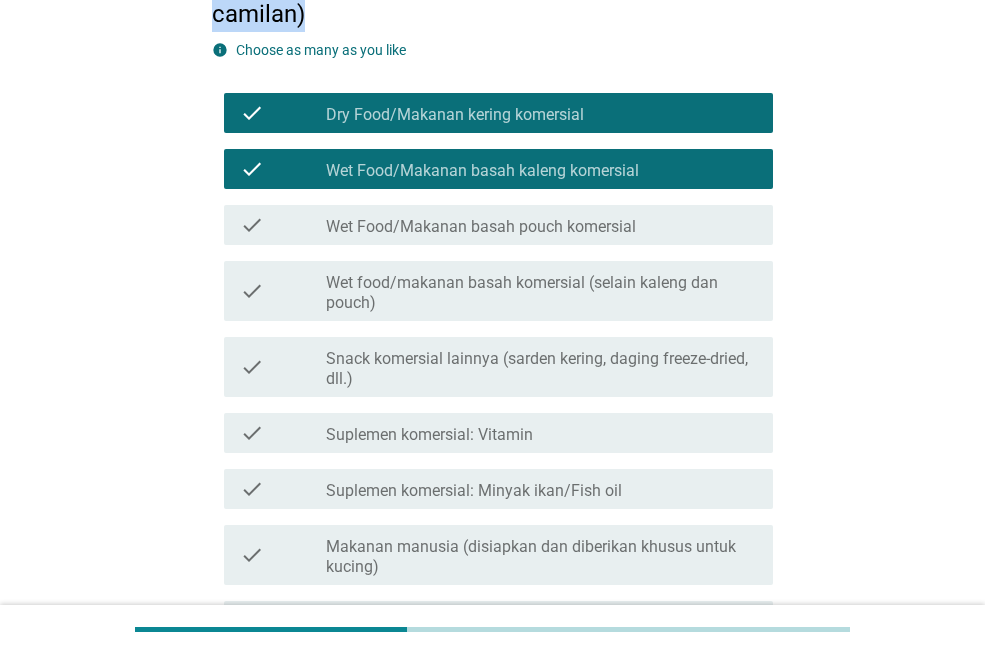 scroll, scrollTop: 300, scrollLeft: 0, axis: vertical 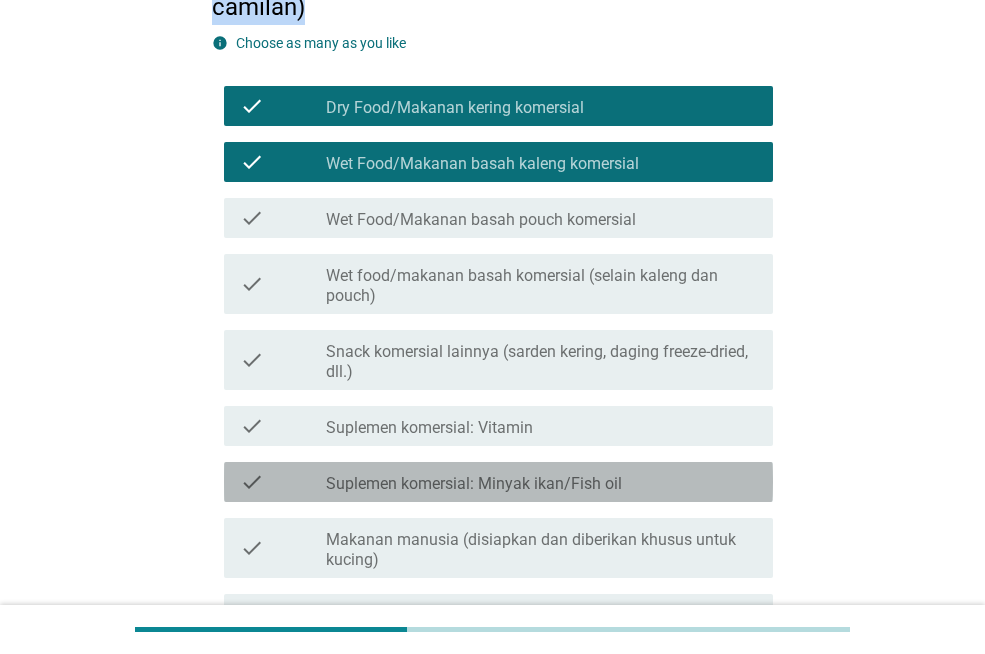 click on "Suplemen komersial: Minyak ikan/Fish oil" at bounding box center (474, 484) 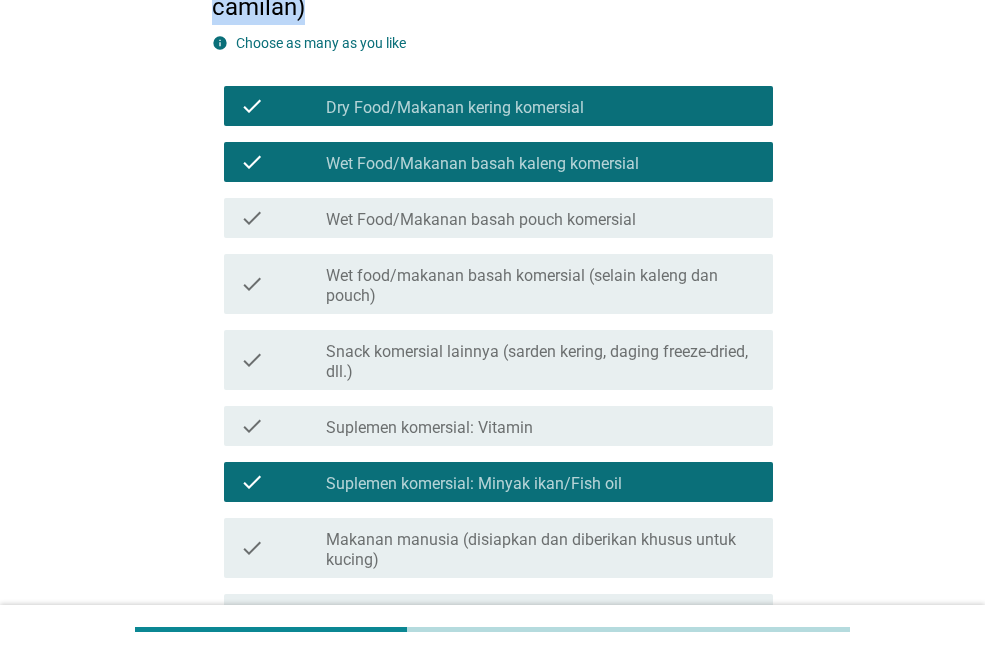 click on "Suplemen komersial: Vitamin" at bounding box center (429, 428) 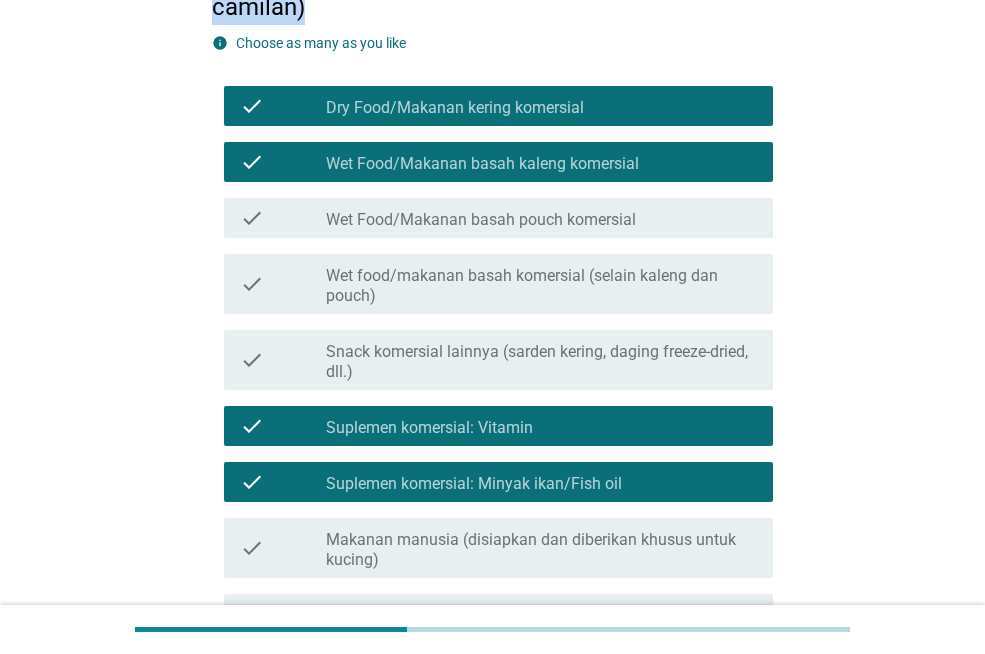 click on "Snack komersial lainnya (sarden kering, daging freeze-dried, dll.)" at bounding box center (541, 362) 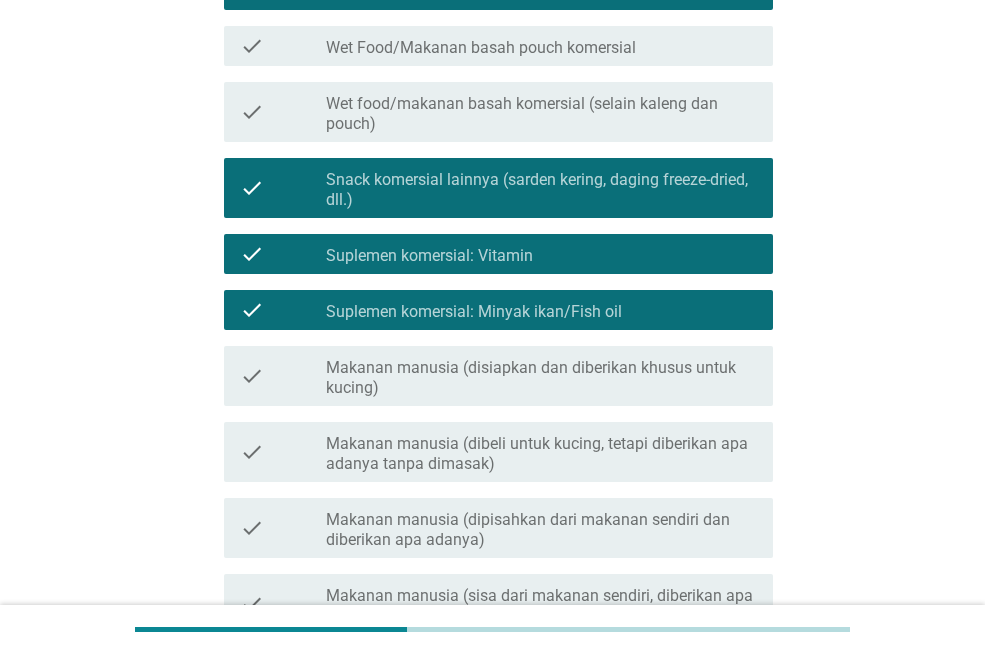 scroll, scrollTop: 685, scrollLeft: 0, axis: vertical 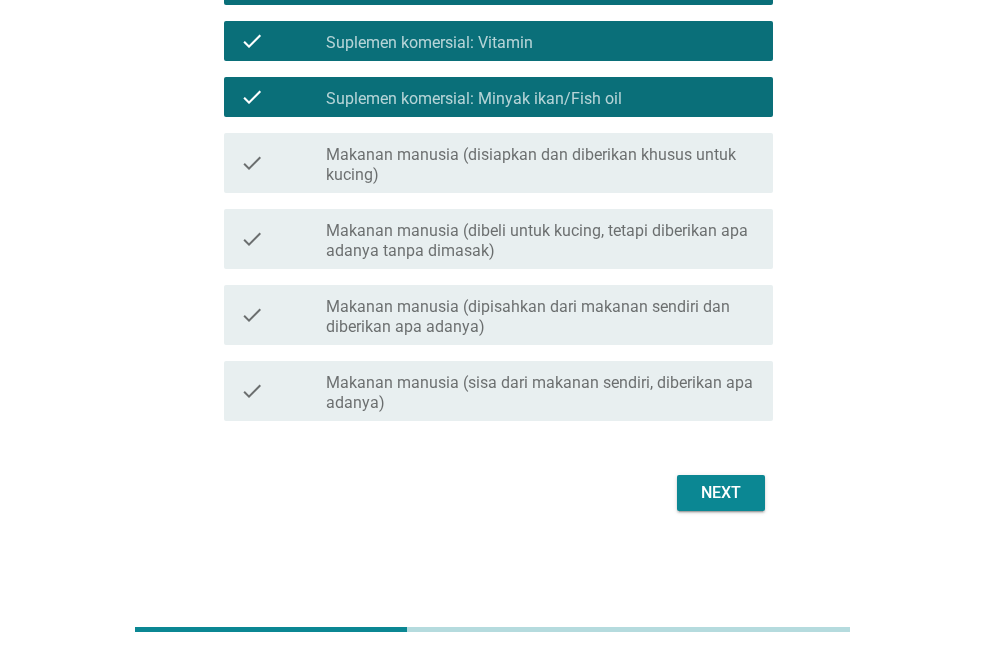 click on "Makanan manusia (dipisahkan dari makanan sendiri dan diberikan apa adanya)" at bounding box center [541, 317] 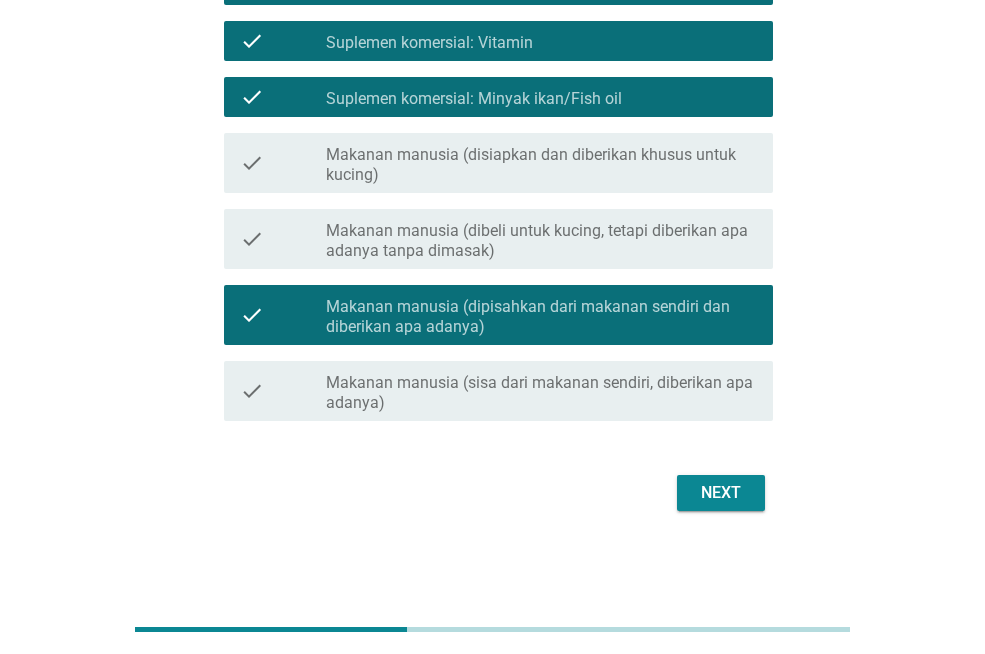 click on "Makanan manusia (sisa dari makanan sendiri, diberikan apa adanya)" at bounding box center [541, 393] 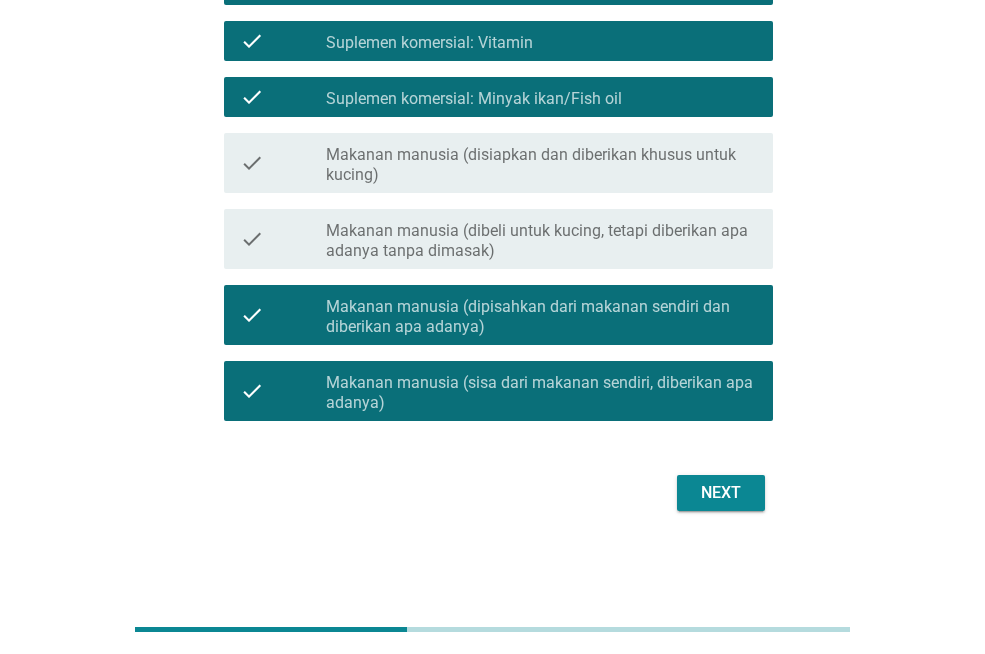 drag, startPoint x: 589, startPoint y: 394, endPoint x: 608, endPoint y: 338, distance: 59.135437 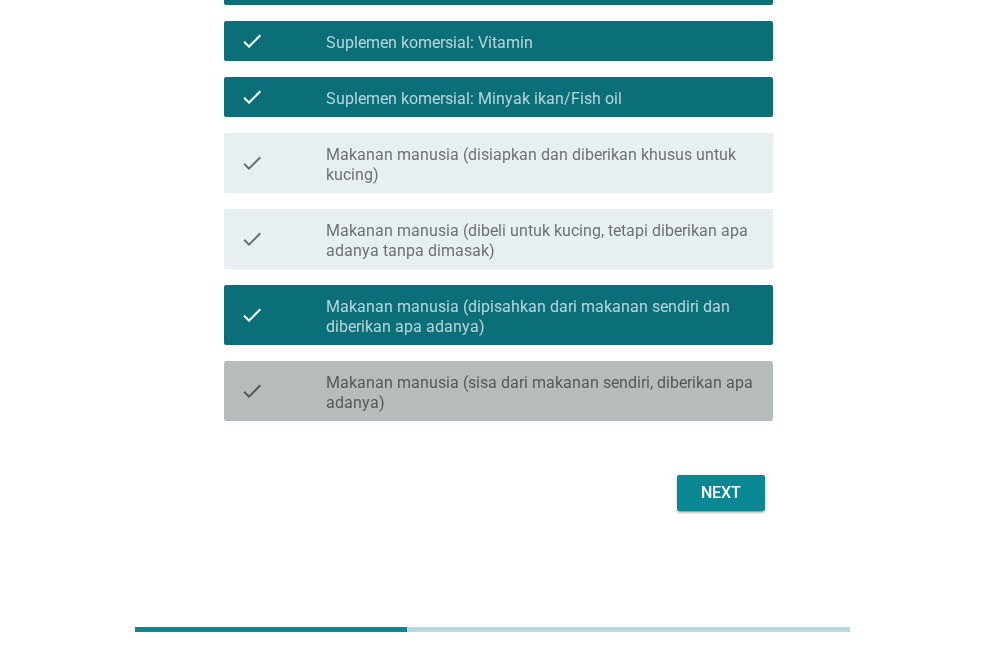 click on "Makanan manusia (dipisahkan dari makanan sendiri dan diberikan apa adanya)" at bounding box center (541, 317) 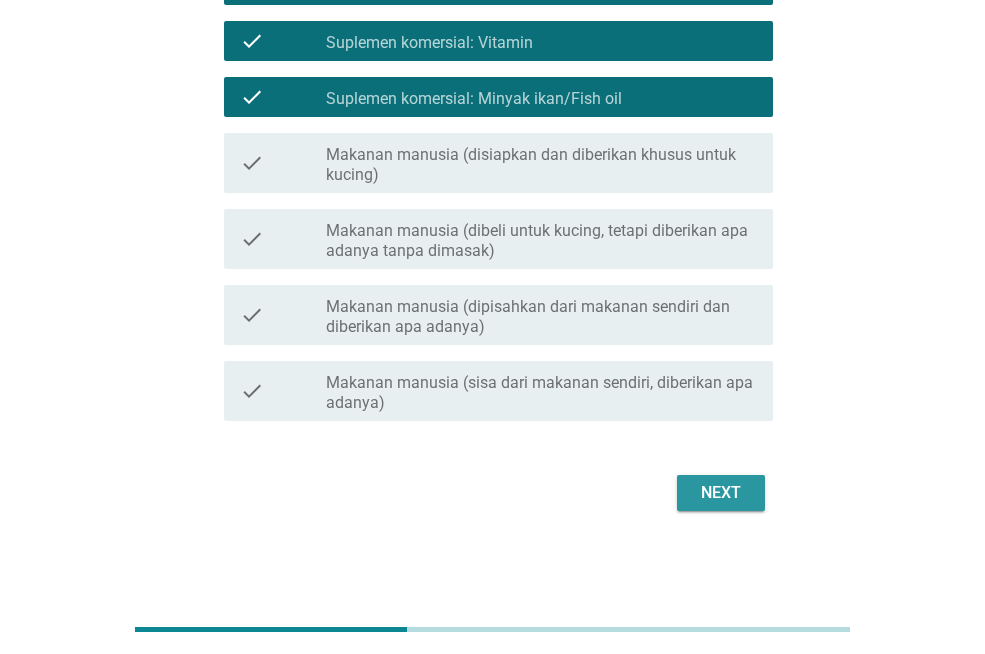 drag, startPoint x: 701, startPoint y: 488, endPoint x: 686, endPoint y: 480, distance: 17 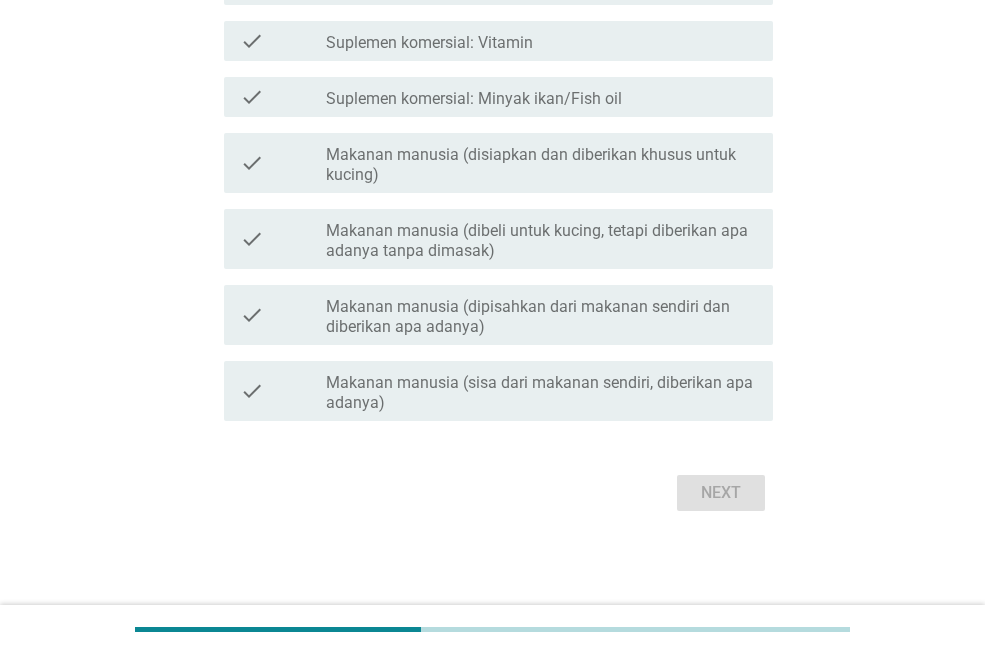 scroll, scrollTop: 0, scrollLeft: 0, axis: both 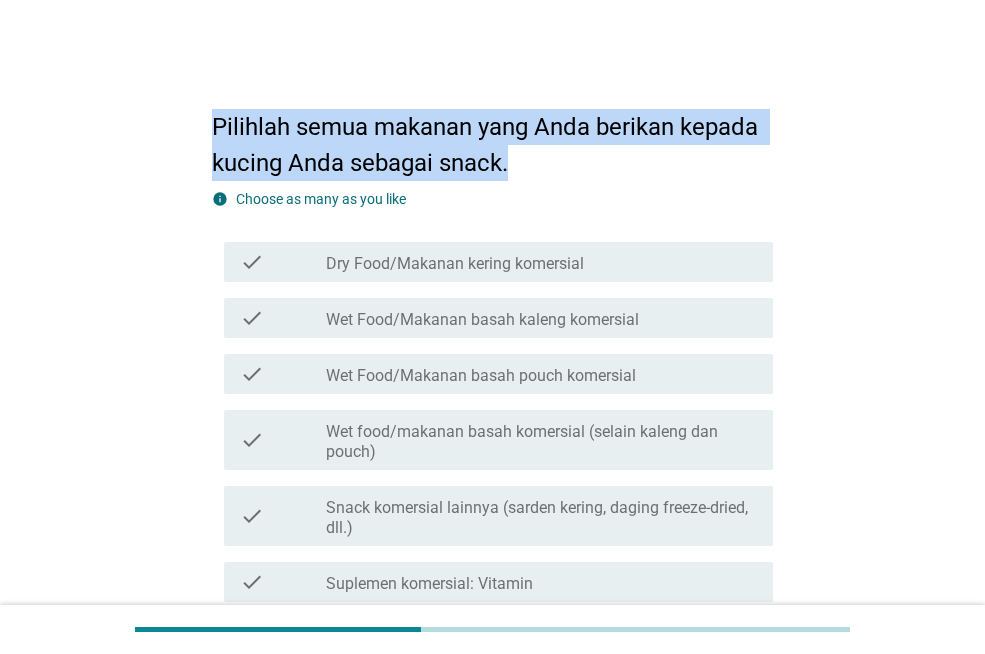 click on "Dry Food/Makanan kering komersial" at bounding box center [455, 264] 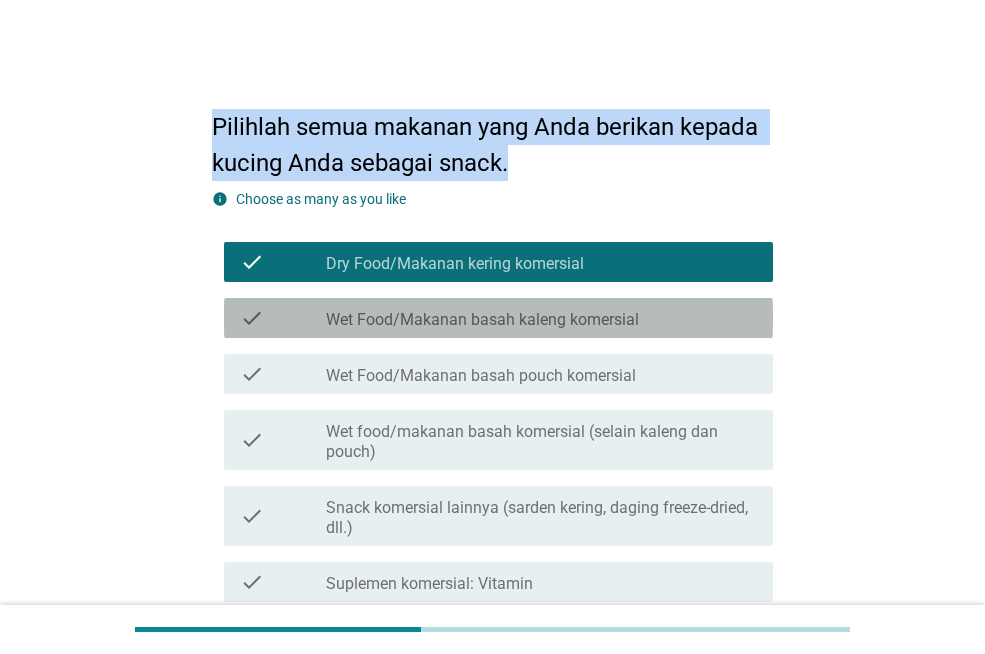 click on "Wet Food/Makanan basah kaleng komersial" at bounding box center (482, 320) 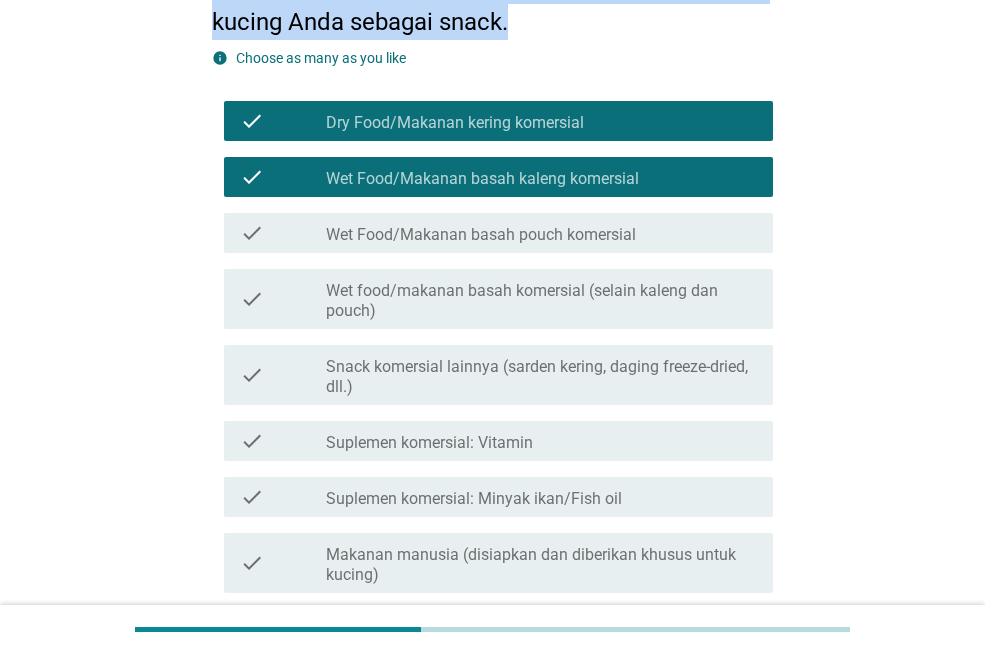 scroll, scrollTop: 200, scrollLeft: 0, axis: vertical 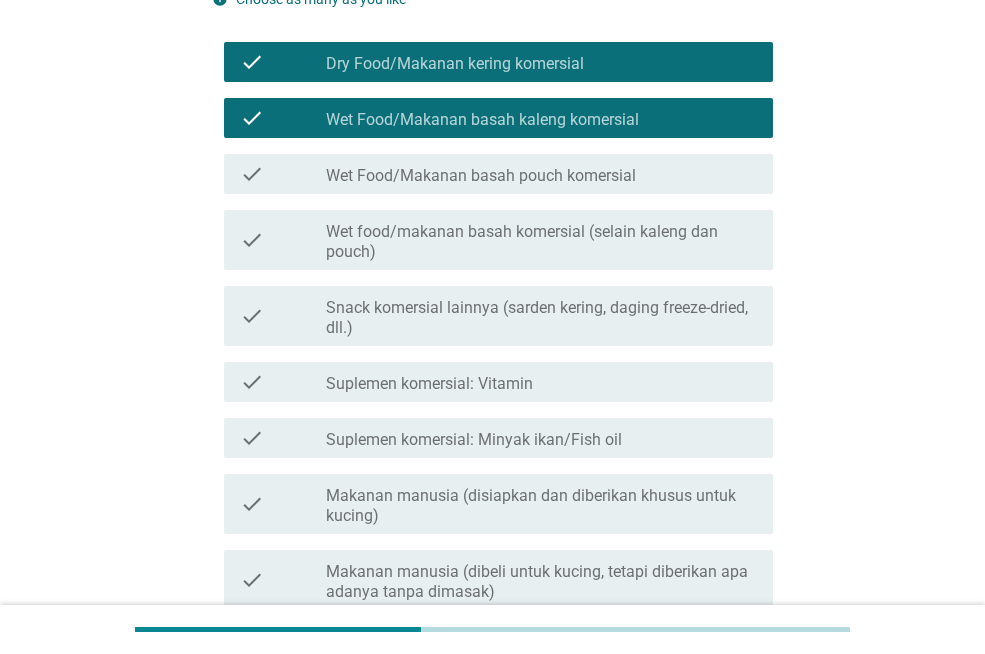 click on "Suplemen komersial: Minyak ikan/Fish oil" at bounding box center (474, 440) 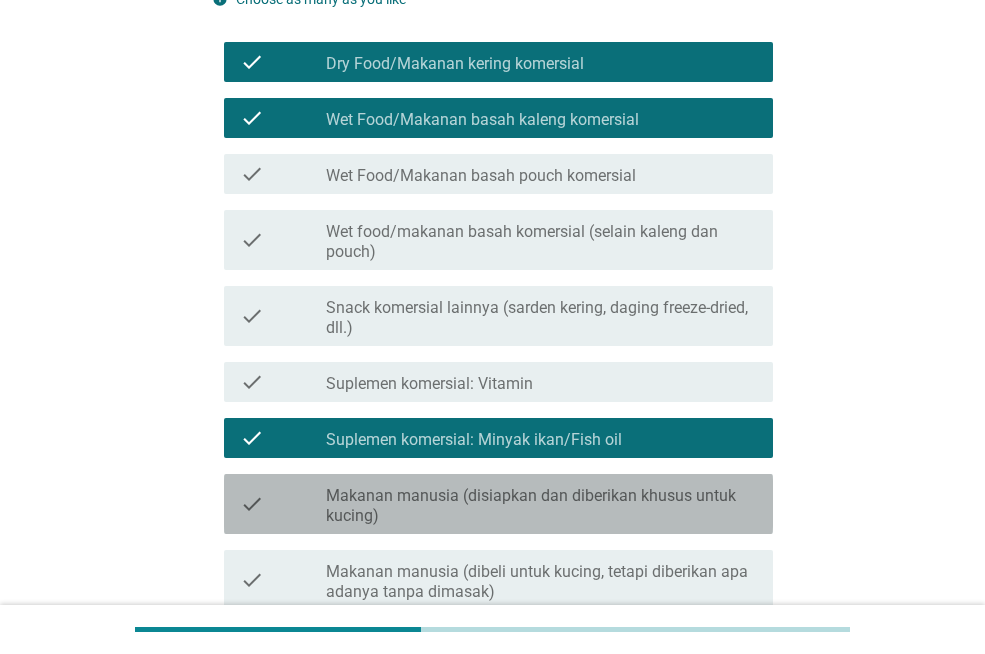 click on "Makanan manusia (disiapkan dan diberikan khusus untuk kucing)" at bounding box center (541, 506) 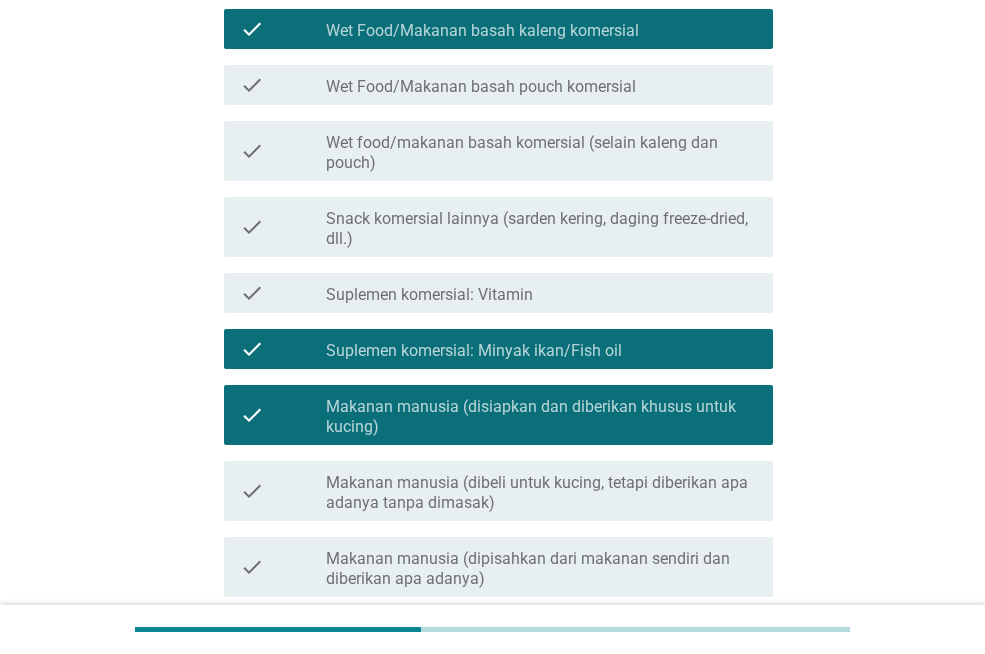 scroll, scrollTop: 500, scrollLeft: 0, axis: vertical 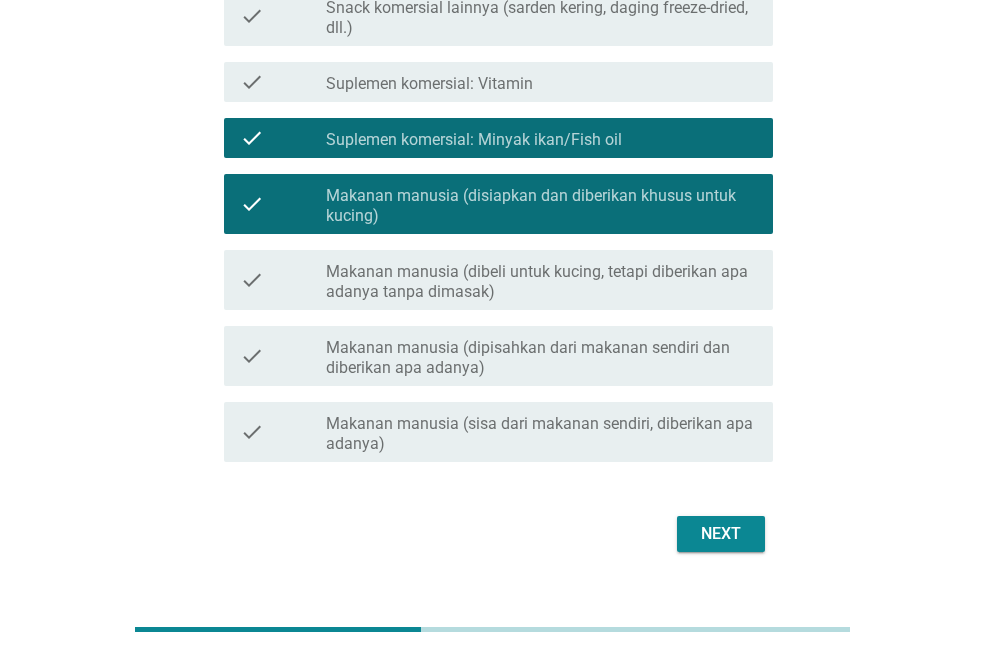 click on "Makanan manusia (dipisahkan dari makanan sendiri dan diberikan apa adanya)" at bounding box center (541, 358) 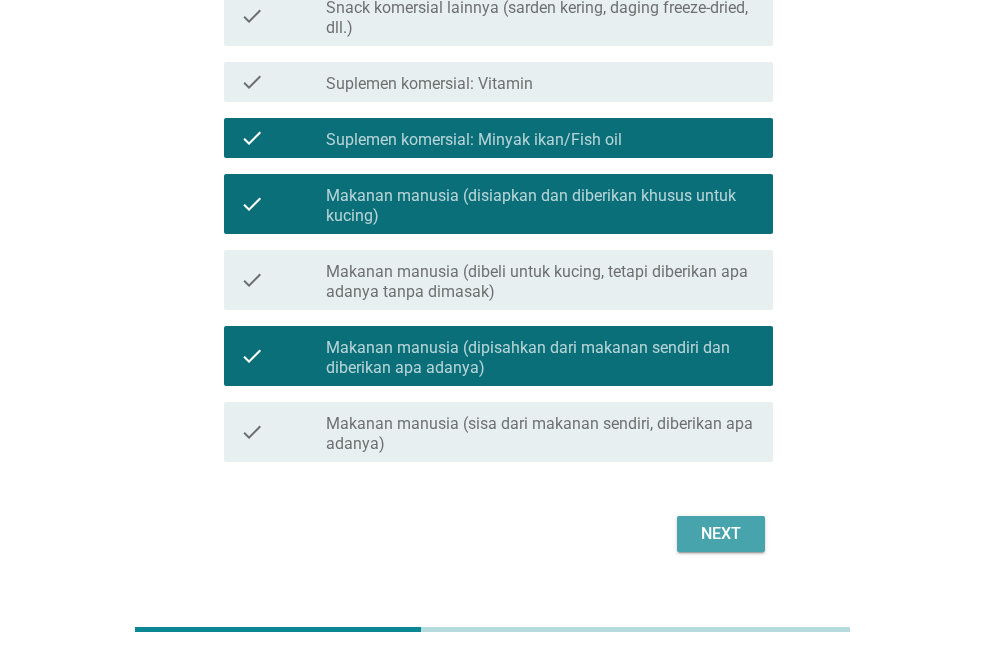 click on "Next" at bounding box center [721, 534] 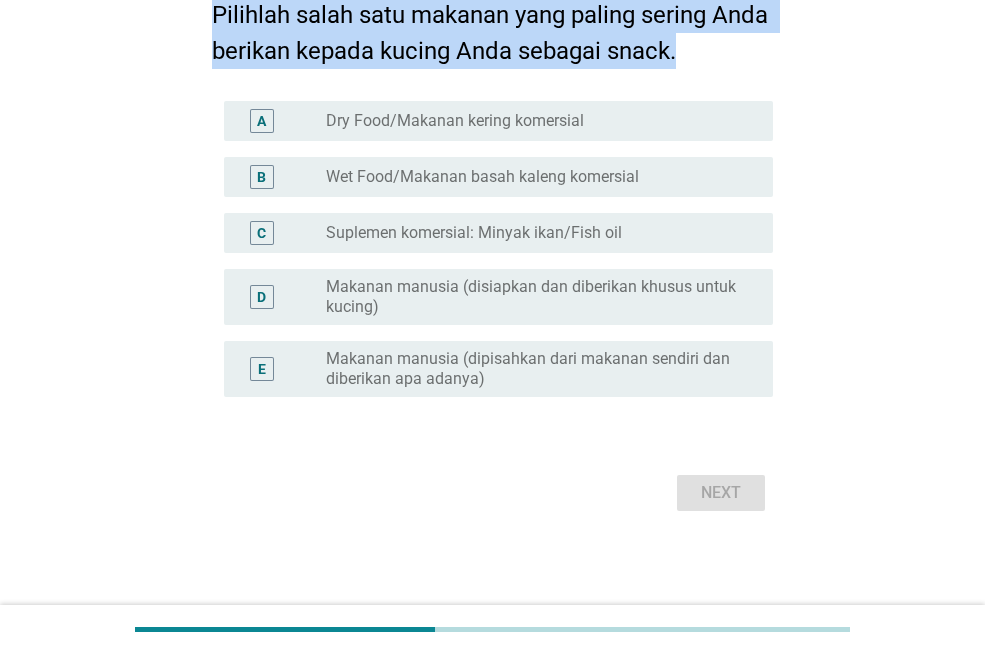 scroll, scrollTop: 0, scrollLeft: 0, axis: both 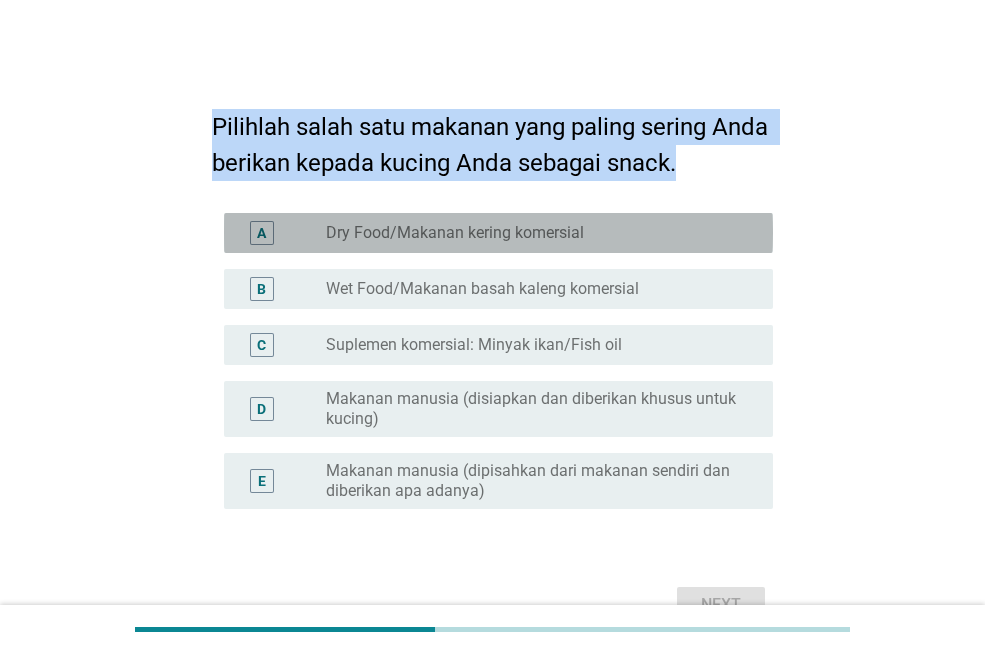 click on "Dry Food/Makanan kering komersial" at bounding box center (455, 233) 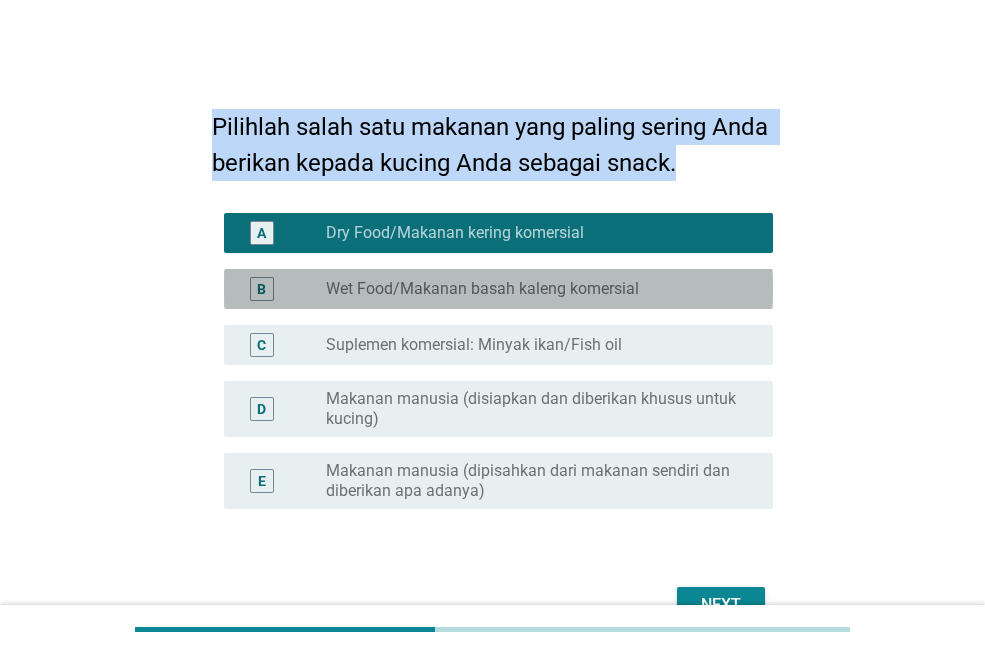 click on "Wet Food/Makanan basah kaleng komersial" at bounding box center (482, 289) 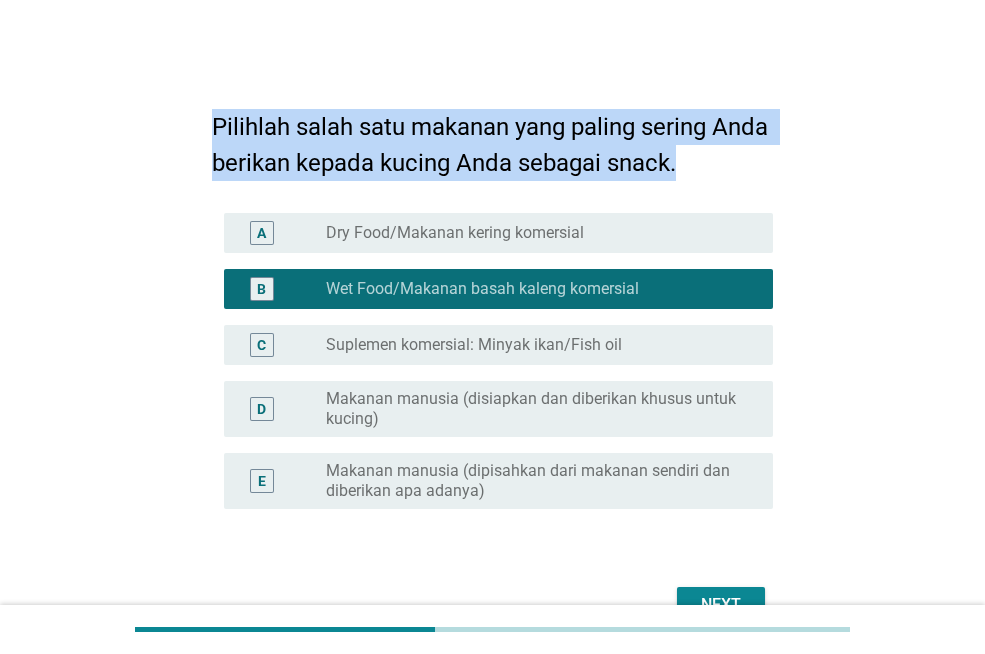 click on "Dry Food/Makanan kering komersial" at bounding box center [455, 233] 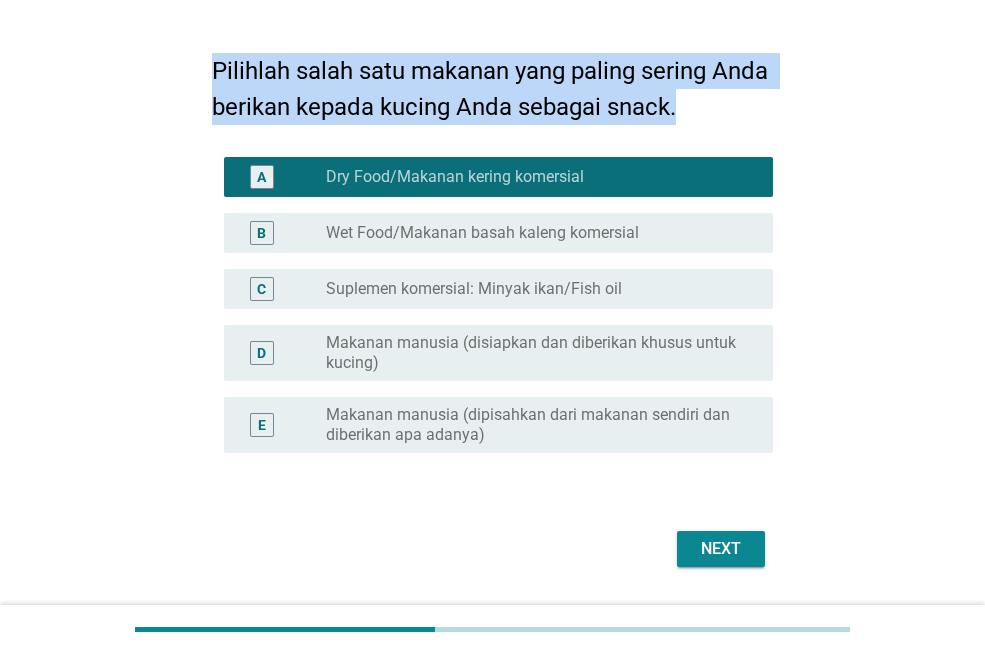 scroll, scrollTop: 112, scrollLeft: 0, axis: vertical 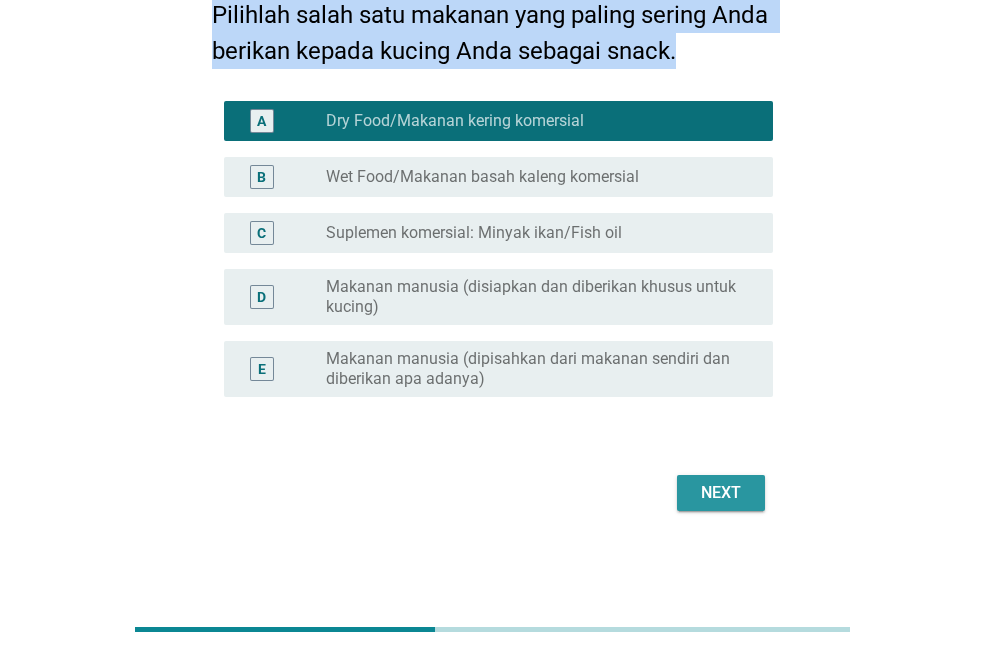 click on "Next" at bounding box center [721, 493] 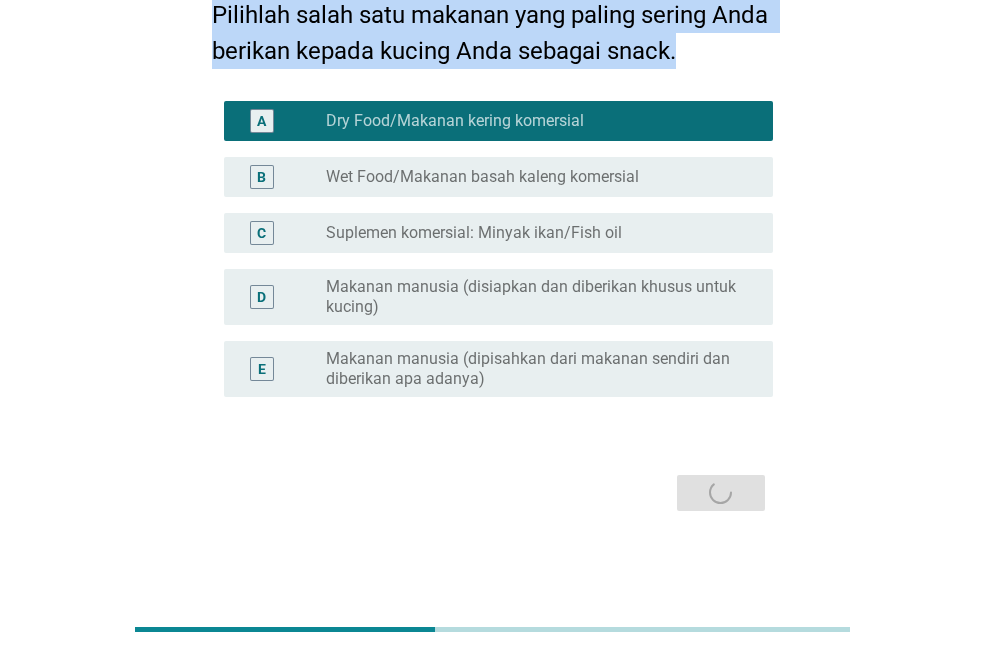 scroll, scrollTop: 0, scrollLeft: 0, axis: both 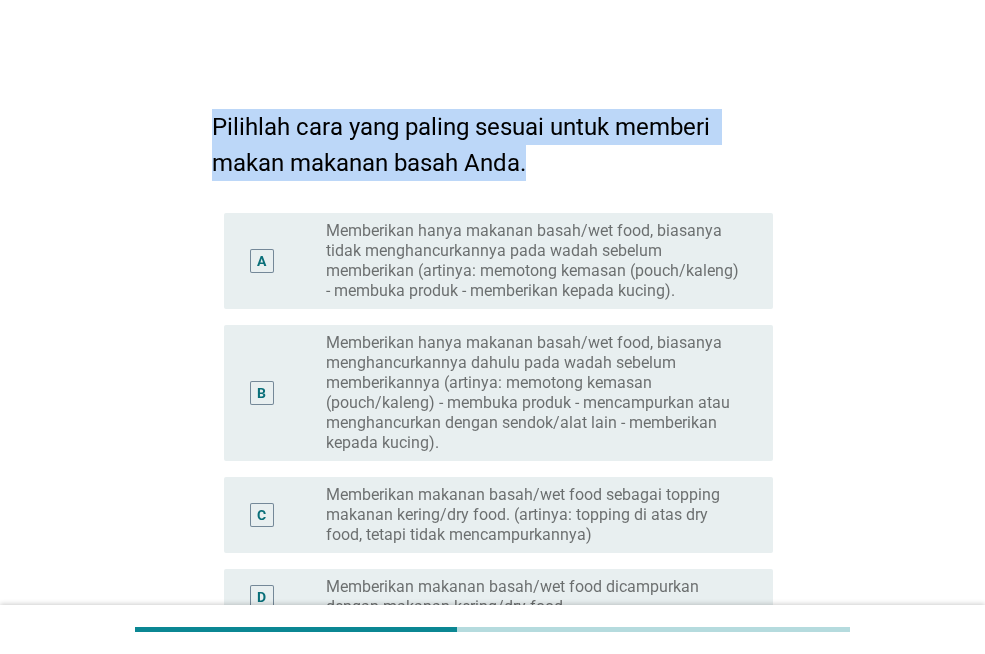 click on "Memberikan hanya makanan basah/wet food, biasanya tidak menghancurkannya pada wadah sebelum memberikan (artinya: memotong kemasan (pouch/kaleng) - membuka produk - memberikan kepada kucing)." at bounding box center [533, 261] 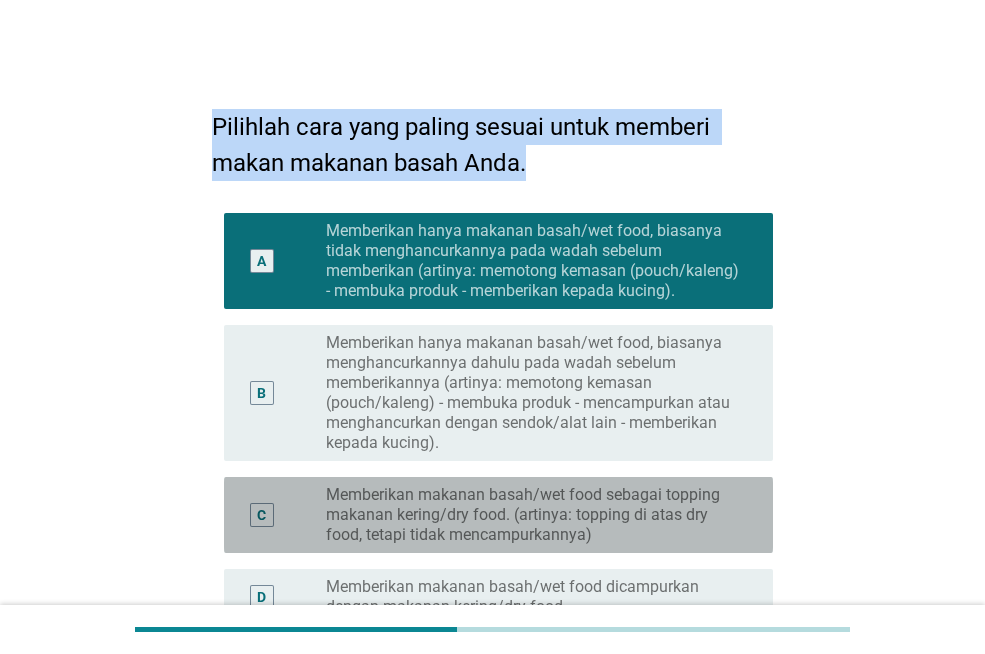 click on "Memberikan makanan basah/wet food sebagai topping makanan kering/dry food. (artinya: topping di atas dry food, tetapi tidak mencampurkannya)" at bounding box center (533, 515) 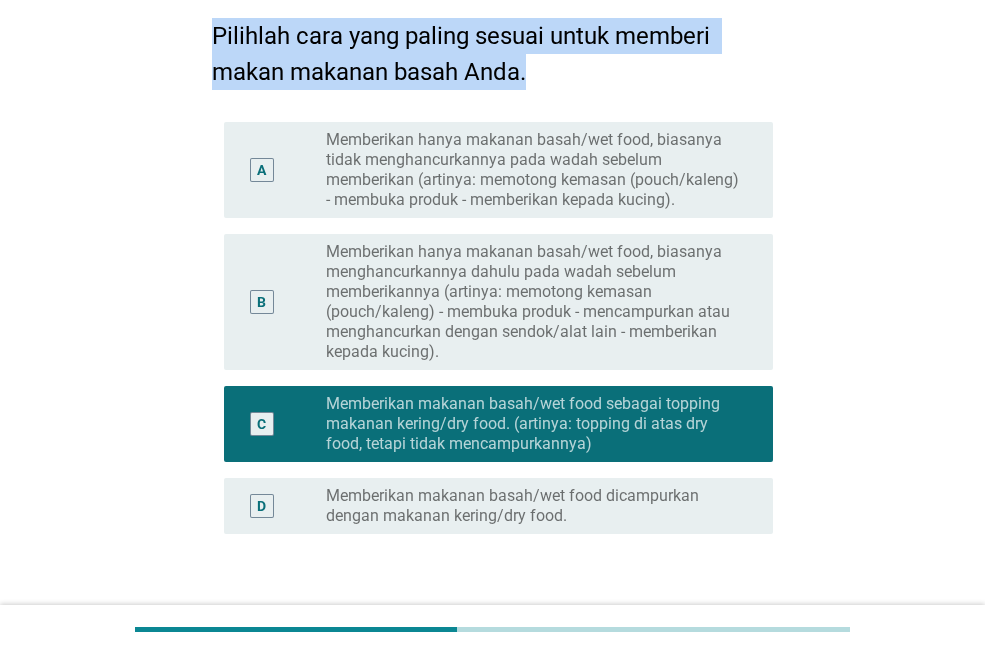 scroll, scrollTop: 200, scrollLeft: 0, axis: vertical 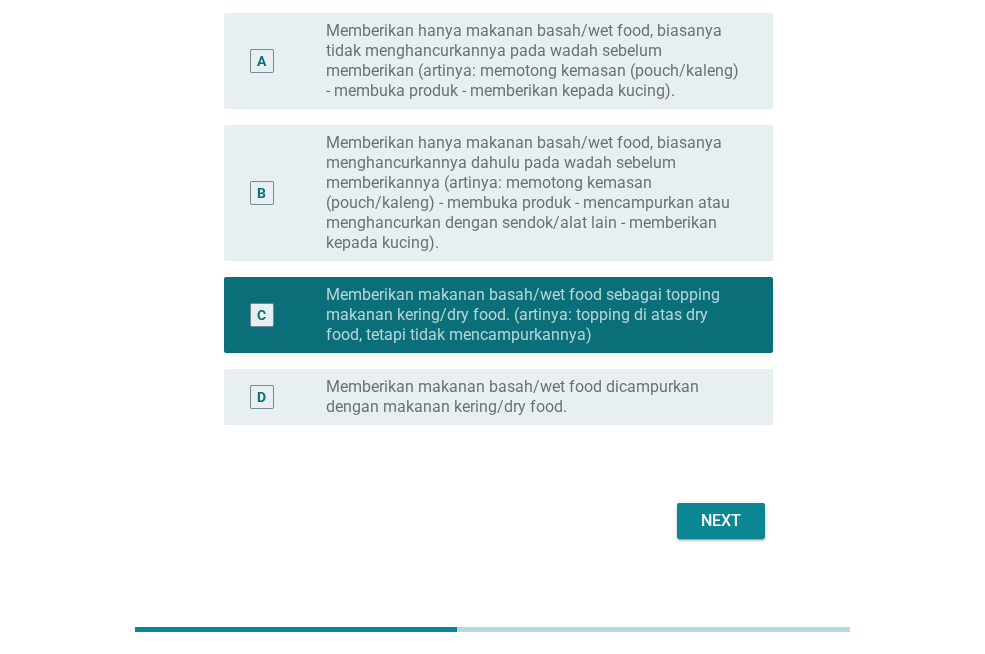 click on "Memberikan makanan basah/wet food dicampurkan dengan makanan kering/dry food." at bounding box center (533, 397) 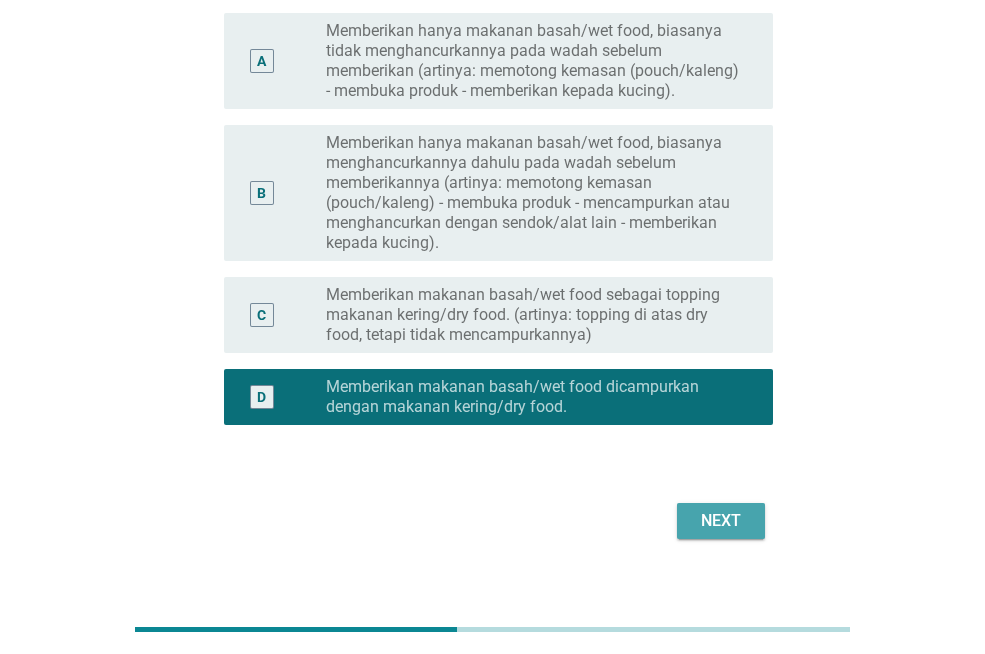 click on "Next" at bounding box center [721, 521] 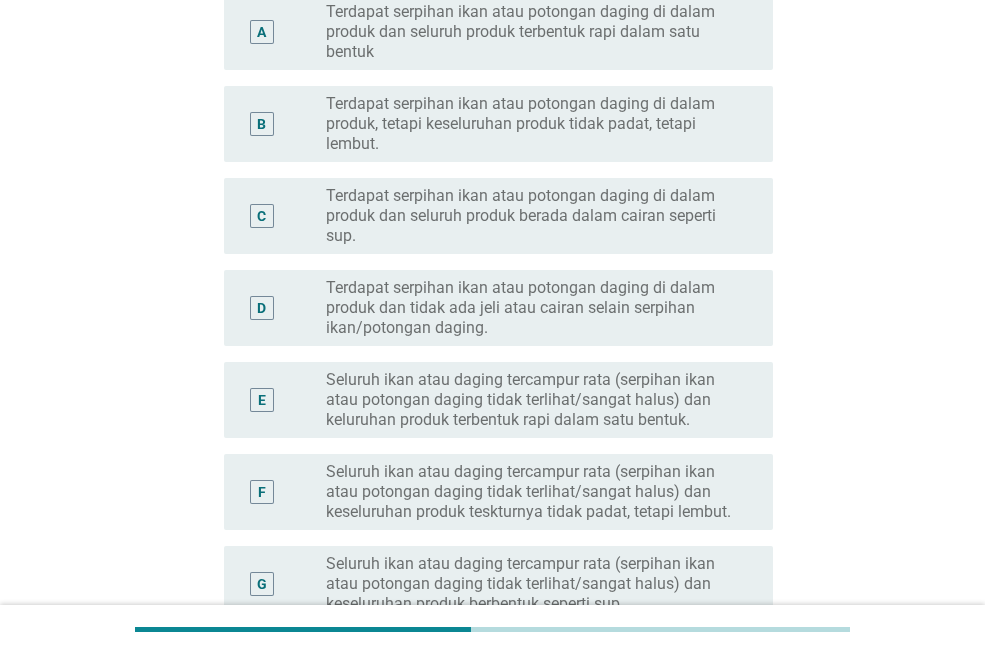 scroll, scrollTop: 400, scrollLeft: 0, axis: vertical 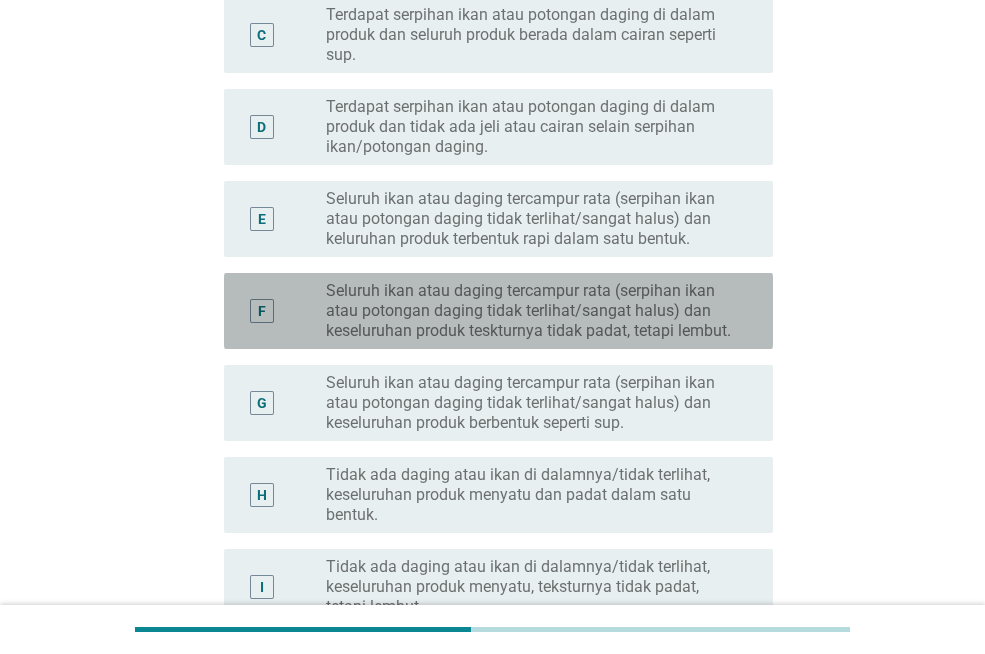 click on "Seluruh ikan atau daging tercampur rata (serpihan ikan atau potongan daging tidak terlihat/sangat halus) dan keseluruhan produk teskturnya tidak padat, tetapi lembut." at bounding box center (533, 311) 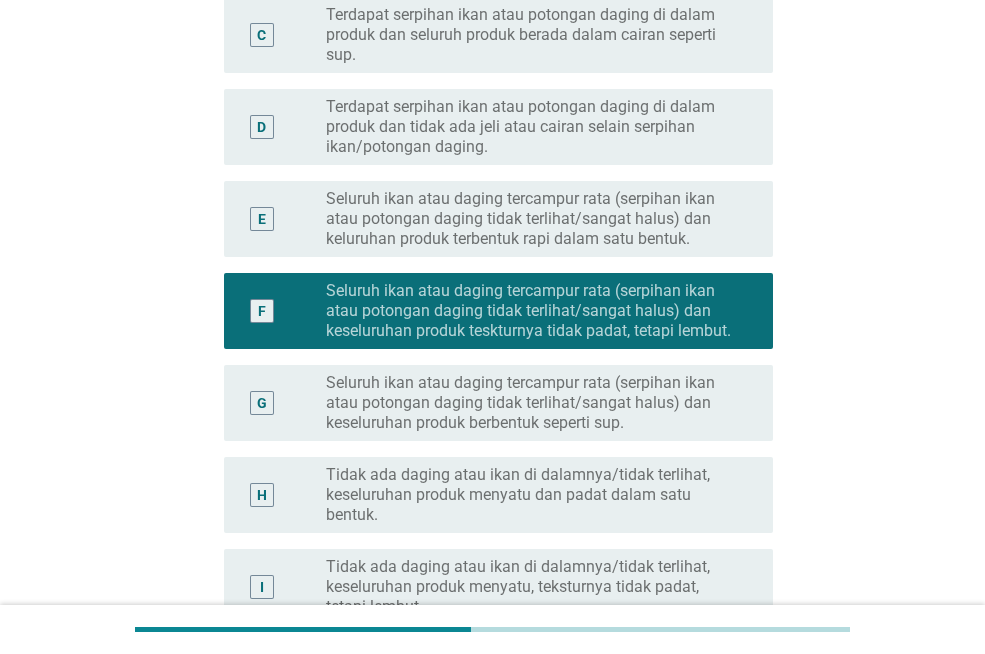 click on "H     radio_button_unchecked Tidak ada daging atau ikan di dalamnya/tidak terlihat, keseluruhan produk menyatu dan padat dalam satu bentuk." at bounding box center [498, 495] 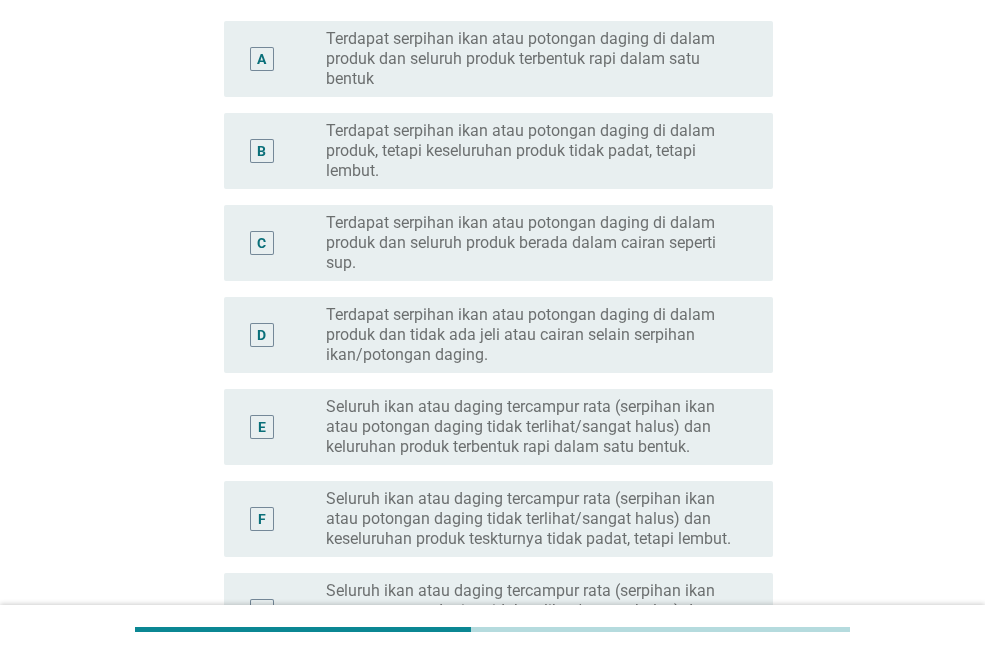 scroll, scrollTop: 200, scrollLeft: 0, axis: vertical 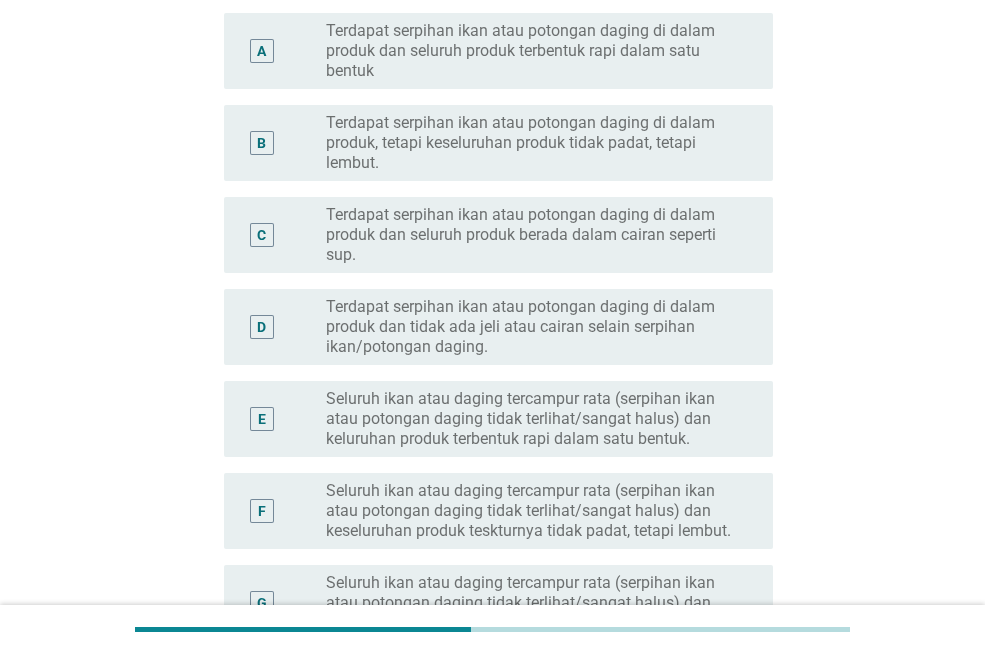 click on "Seluruh ikan atau daging tercampur rata (serpihan ikan atau potongan daging tidak terlihat/sangat halus) dan keluruhan produk terbentuk rapi dalam satu bentuk." at bounding box center (533, 419) 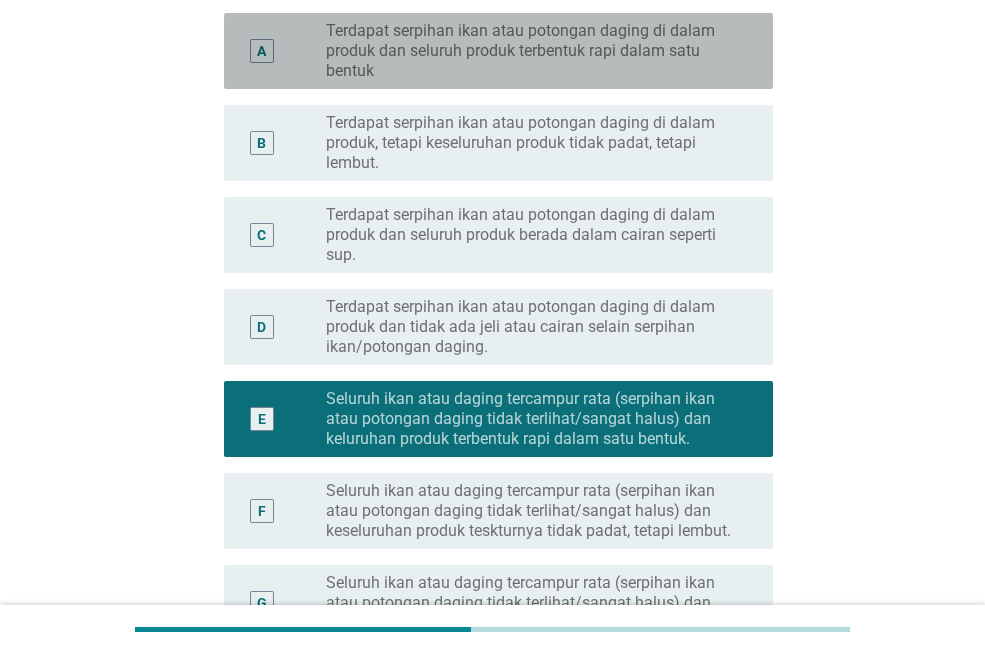 click on "Terdapat serpihan ikan atau potongan daging di dalam produk dan seluruh produk terbentuk rapi dalam satu bentuk" at bounding box center (533, 51) 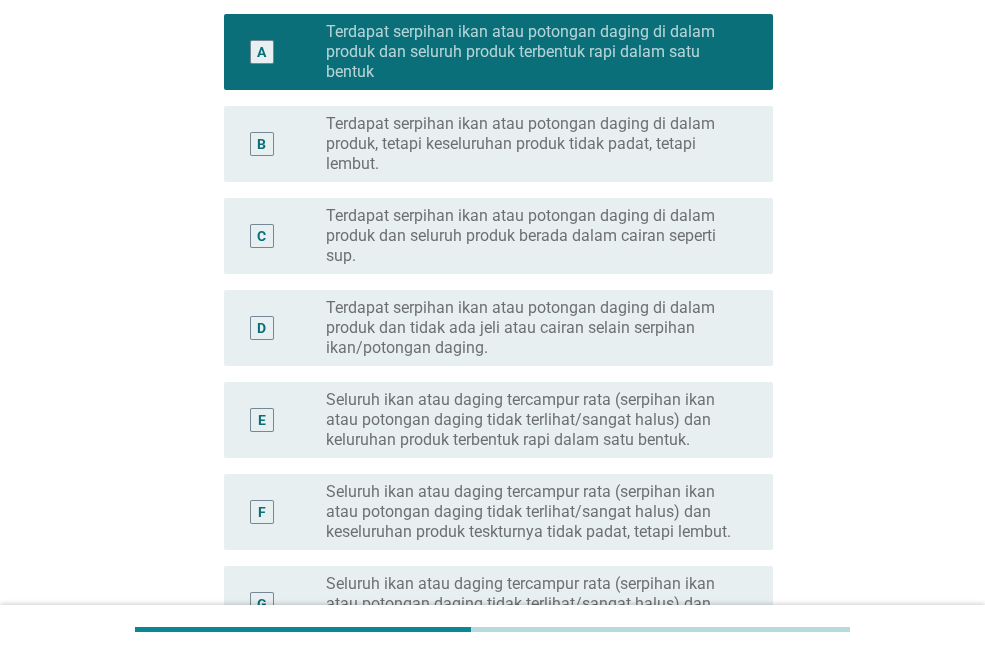 scroll, scrollTop: 200, scrollLeft: 0, axis: vertical 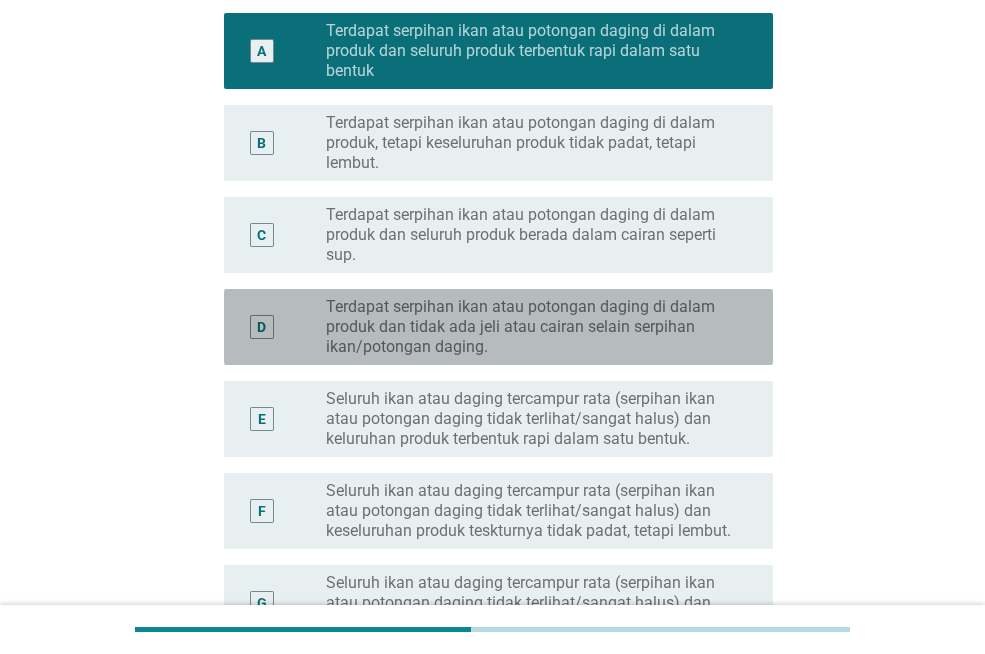 click on "Terdapat serpihan ikan atau potongan daging di dalam produk dan tidak ada jeli atau cairan selain serpihan ikan/potongan daging." at bounding box center [533, 327] 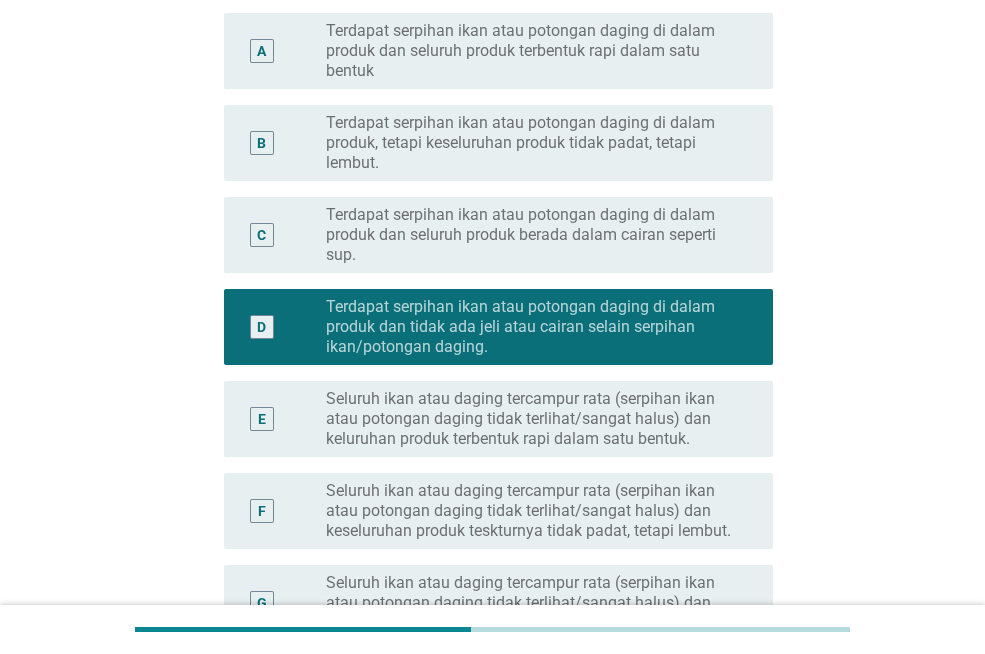 click on "Seluruh ikan atau daging tercampur rata (serpihan ikan atau potongan daging tidak terlihat/sangat halus) dan keluruhan produk terbentuk rapi dalam satu bentuk." at bounding box center (533, 419) 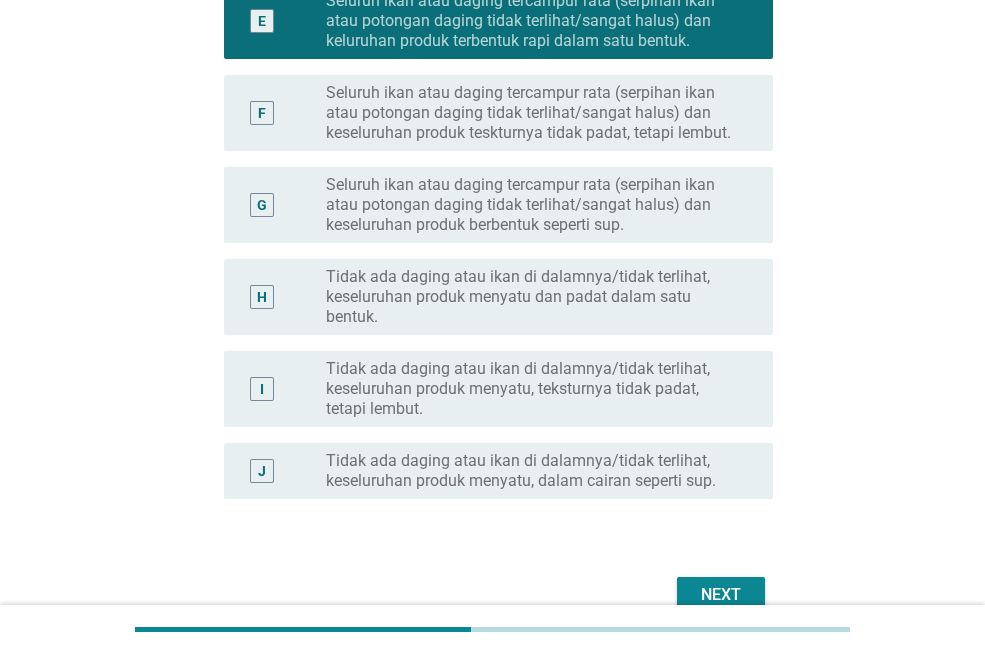 scroll, scrollTop: 700, scrollLeft: 0, axis: vertical 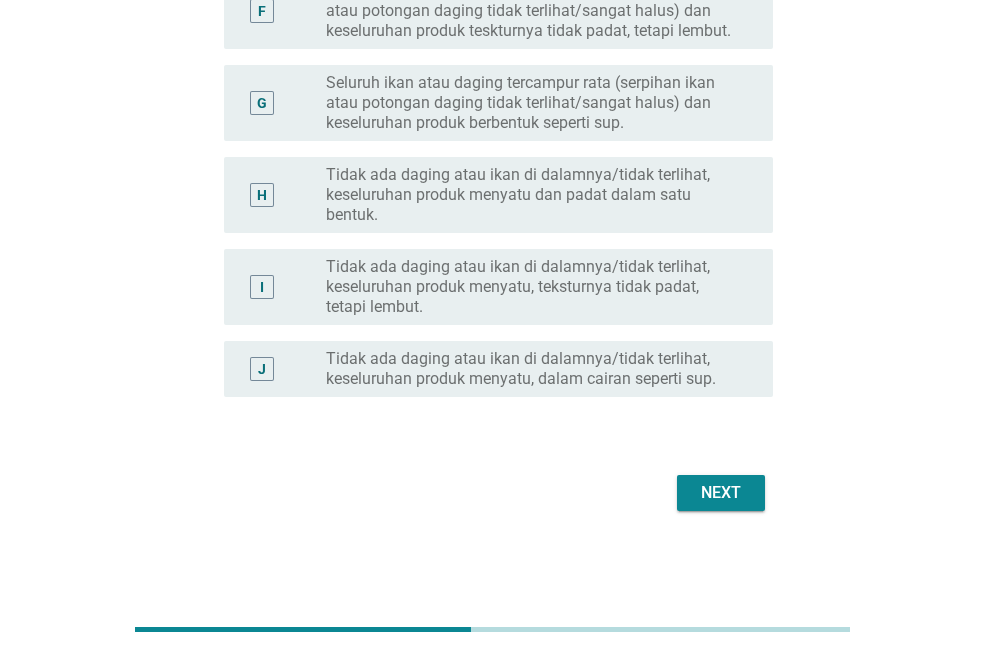 click on "Next" at bounding box center [721, 493] 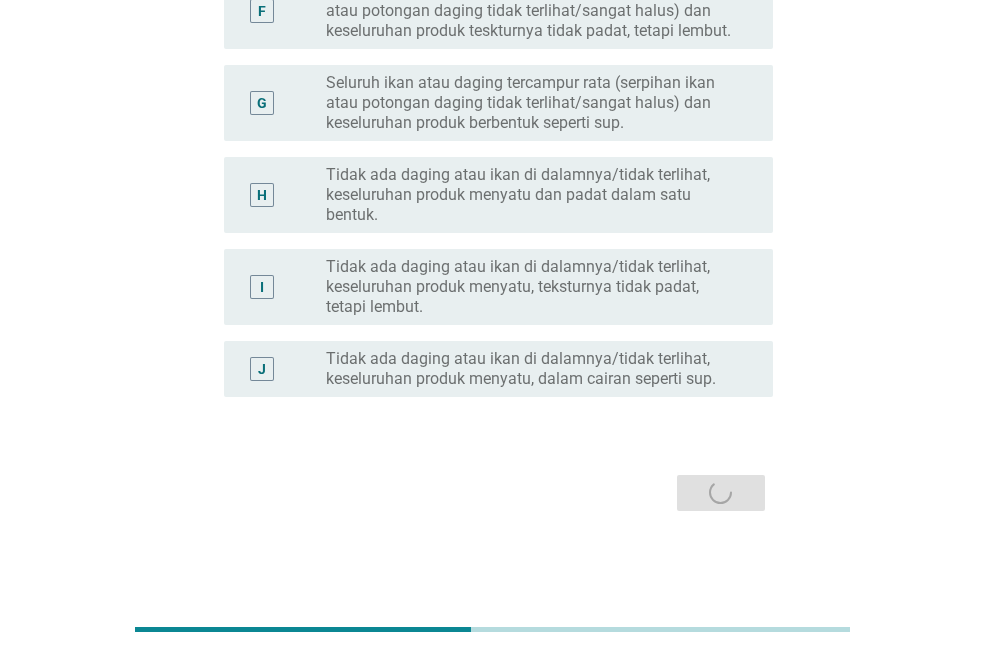 scroll, scrollTop: 0, scrollLeft: 0, axis: both 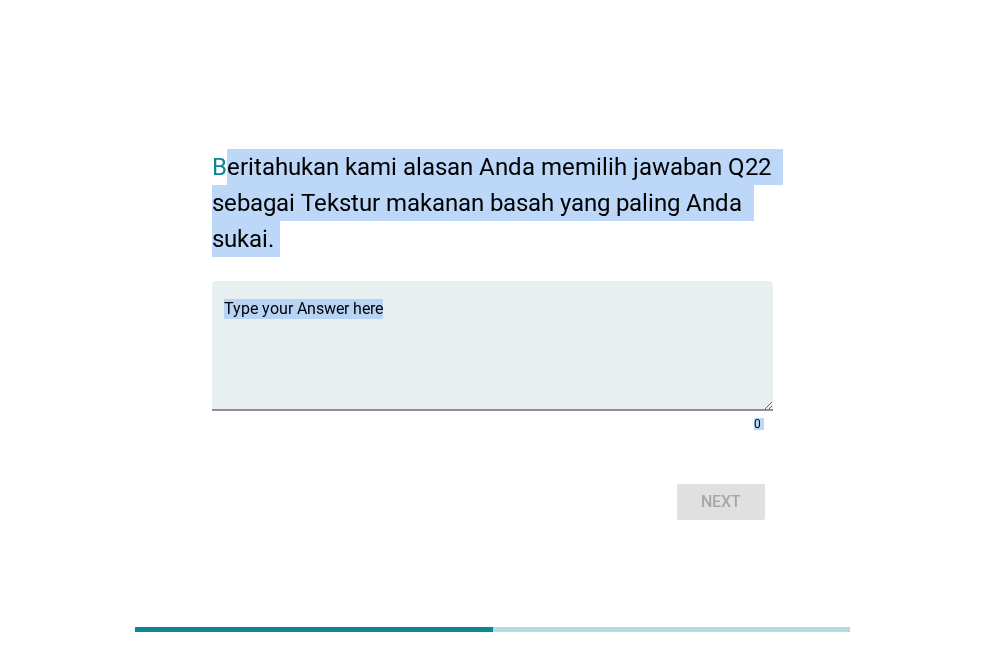 drag, startPoint x: 226, startPoint y: 157, endPoint x: 449, endPoint y: 455, distance: 372.20023 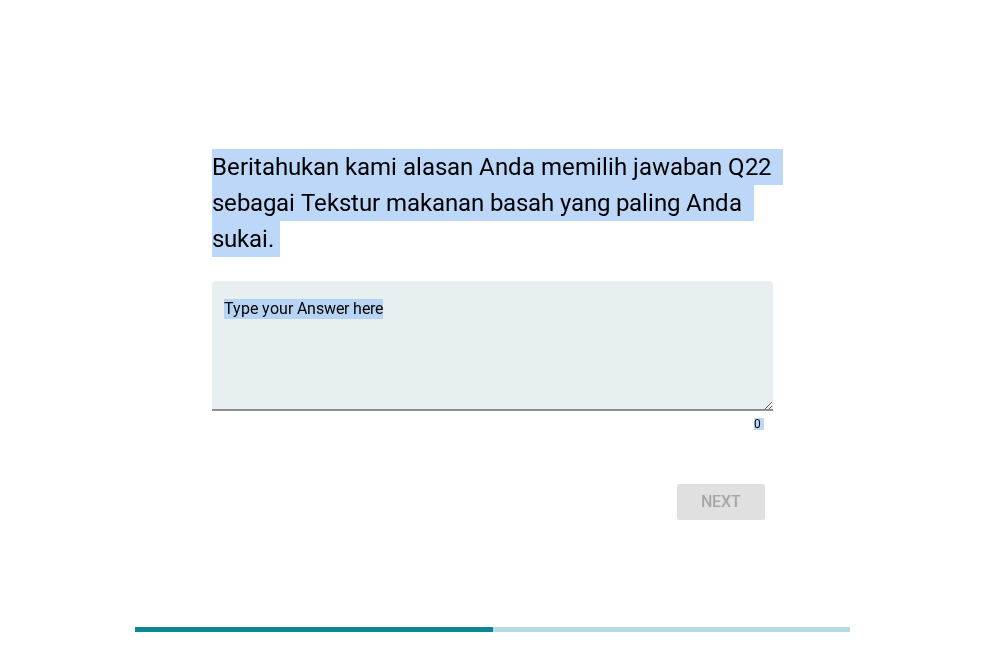 drag, startPoint x: 210, startPoint y: 156, endPoint x: 370, endPoint y: 431, distance: 318.15875 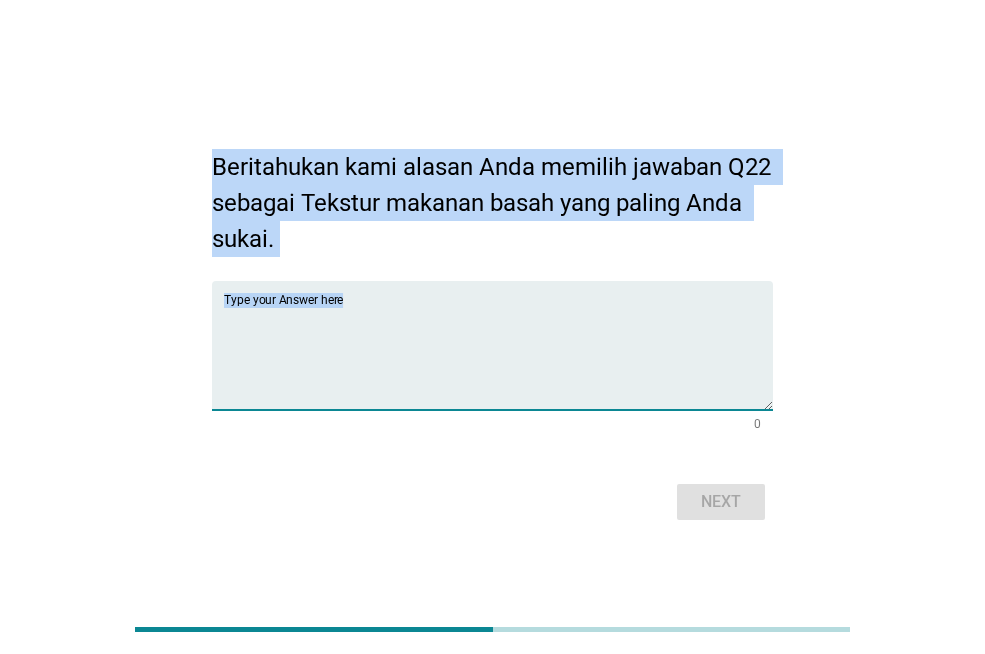 click at bounding box center [498, 357] 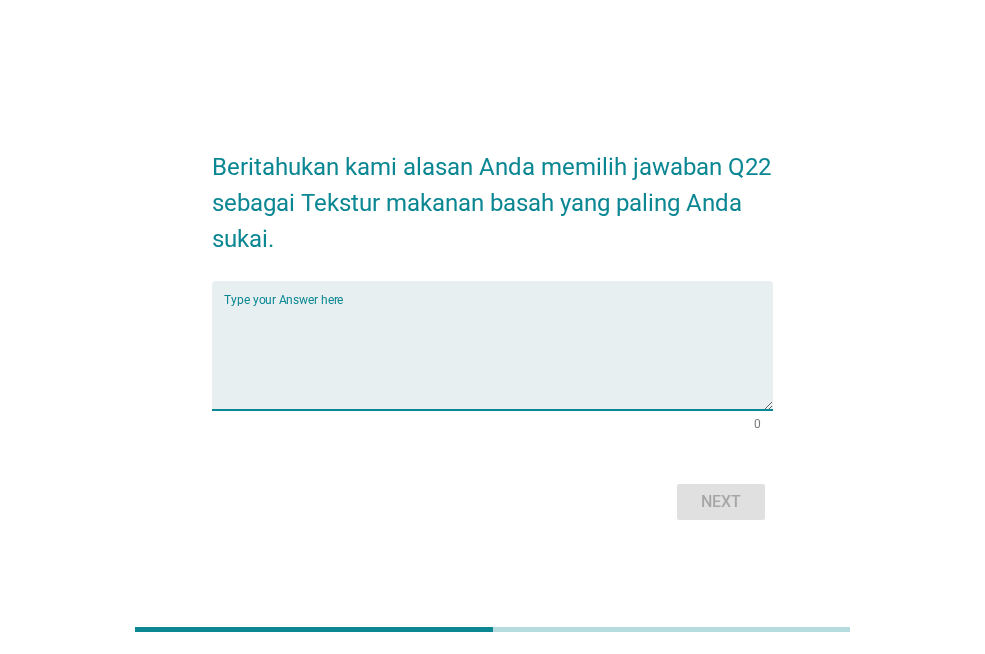 paste on "Saya memilih tekstur makanan basah ini karena kucing saya lebih mudah makan dan menikmatinya. Tekstur ini juga membuat kucing lebih tertarik makan, terutama jika dia pilih-pilih makanan. Selain itu, tekstur ini terasa lebih lembut dan mudah dicerna oleh kucing saya." 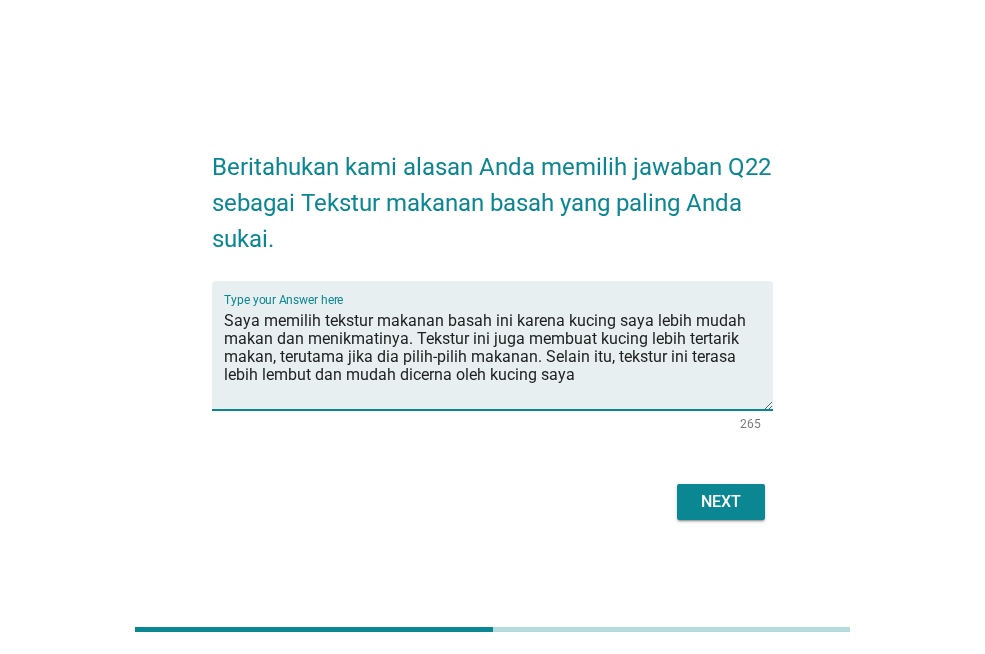 type on "Saya memilih tekstur makanan basah ini karena kucing saya lebih mudah makan dan menikmatinya. Tekstur ini juga membuat kucing lebih tertarik makan, terutama jika dia pilih-pilih makanan. Selain itu, tekstur ini terasa lebih lembut dan mudah dicerna oleh kucing saya" 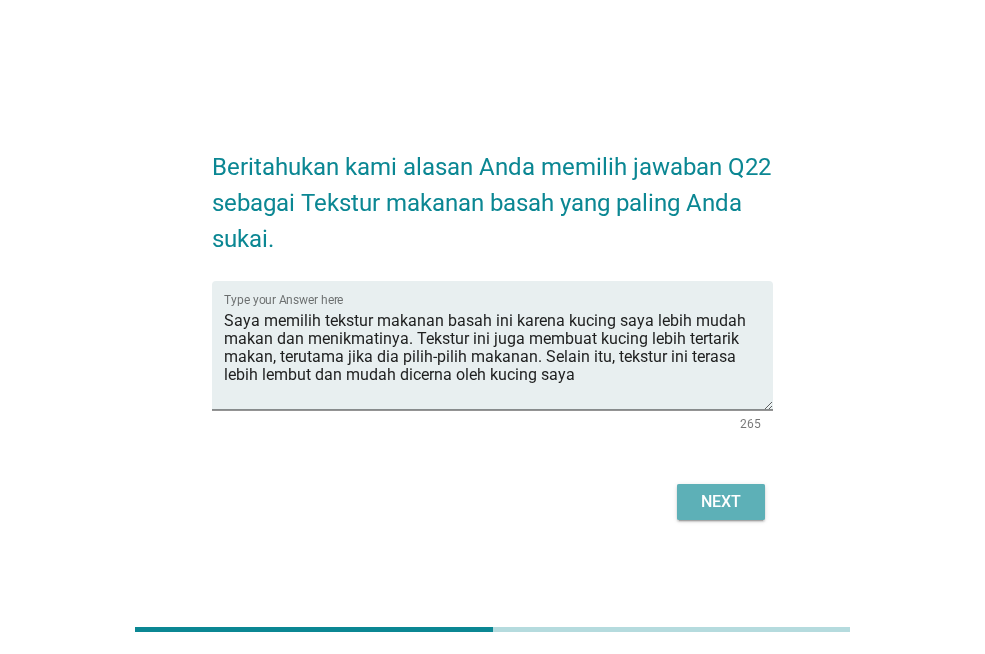 drag, startPoint x: 712, startPoint y: 506, endPoint x: 685, endPoint y: 518, distance: 29.546574 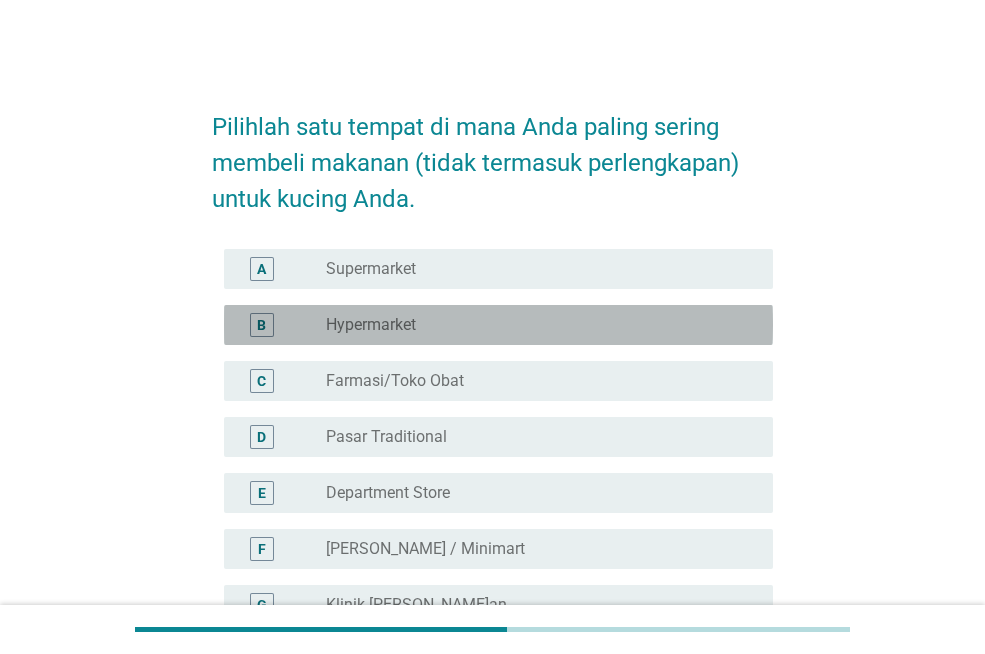 click on "Hypermarket" at bounding box center [371, 325] 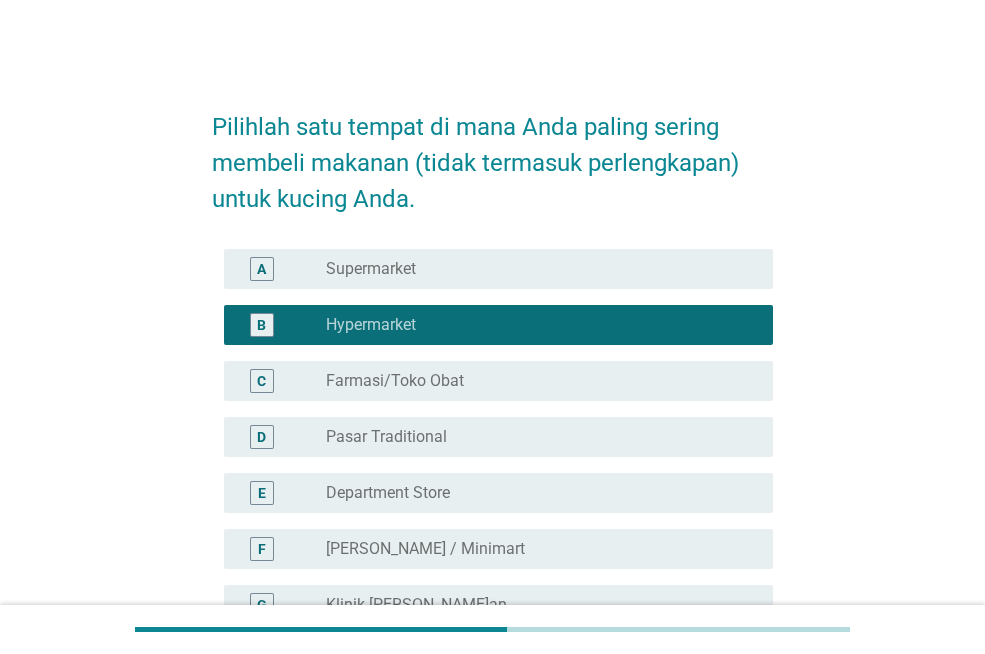 click on "radio_button_unchecked Supermarket" at bounding box center (533, 269) 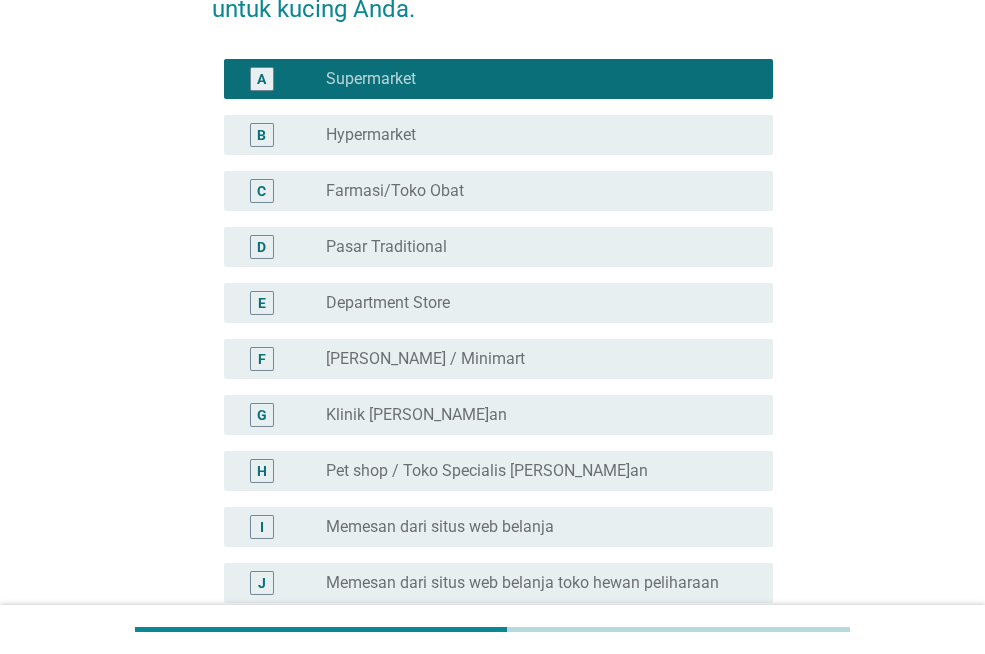 scroll, scrollTop: 200, scrollLeft: 0, axis: vertical 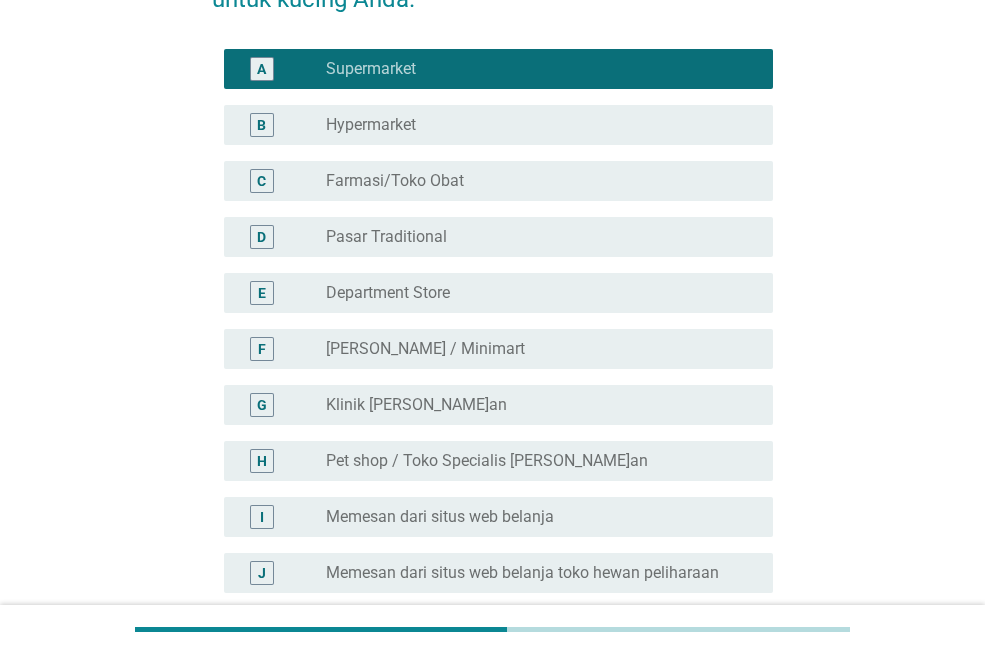 click on "[PERSON_NAME] / Minimart" at bounding box center (425, 349) 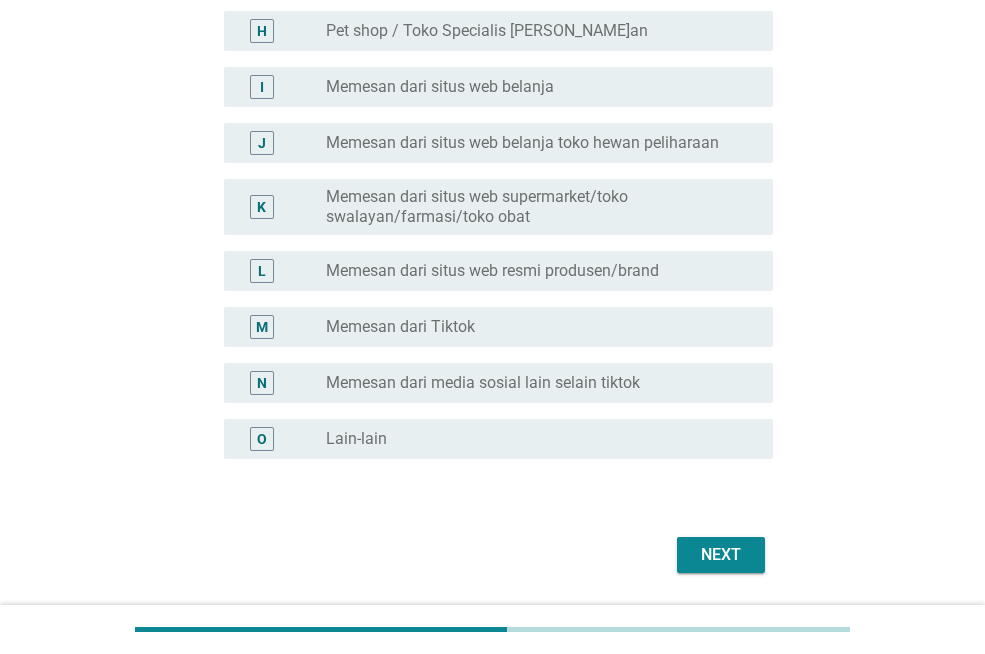 scroll, scrollTop: 692, scrollLeft: 0, axis: vertical 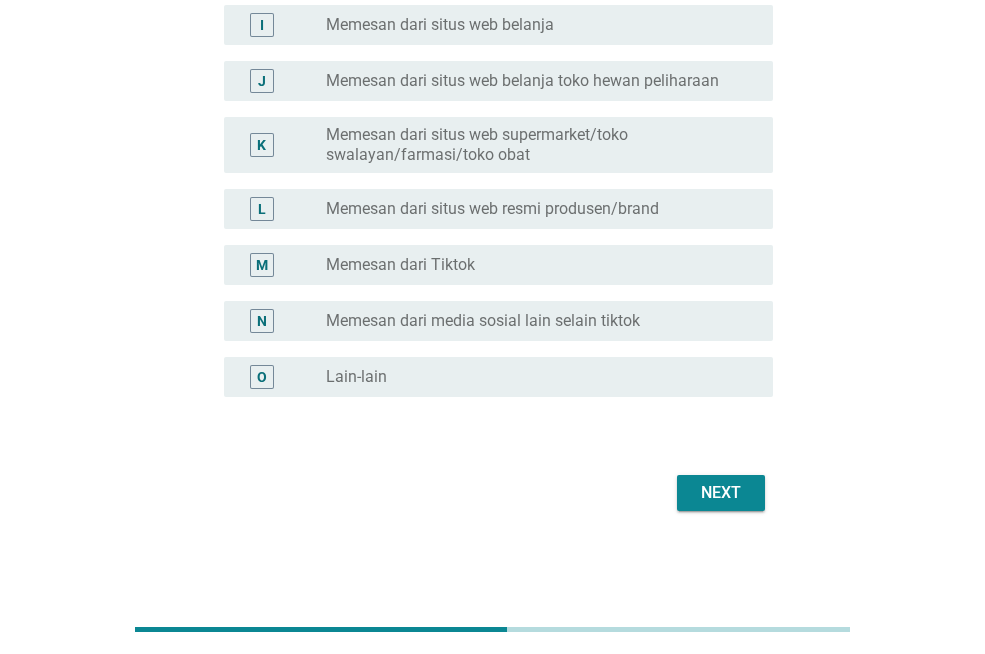 click on "Next" at bounding box center (721, 493) 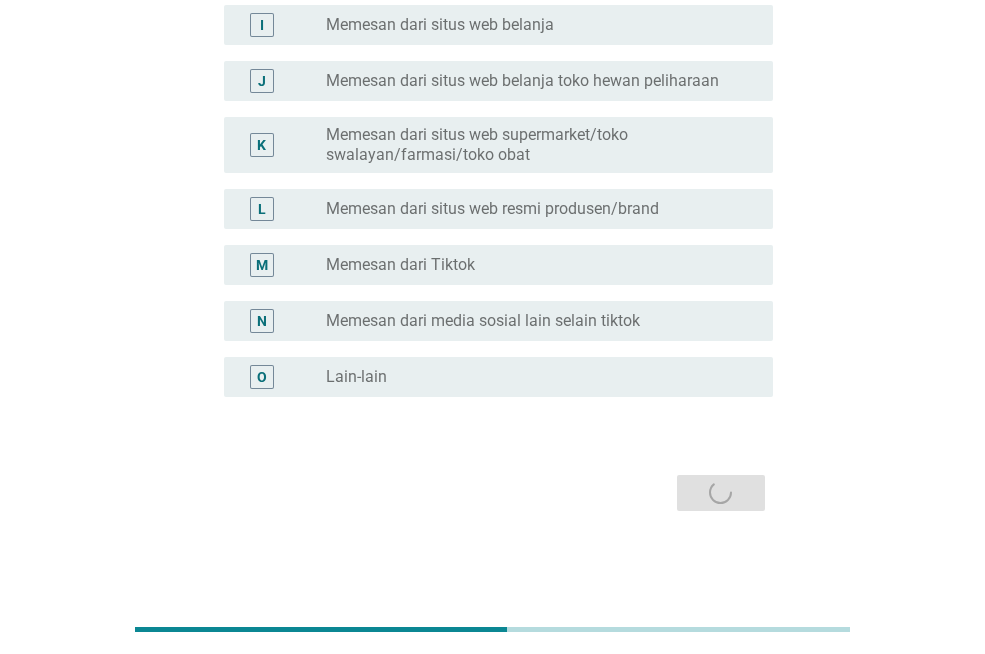 scroll, scrollTop: 0, scrollLeft: 0, axis: both 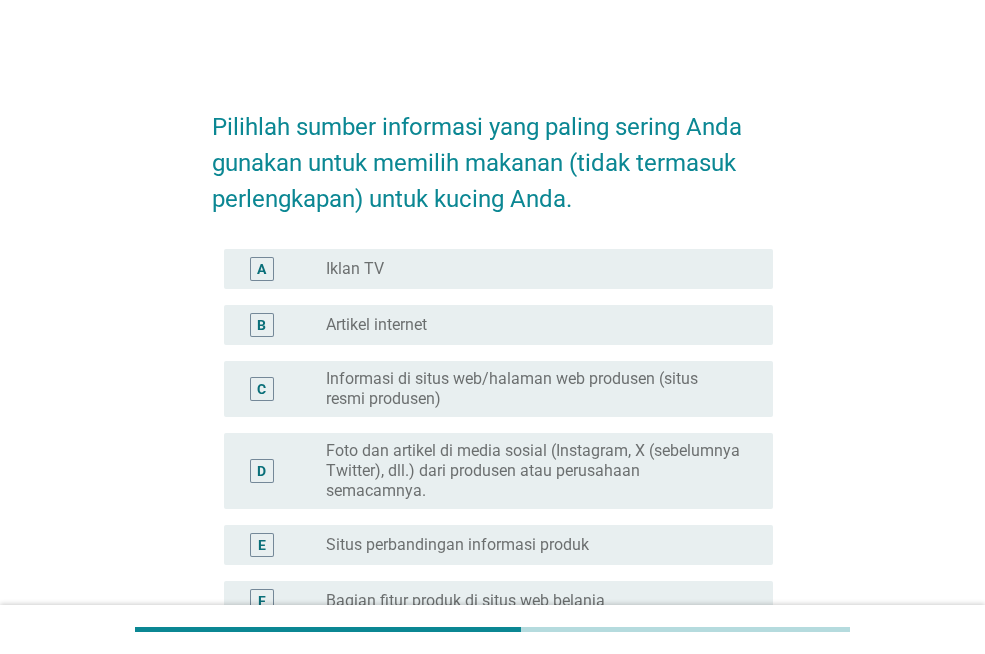 click on "radio_button_unchecked Iklan TV" at bounding box center [533, 269] 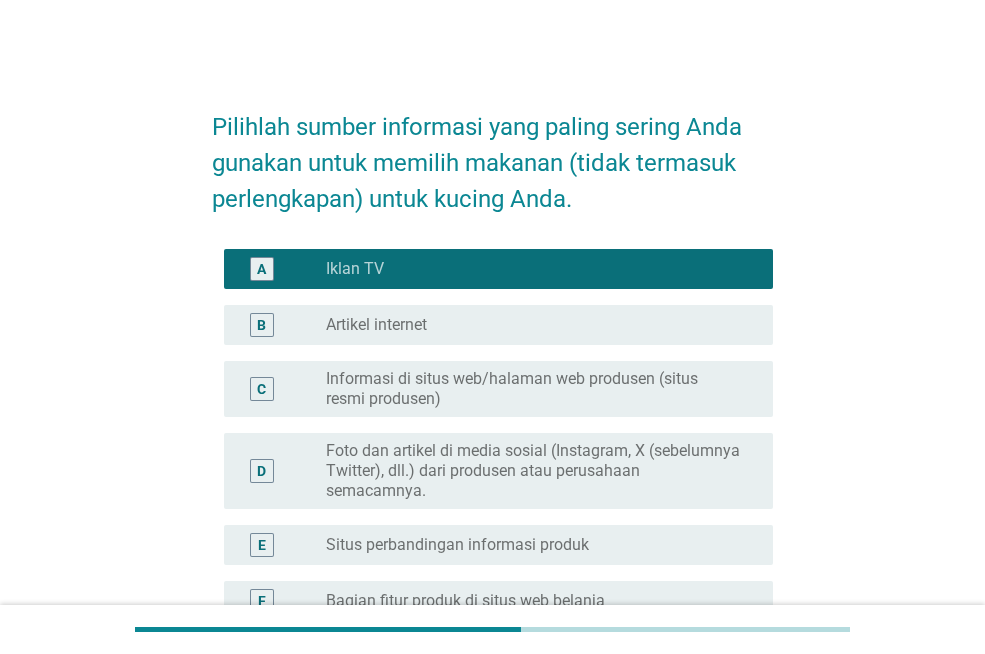 drag, startPoint x: 410, startPoint y: 349, endPoint x: 437, endPoint y: 426, distance: 81.596565 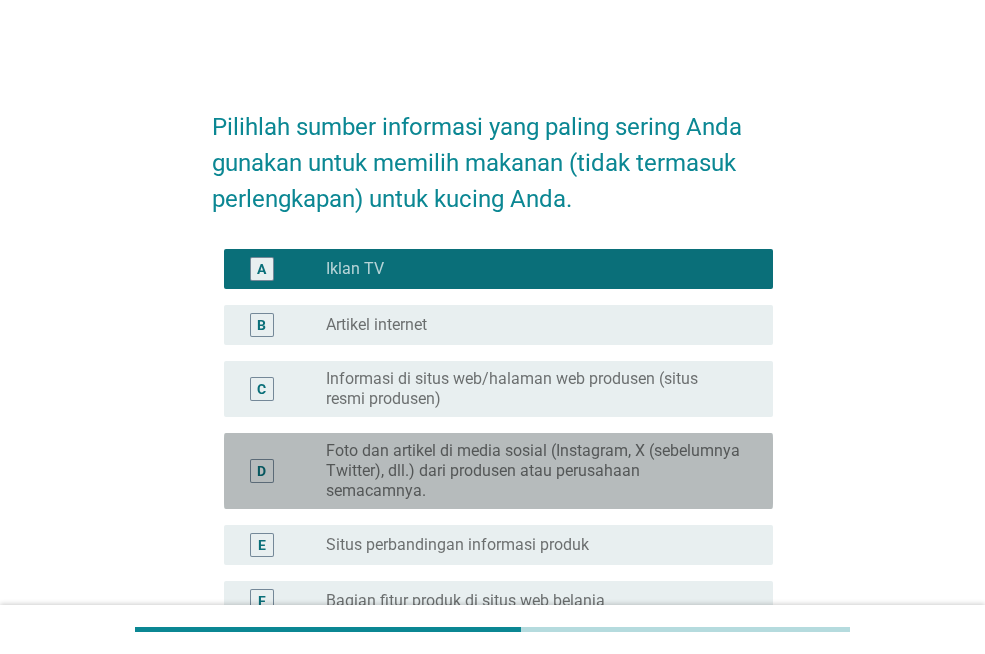 click on "Foto dan artikel di media sosial (Instagram, X (sebelumnya Twitter), dll.) dari produsen atau perusahaan semacamnya." at bounding box center (533, 471) 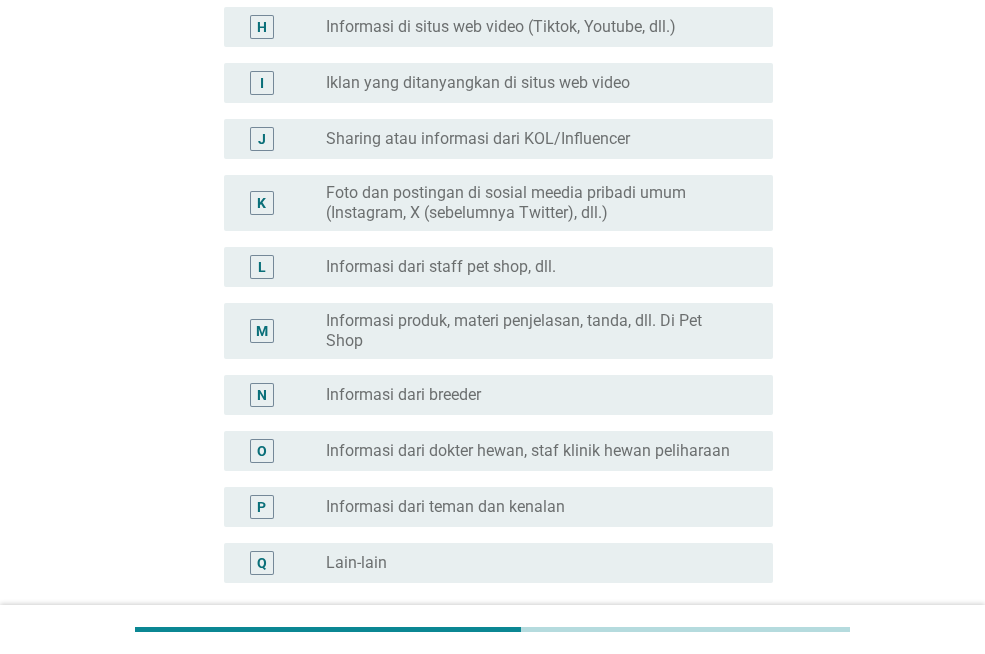 scroll, scrollTop: 872, scrollLeft: 0, axis: vertical 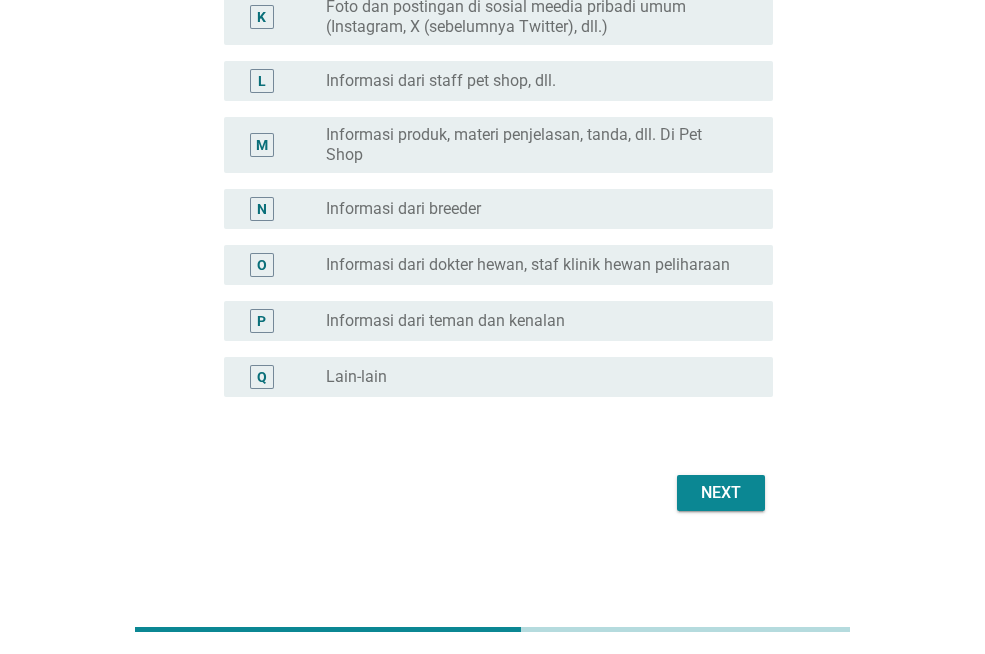click on "Next" at bounding box center (721, 493) 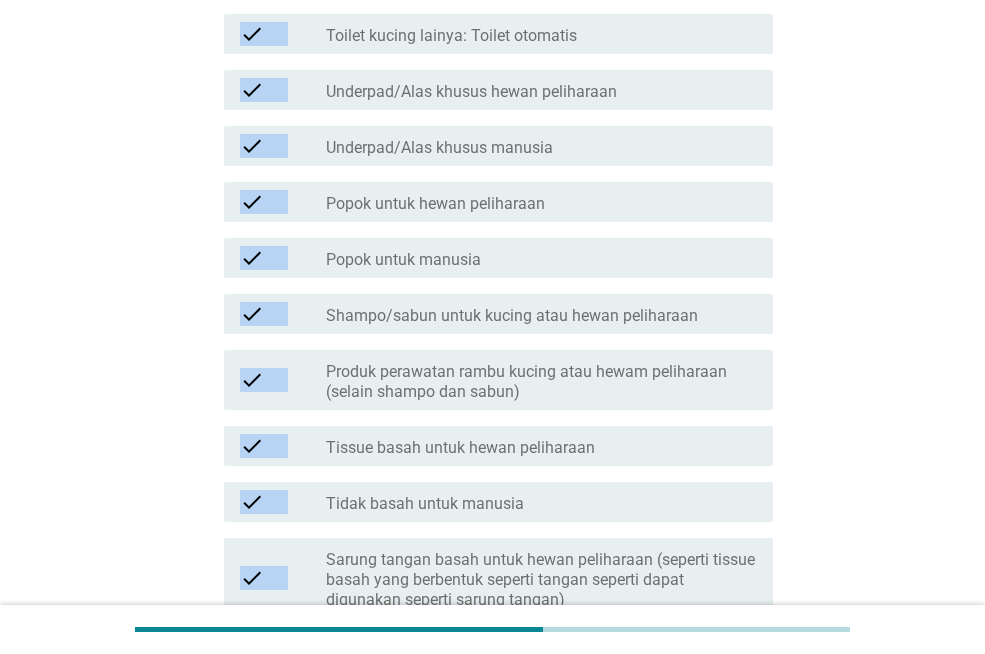 scroll, scrollTop: 917, scrollLeft: 0, axis: vertical 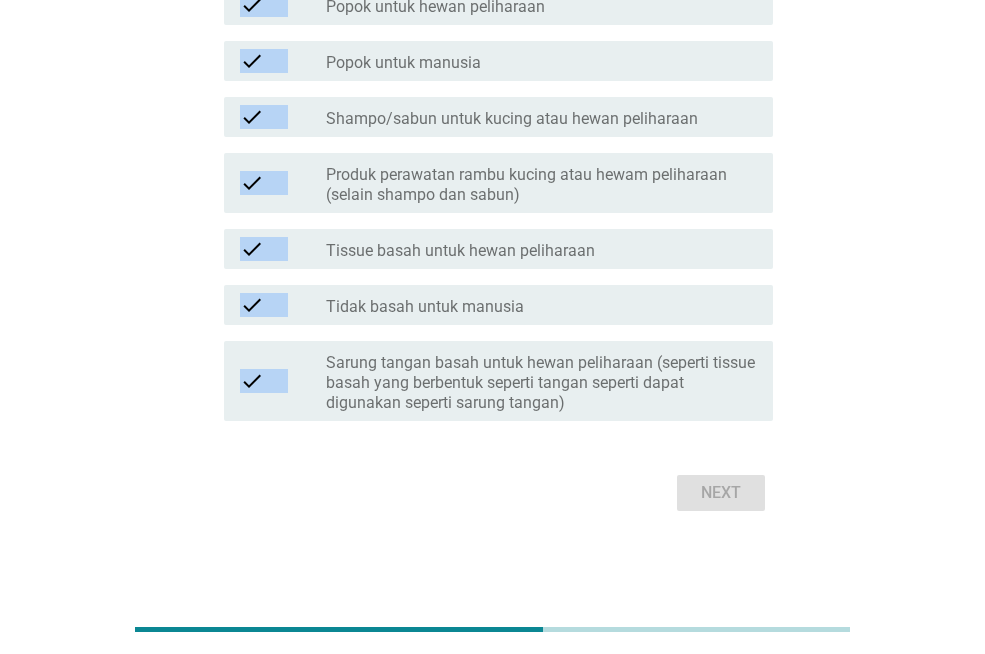 drag, startPoint x: 219, startPoint y: 119, endPoint x: 650, endPoint y: 617, distance: 658.6084 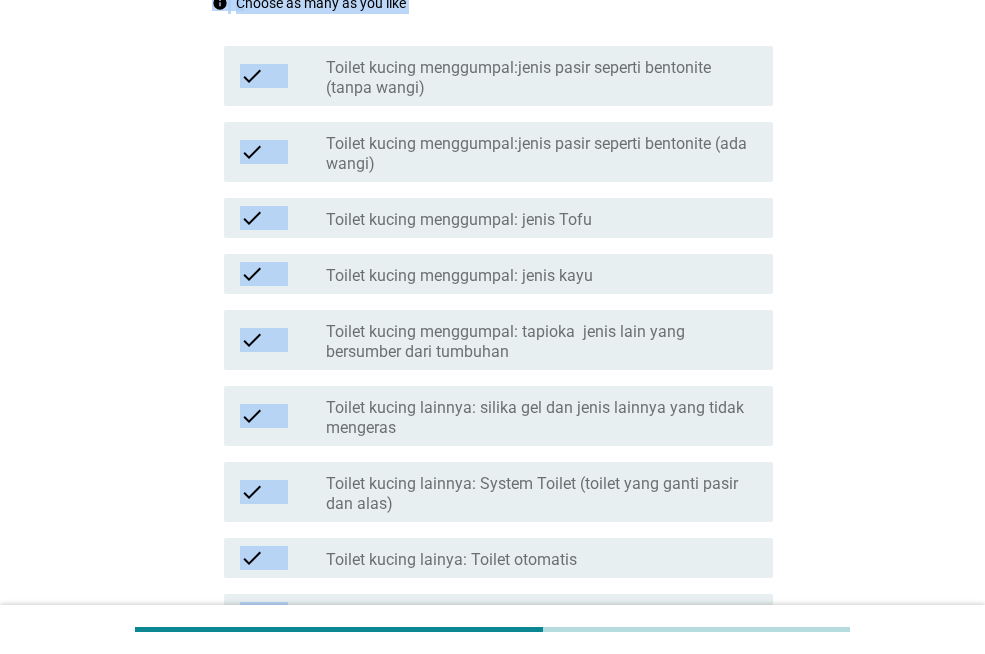 scroll, scrollTop: 0, scrollLeft: 0, axis: both 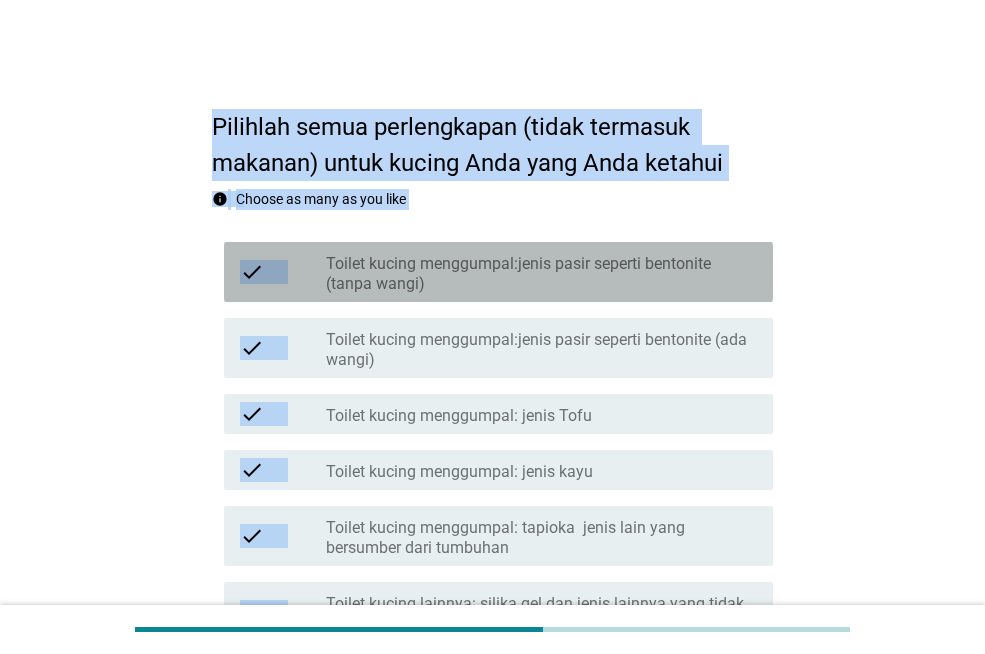 click on "Toilet kucing menggumpal:jenis pasir seperti bentonite (tanpa wangi)" at bounding box center (541, 274) 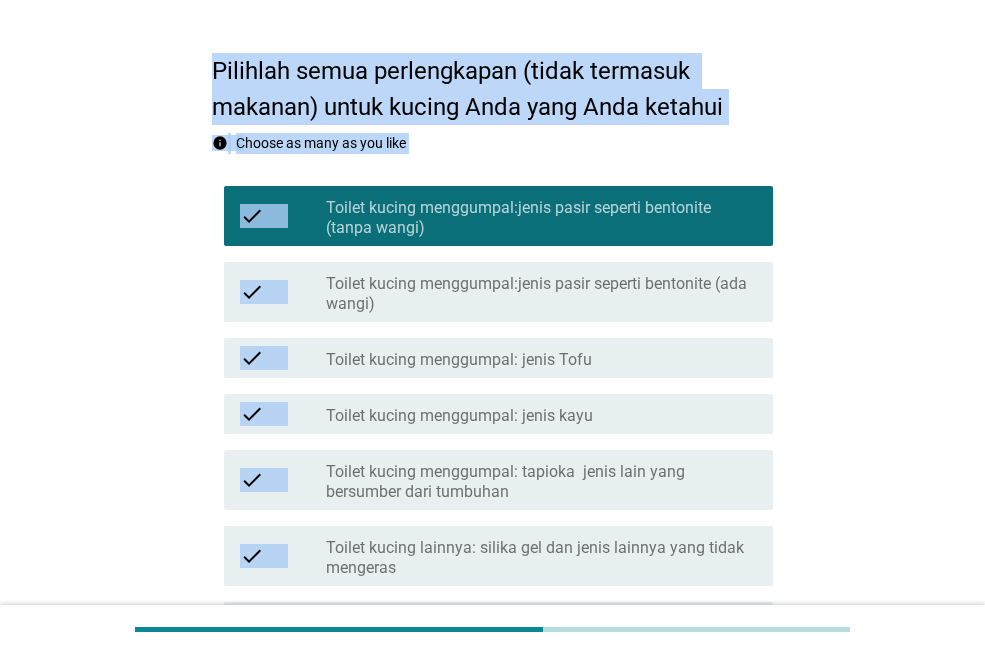 scroll, scrollTop: 100, scrollLeft: 0, axis: vertical 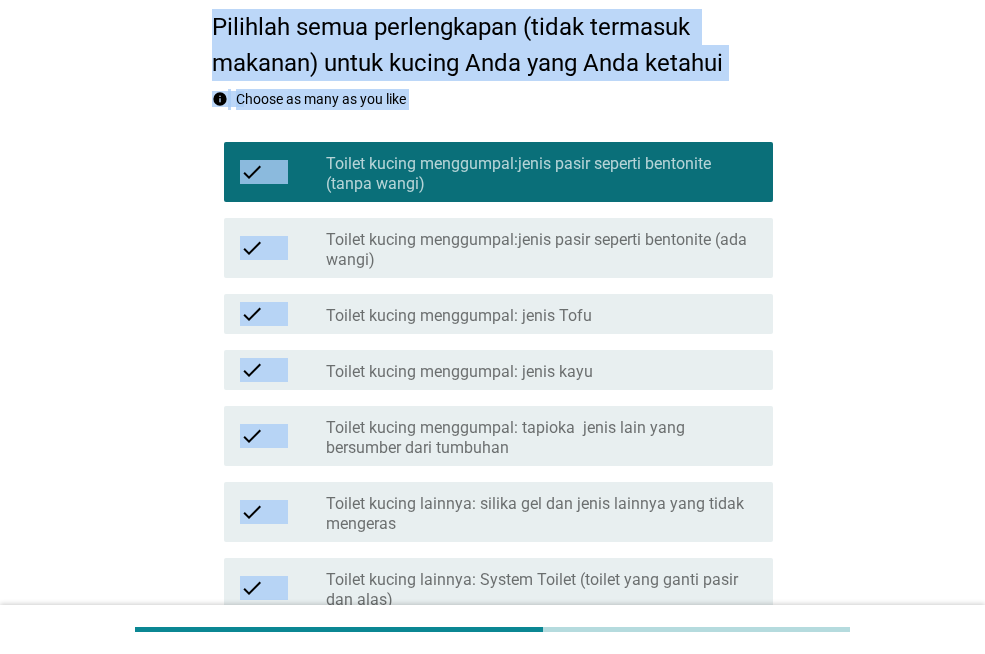 click on "Toilet kucing menggumpal: jenis Tofu" at bounding box center [459, 316] 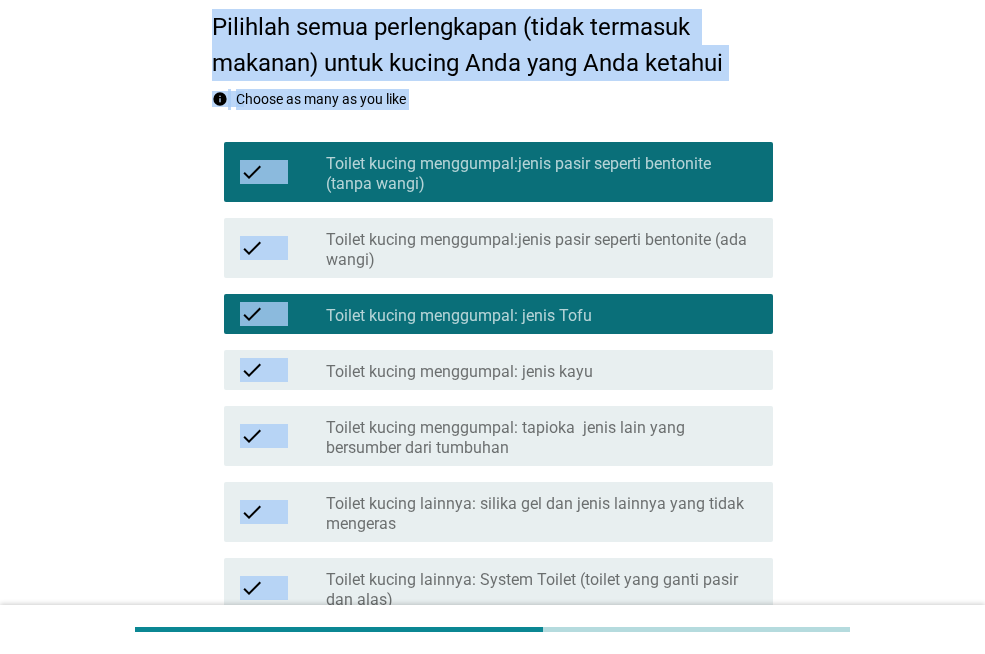 click on "Toilet kucing menggumpal: jenis kayu" at bounding box center [459, 372] 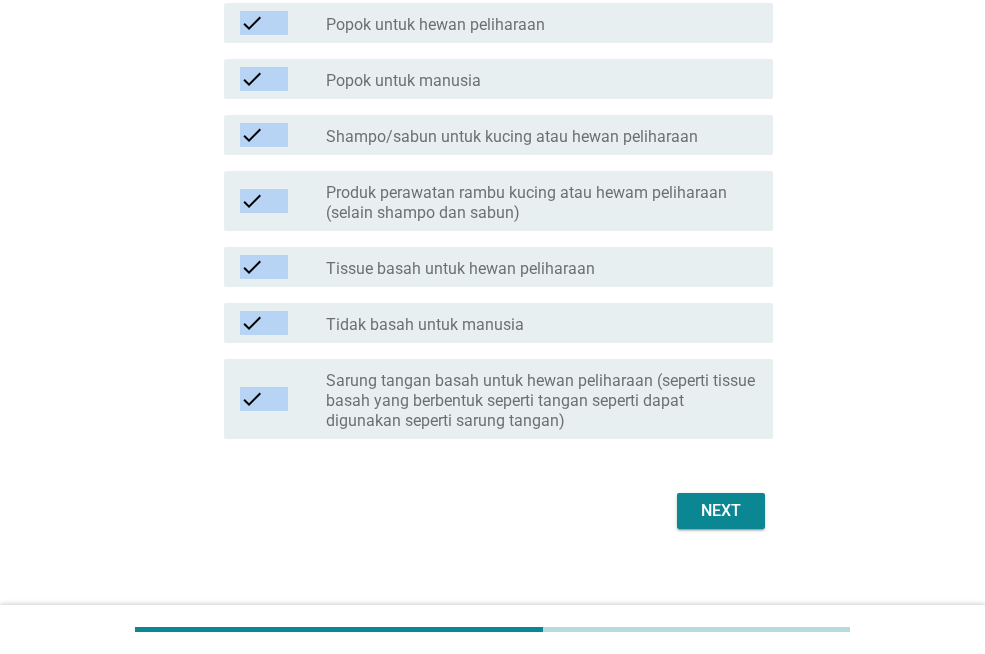 scroll, scrollTop: 900, scrollLeft: 0, axis: vertical 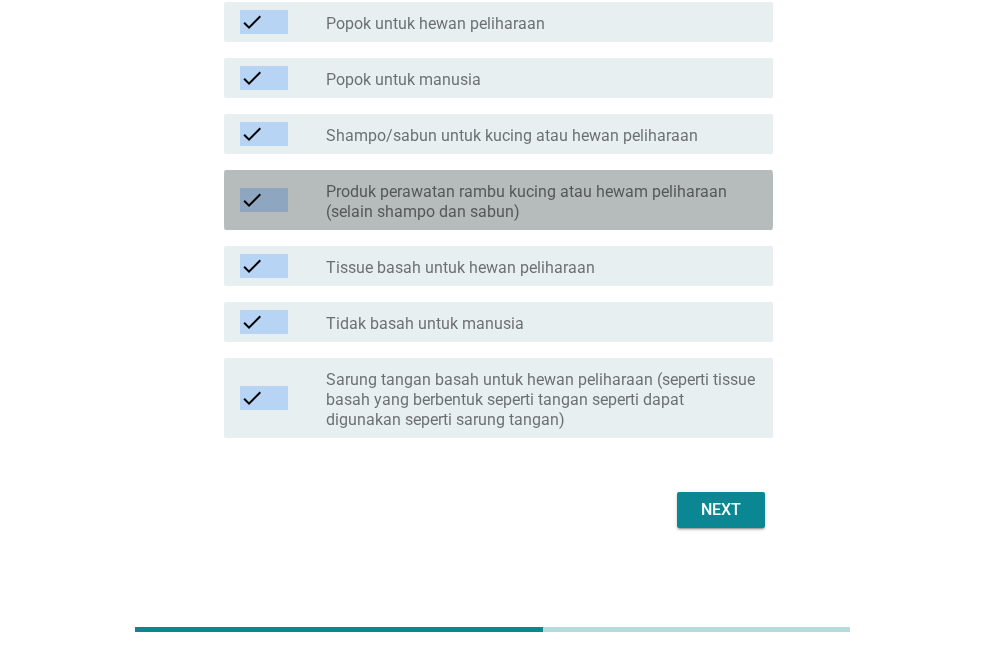 click on "Produk perawatan rambu kucing atau hewam peliharaan (selain shampo dan sabun)" at bounding box center [541, 202] 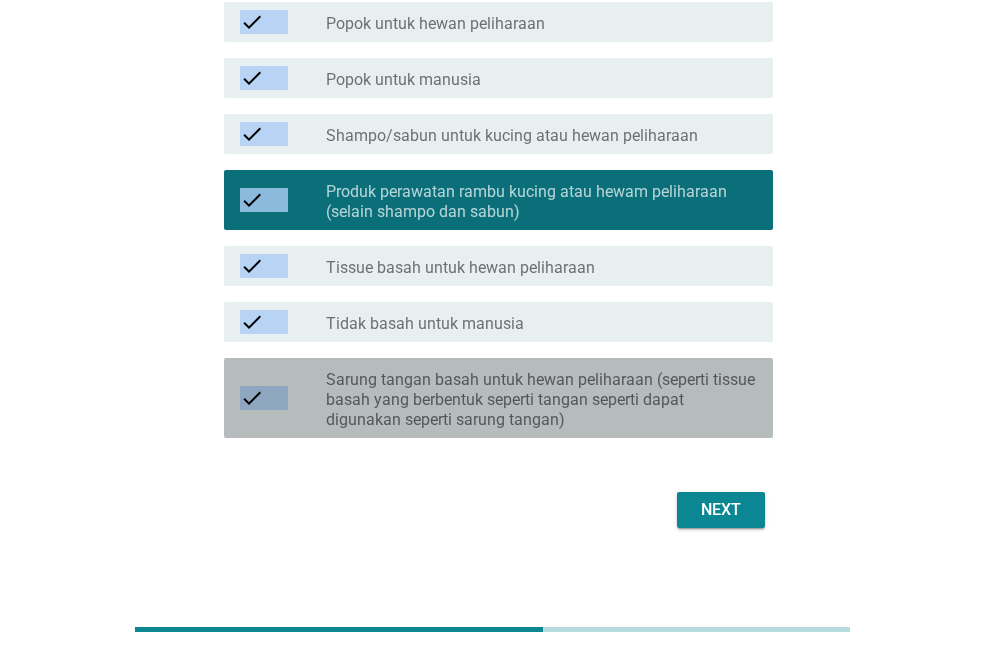 click on "Sarung tangan basah untuk hewan peliharaan (seperti tissue basah yang berbentuk seperti tangan seperti dapat digunakan seperti sarung tangan)" at bounding box center [541, 400] 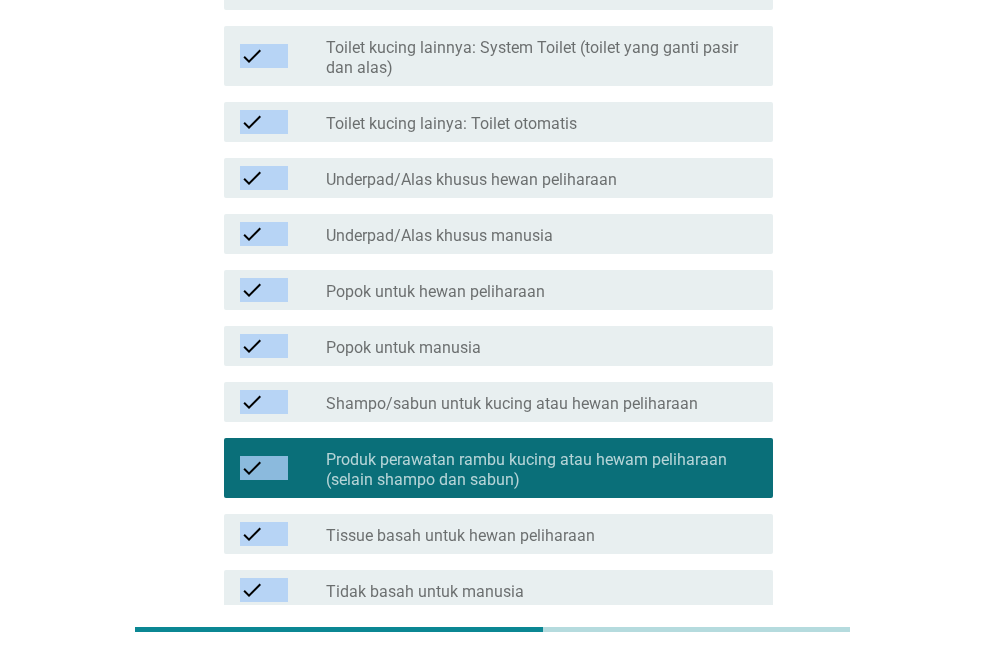 scroll, scrollTop: 600, scrollLeft: 0, axis: vertical 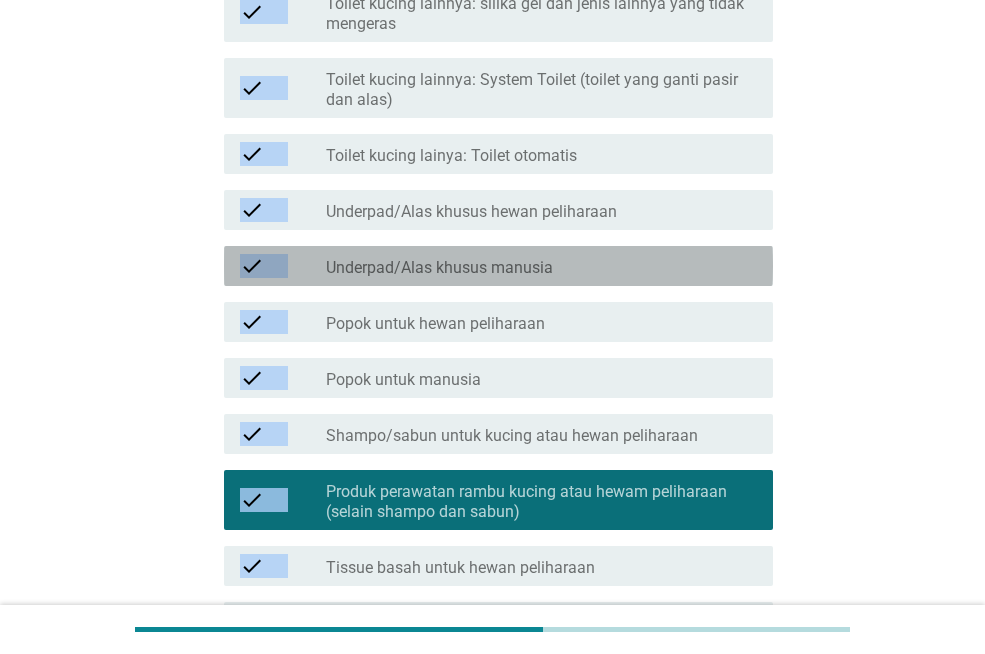 click on "Underpad/Alas khusus manusia" at bounding box center (439, 268) 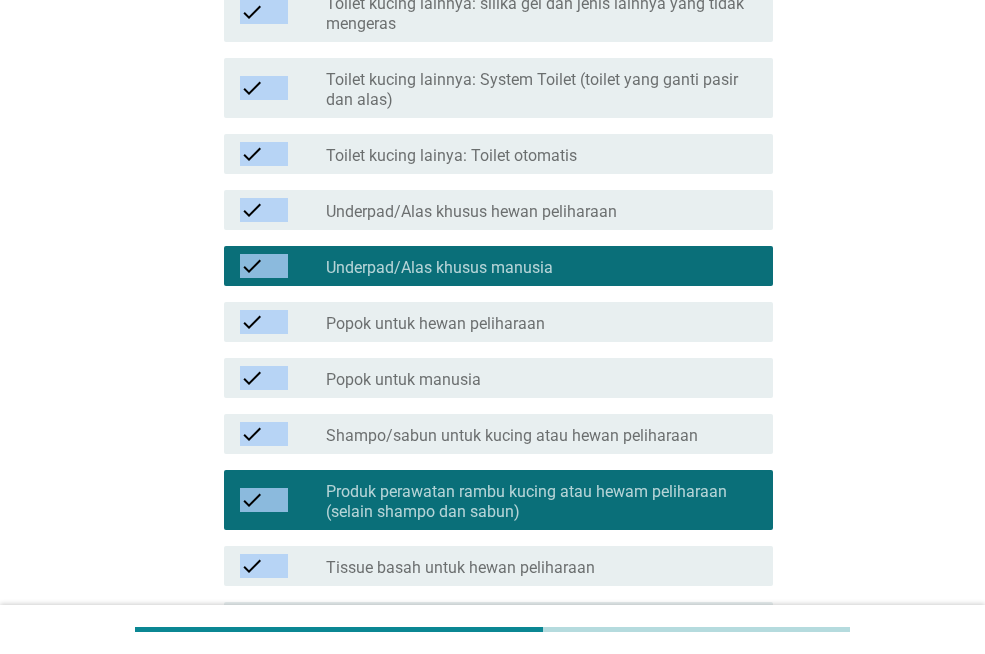 click on "Underpad/Alas khusus hewan peliharaan" at bounding box center (471, 212) 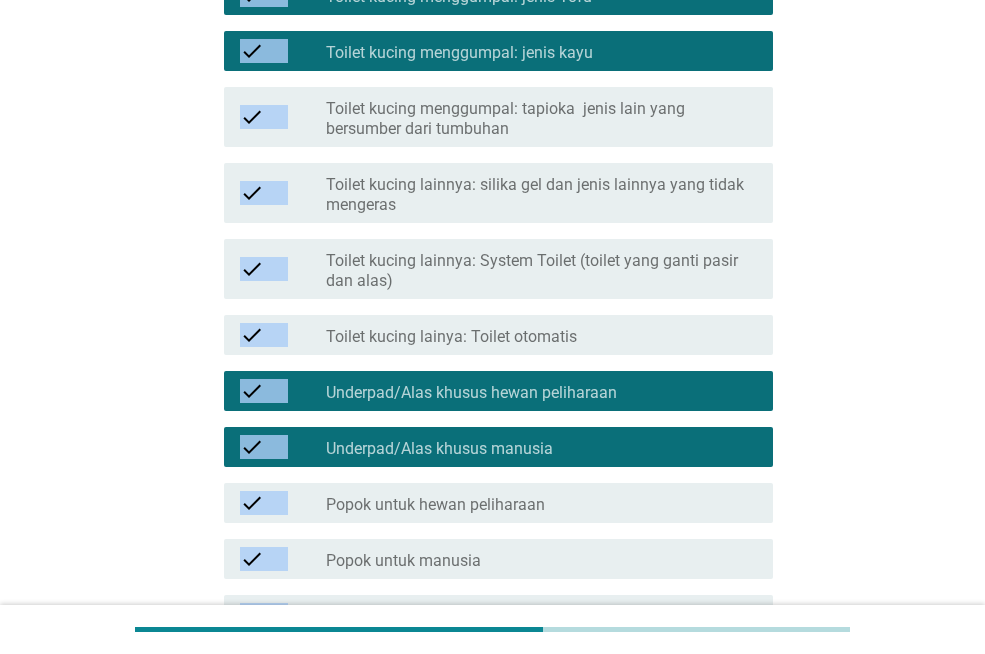 scroll, scrollTop: 200, scrollLeft: 0, axis: vertical 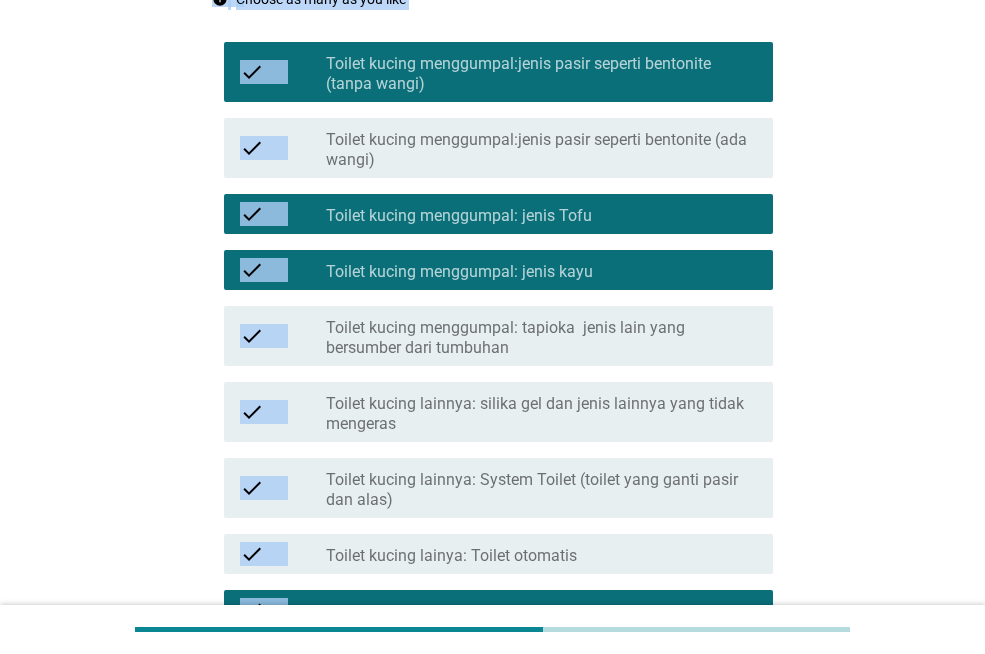 click on "Toilet kucing menggumpal: jenis Tofu" at bounding box center [459, 216] 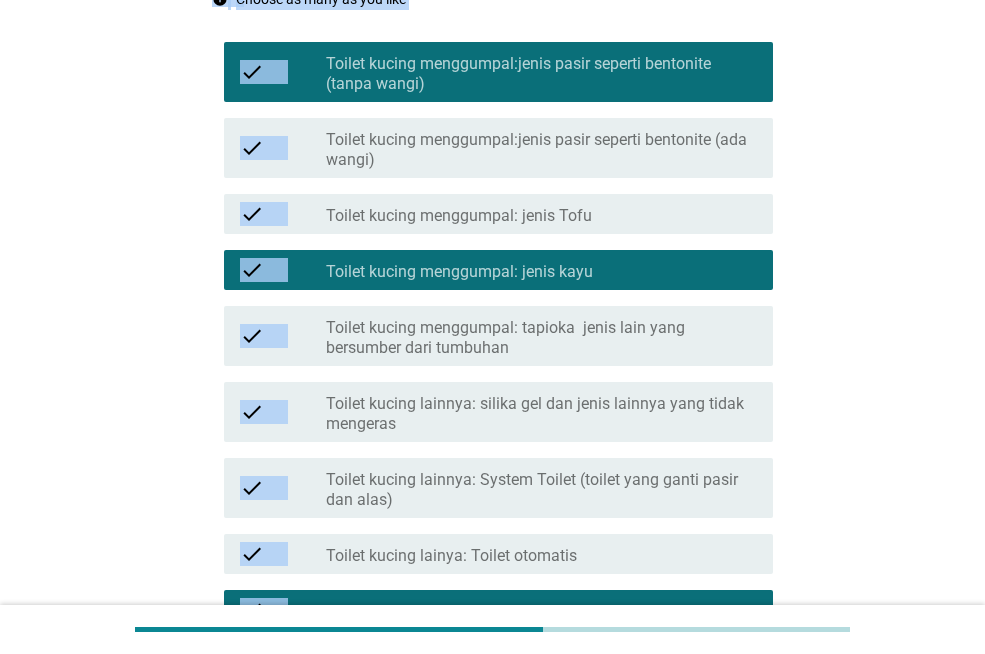click on "Toilet kucing menggumpal: jenis kayu" at bounding box center (459, 272) 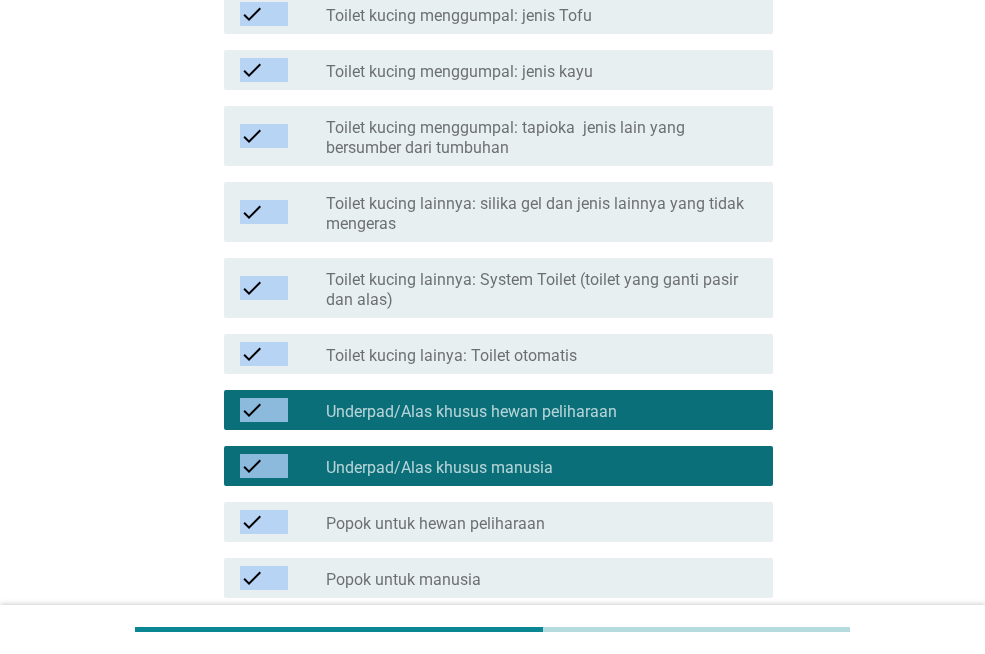 click on "check     check_box_outline_blank Toilet kucing lainnya: silika gel dan jenis lainnya yang tidak mengeras" at bounding box center [492, 212] 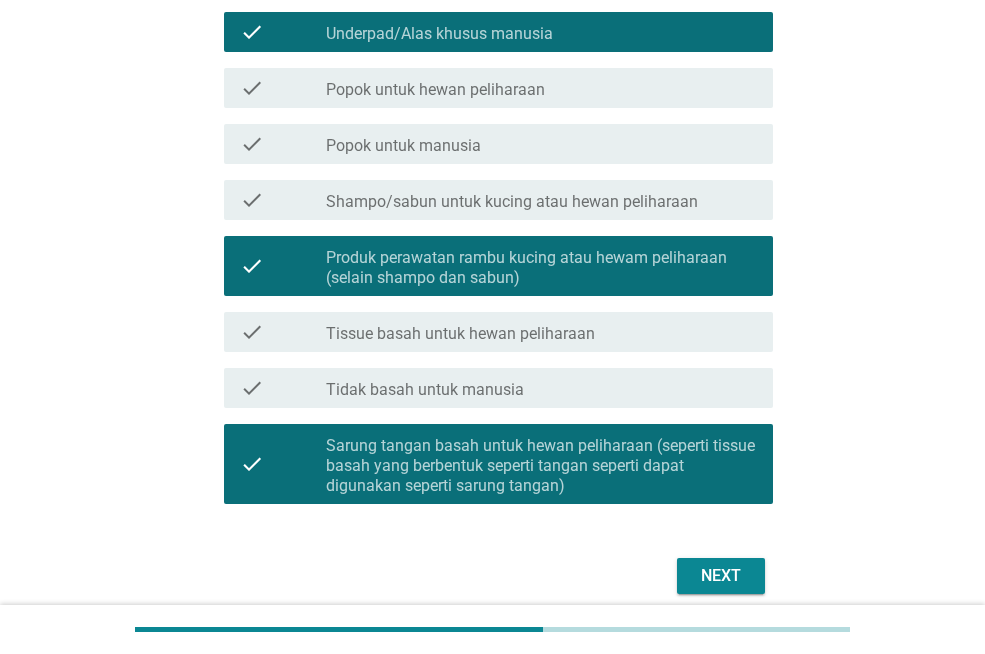 scroll, scrollTop: 917, scrollLeft: 0, axis: vertical 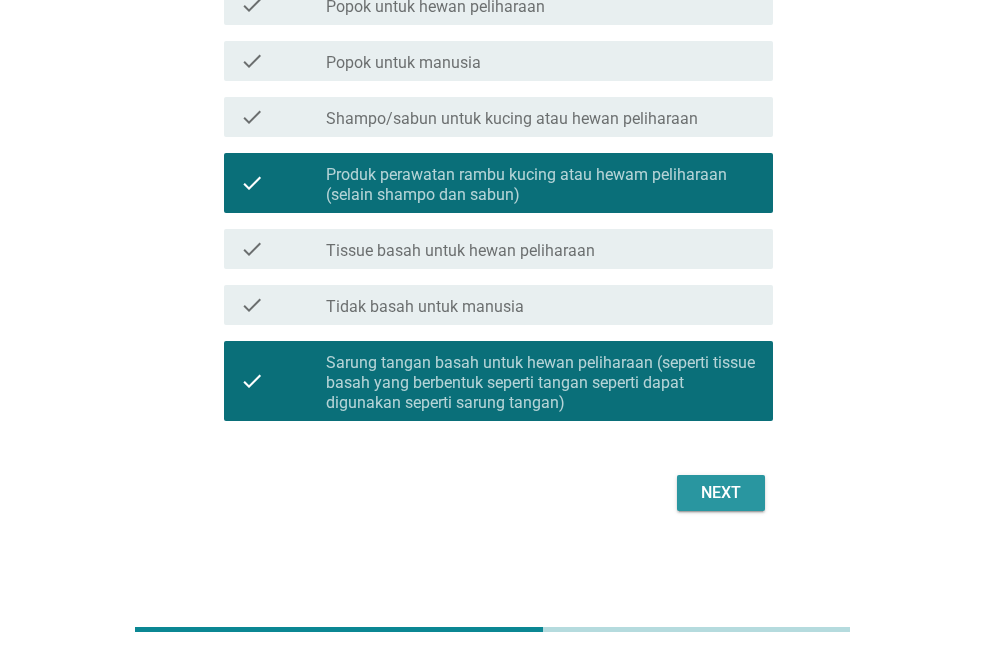 drag, startPoint x: 726, startPoint y: 502, endPoint x: 658, endPoint y: 479, distance: 71.7844 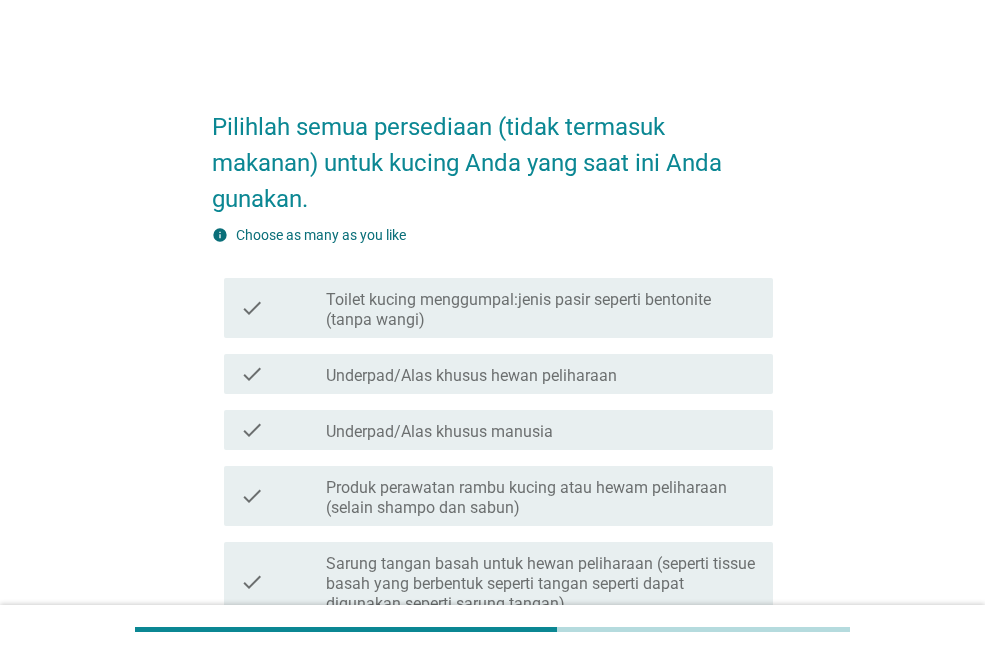 scroll, scrollTop: 201, scrollLeft: 0, axis: vertical 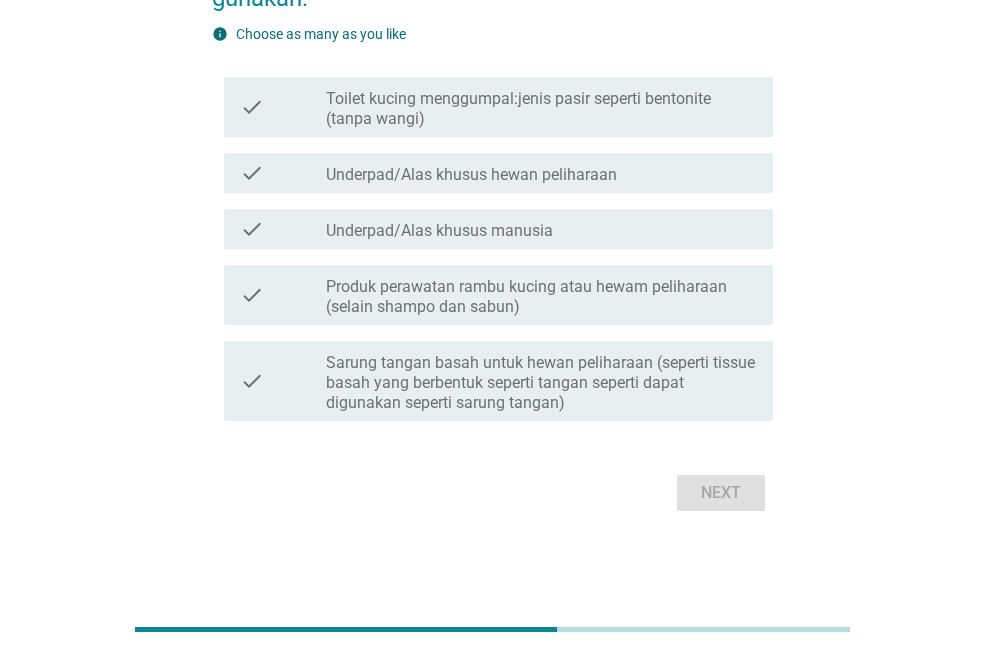click on "Sarung tangan basah untuk hewan peliharaan (seperti tissue basah yang berbentuk seperti tangan seperti dapat digunakan seperti sarung tangan)" at bounding box center [541, 383] 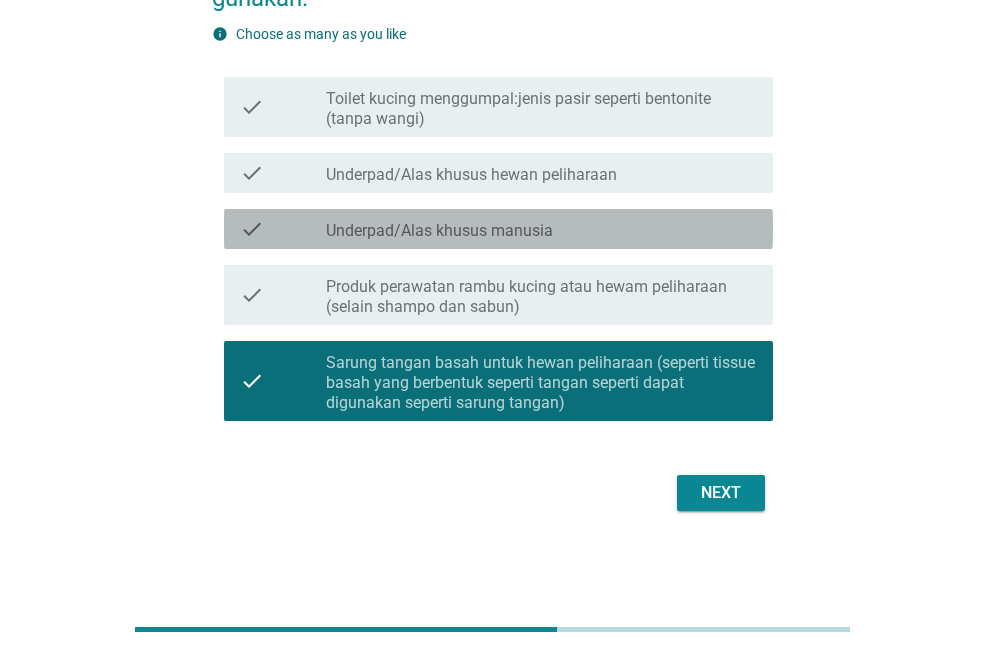 click on "Underpad/Alas khusus manusia" at bounding box center [439, 231] 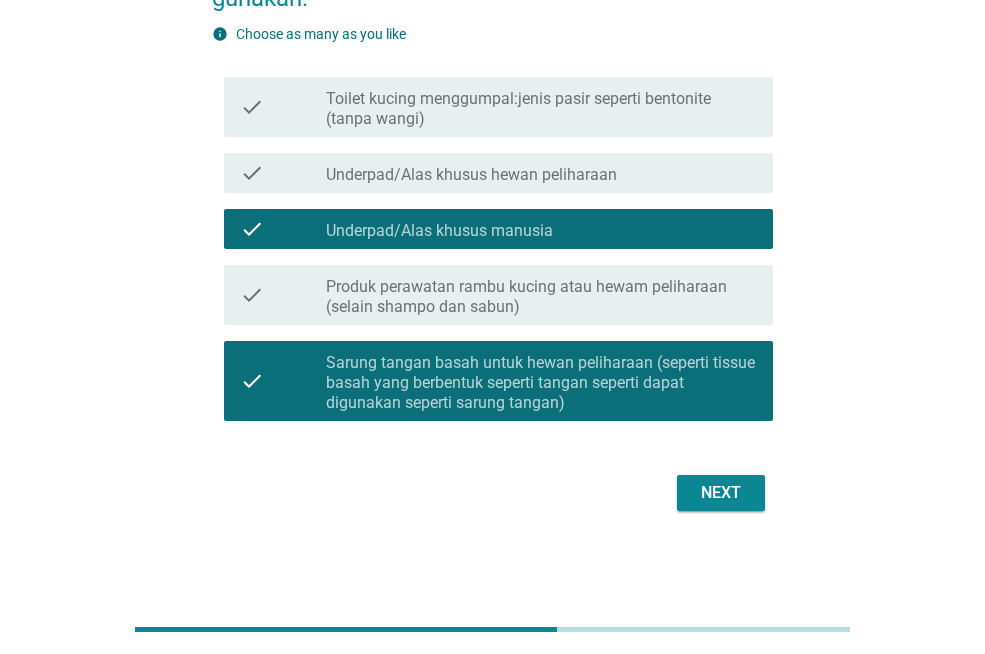 click on "Underpad/Alas khusus hewan peliharaan" at bounding box center (471, 175) 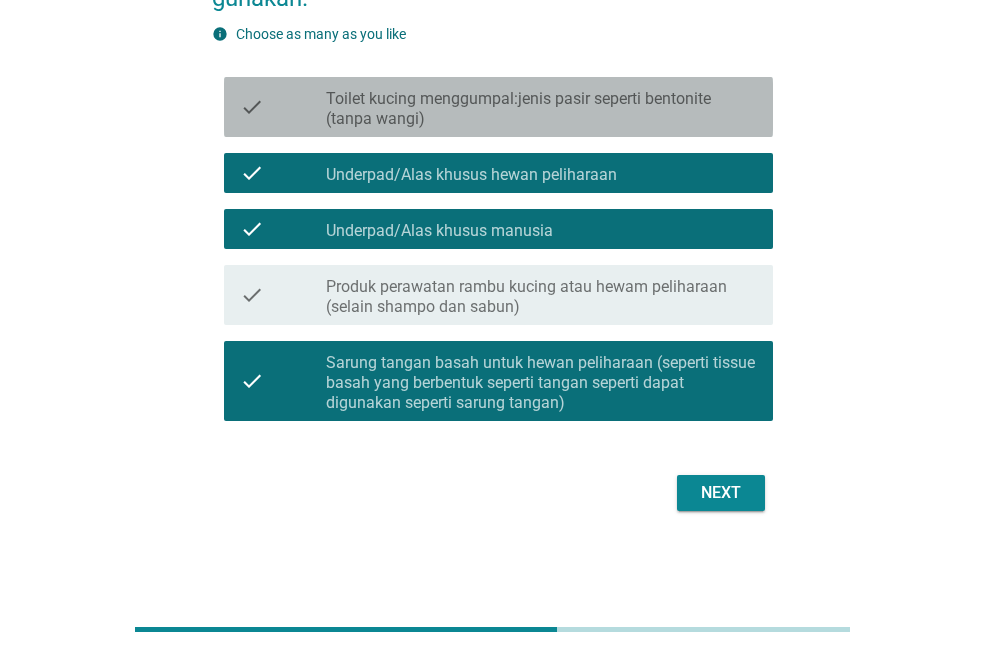 click on "check_box_outline_blank Toilet kucing menggumpal:jenis pasir seperti bentonite (tanpa wangi)" at bounding box center (541, 107) 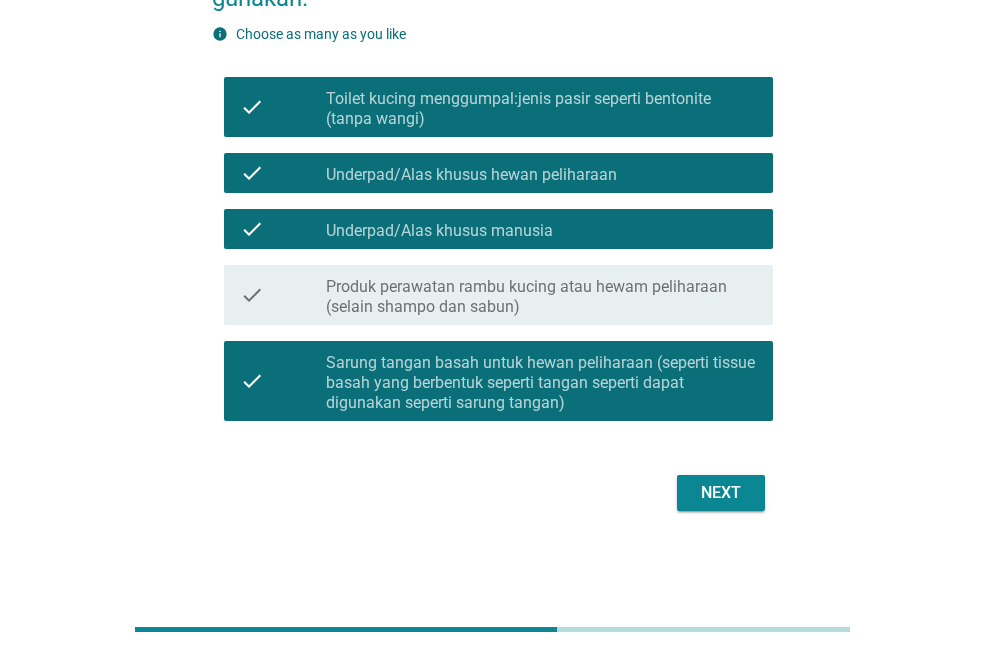 click on "check     check_box Sarung tangan basah untuk hewan peliharaan (seperti tissue basah yang berbentuk seperti tangan seperti dapat digunakan seperti sarung tangan)" at bounding box center [492, 381] 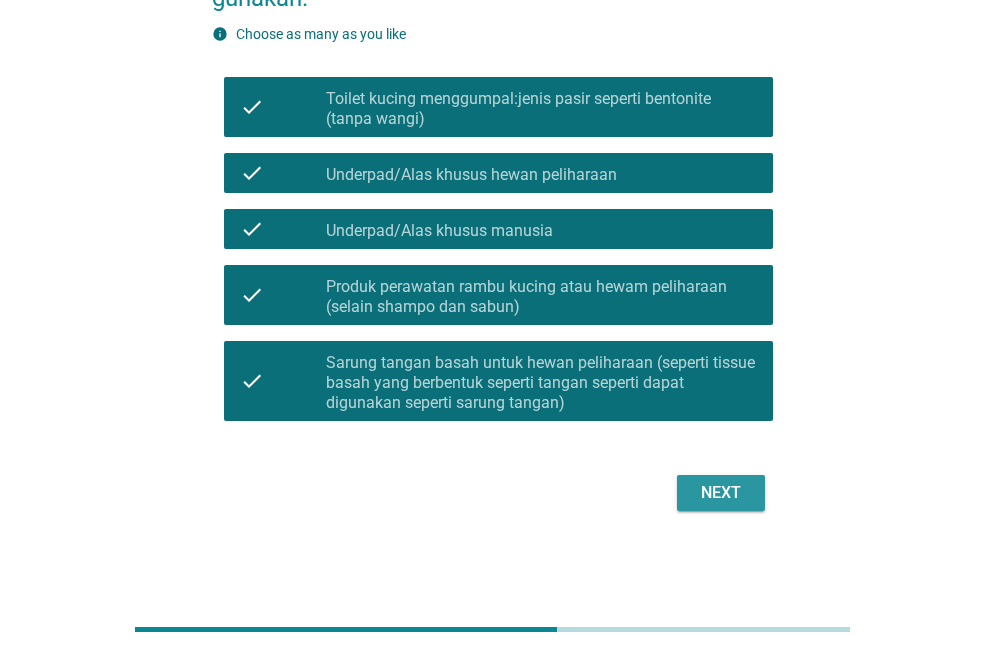 click on "Next" at bounding box center [721, 493] 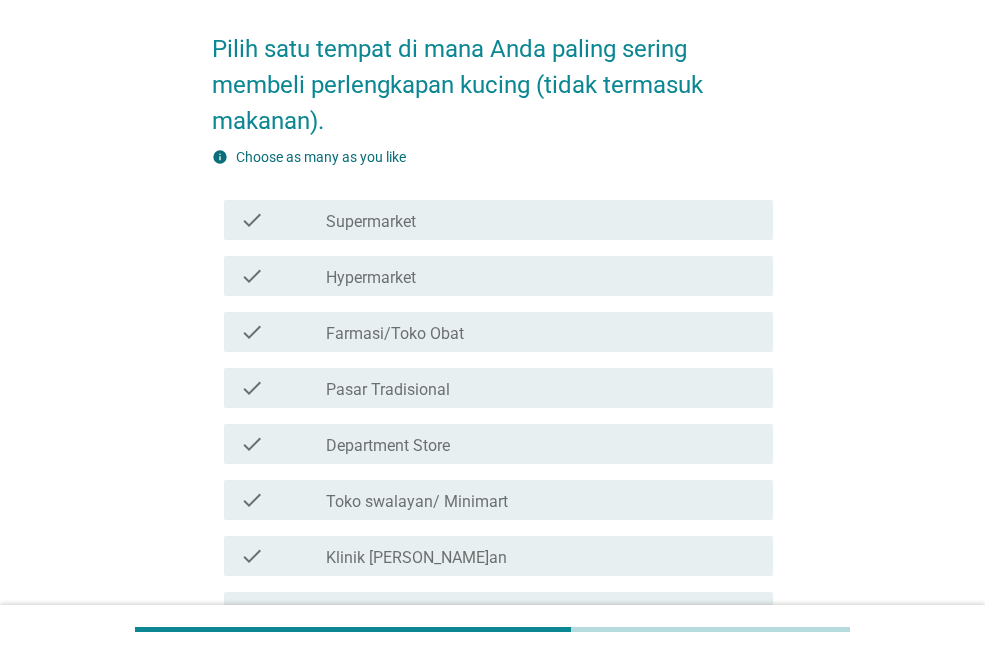 scroll, scrollTop: 200, scrollLeft: 0, axis: vertical 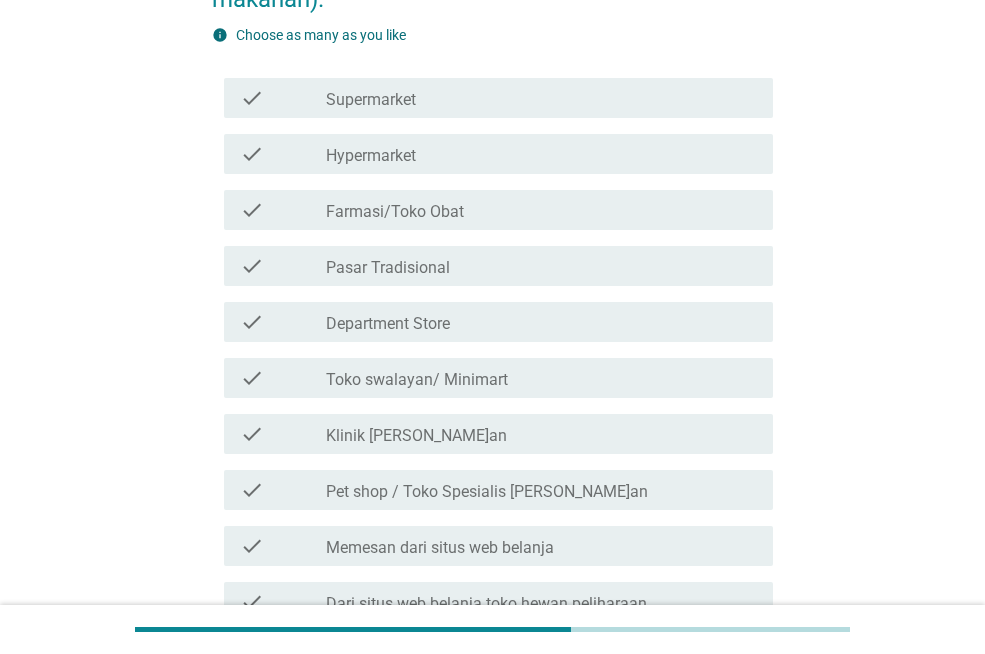 click on "Toko swalayan/ Minimart" at bounding box center (417, 380) 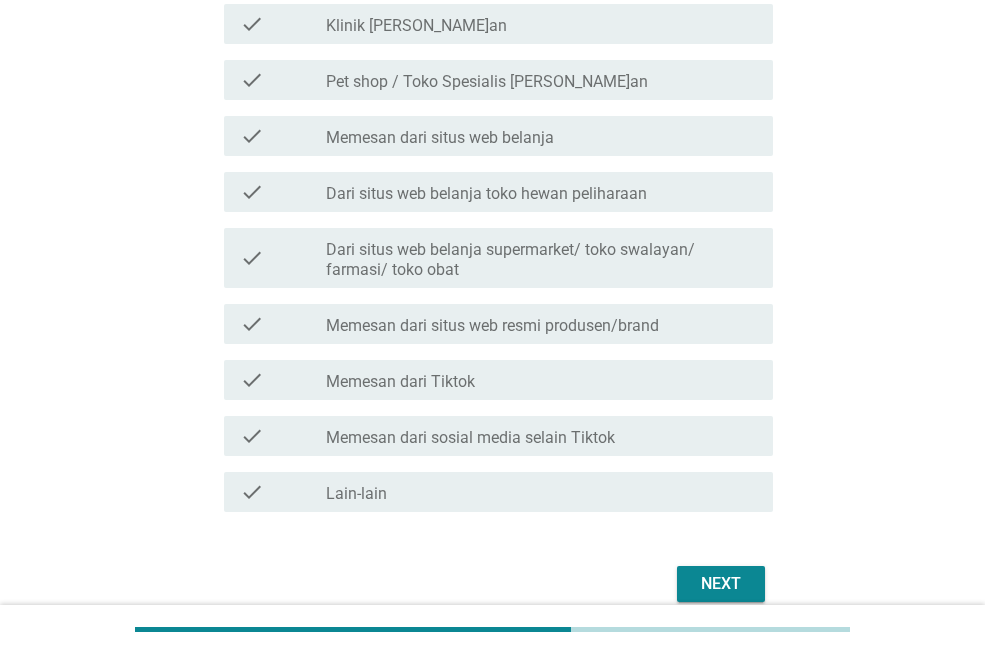 scroll, scrollTop: 701, scrollLeft: 0, axis: vertical 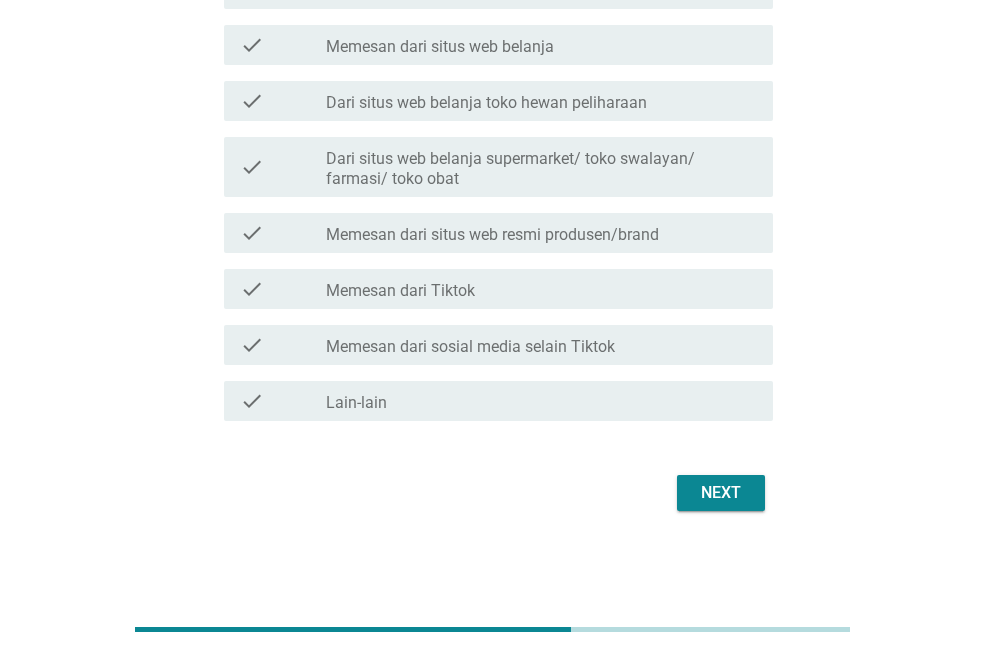click on "Next" at bounding box center (721, 493) 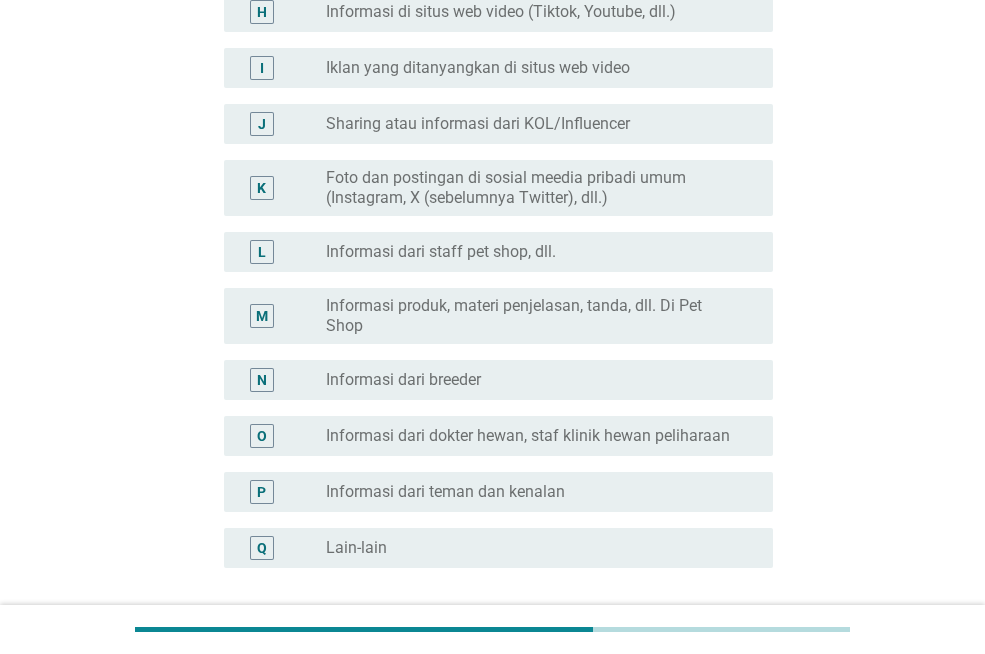 scroll, scrollTop: 0, scrollLeft: 0, axis: both 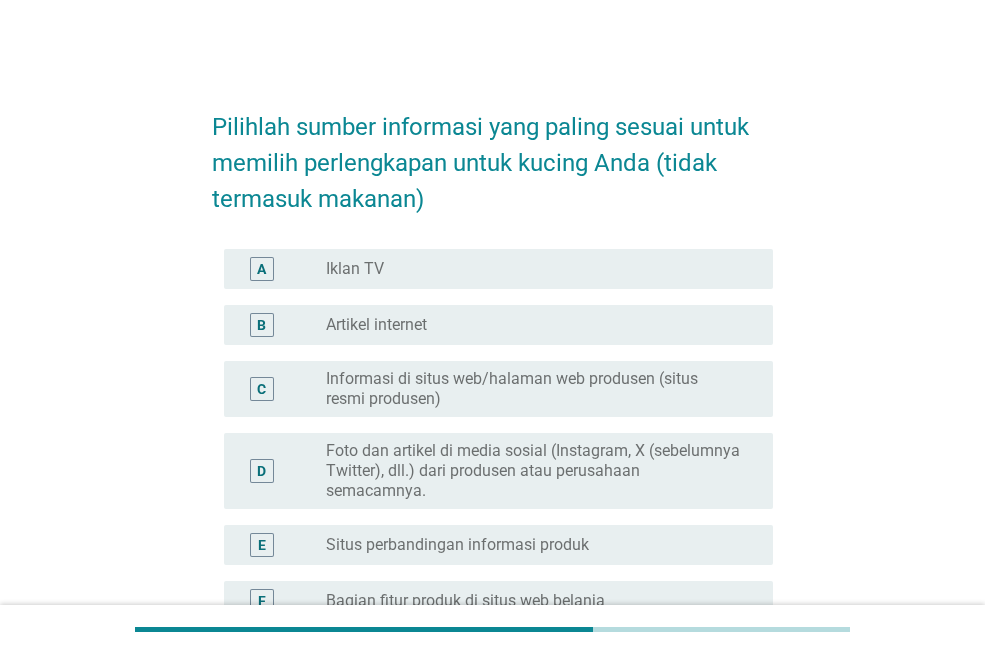 drag, startPoint x: 453, startPoint y: 447, endPoint x: 459, endPoint y: 456, distance: 10.816654 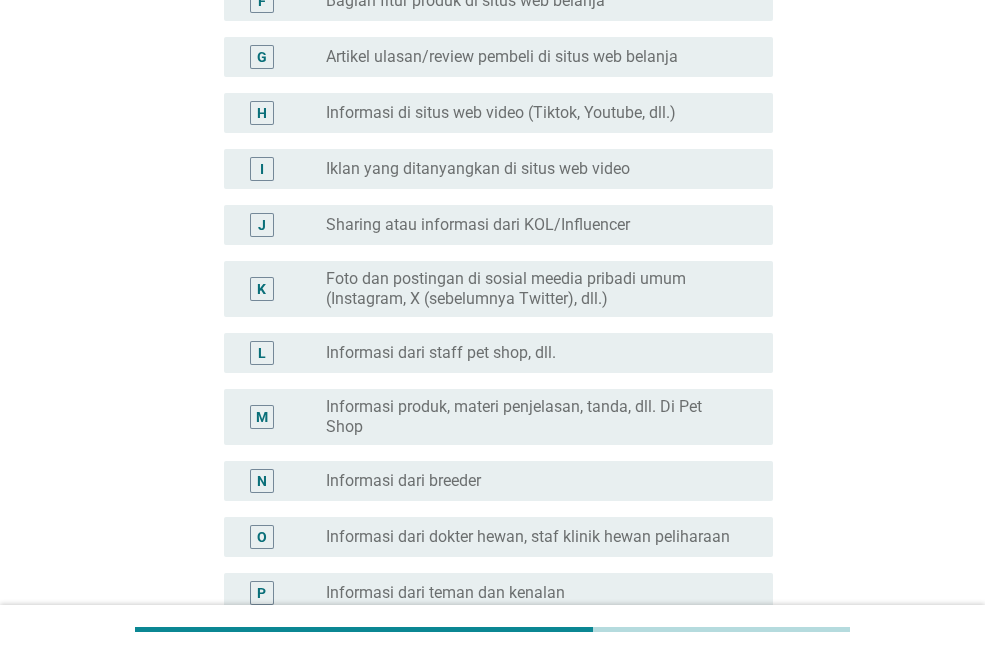scroll, scrollTop: 872, scrollLeft: 0, axis: vertical 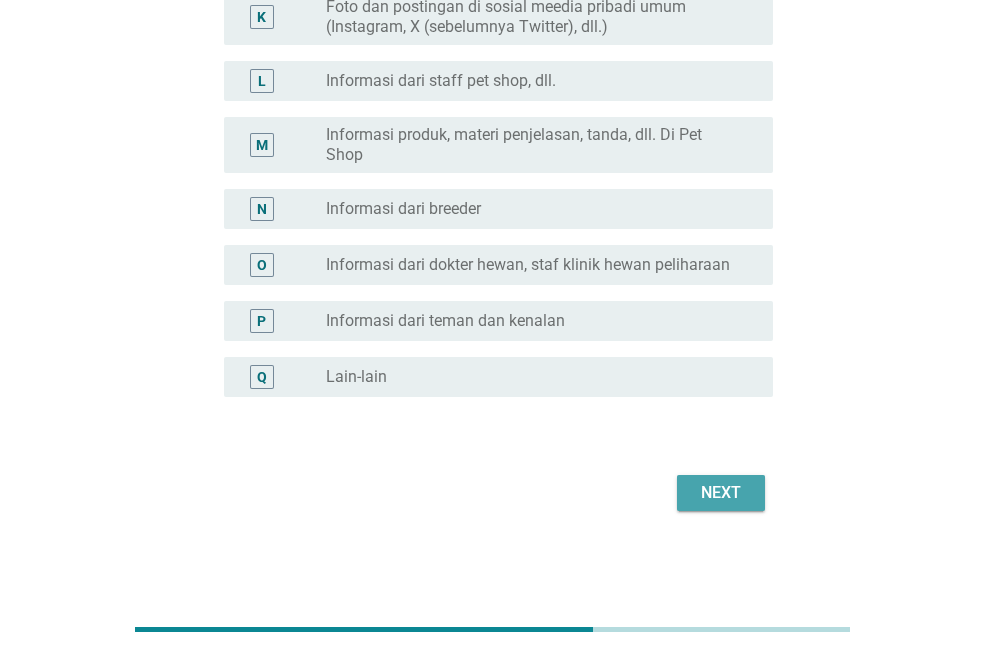 click on "Next" at bounding box center [721, 493] 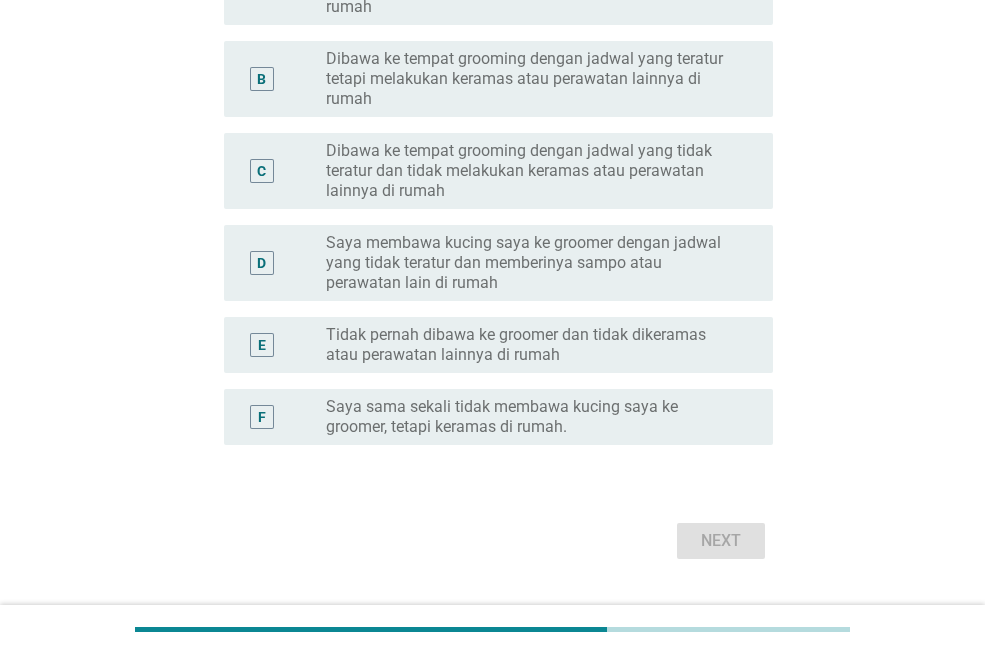 scroll, scrollTop: 500, scrollLeft: 0, axis: vertical 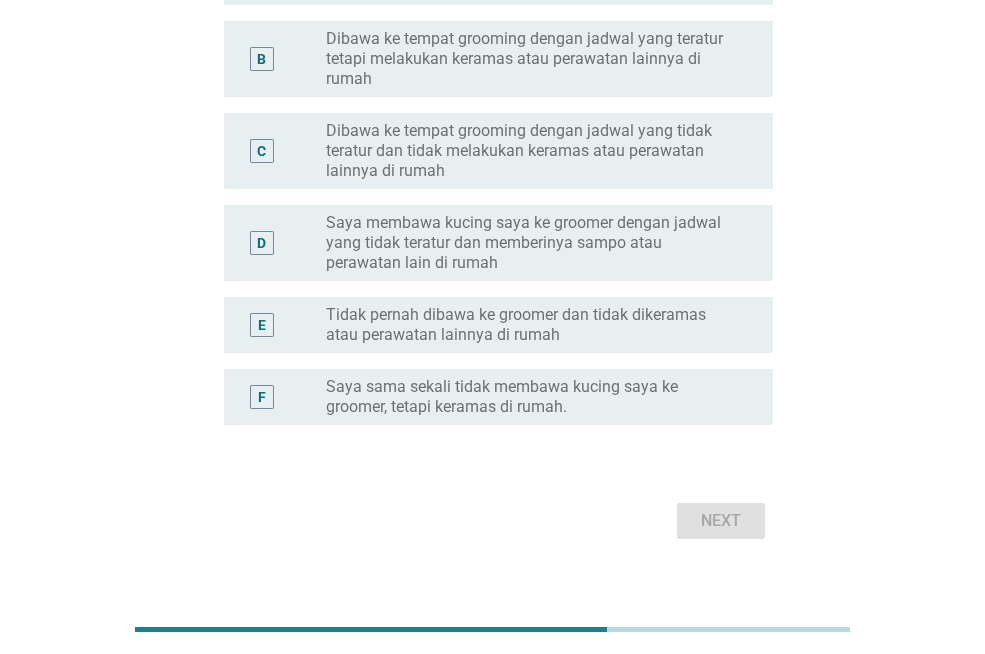 click on "Dibawa ke tempat grooming dengan jadwal yang teratur tetapi melakukan keramas atau perawatan lainnya di rumah" at bounding box center (533, 59) 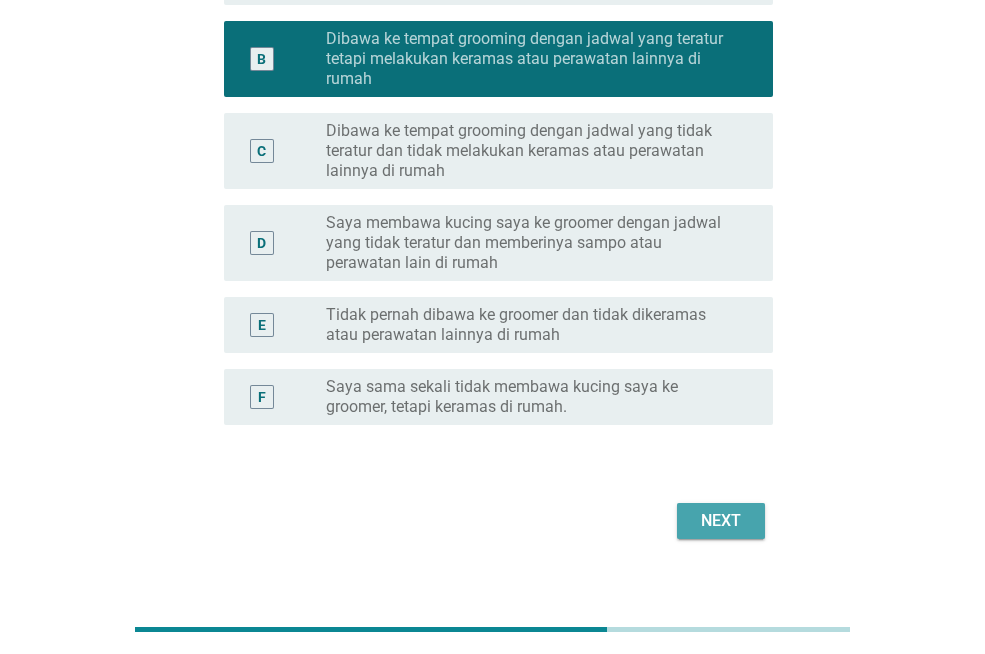 click on "Next" at bounding box center [721, 521] 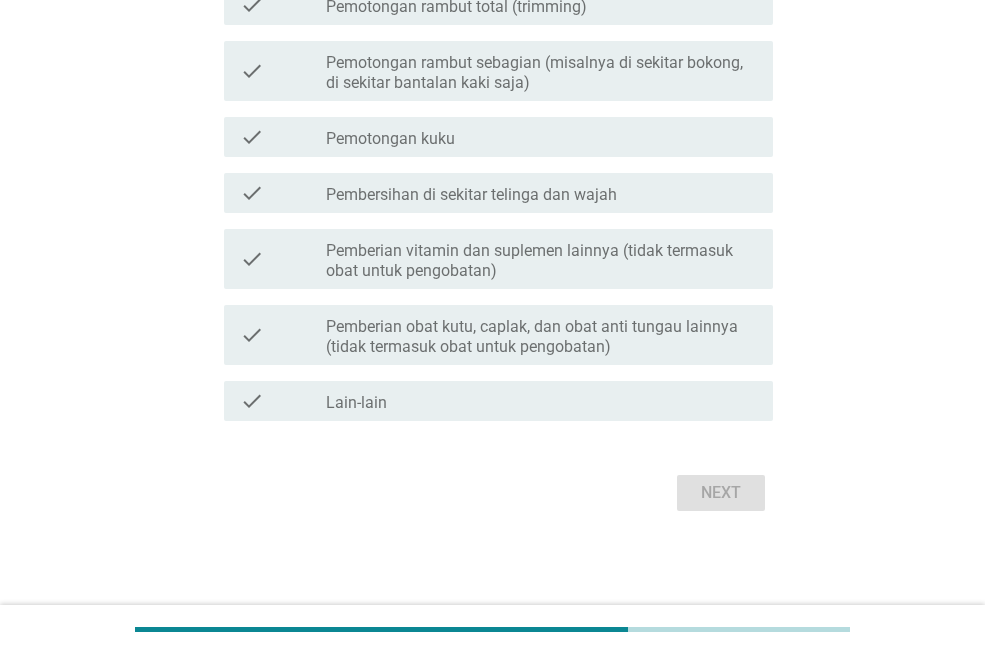 scroll, scrollTop: 0, scrollLeft: 0, axis: both 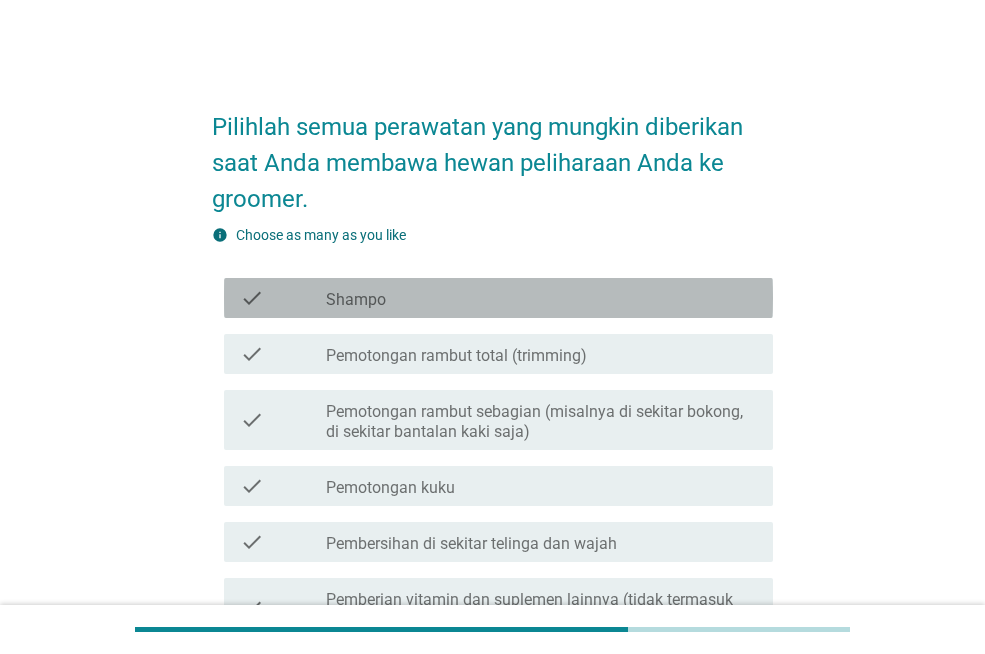click on "Shampo" at bounding box center [356, 300] 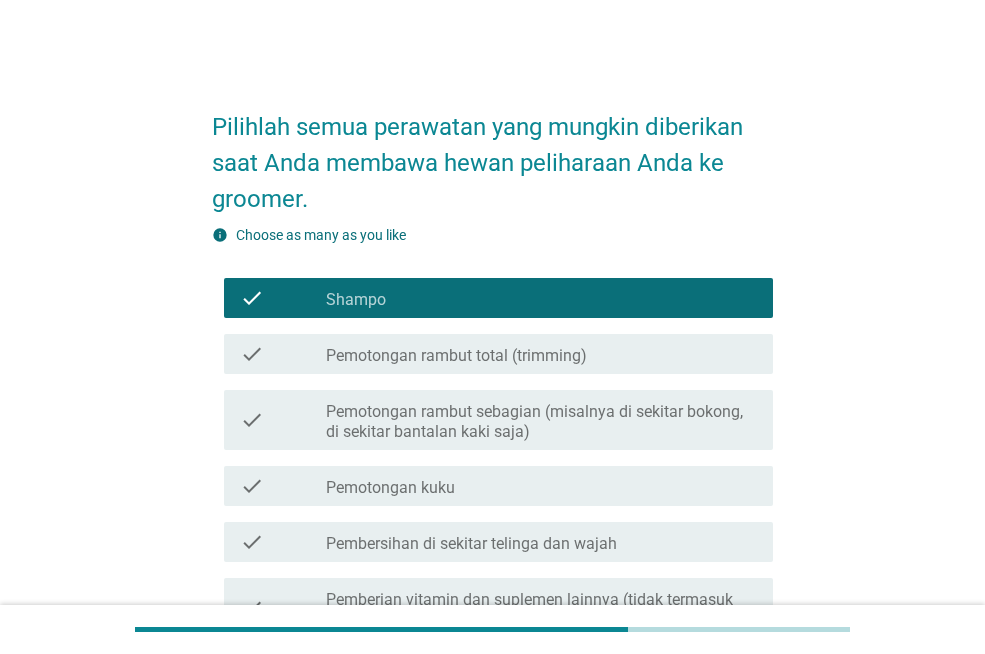 click on "Shampo" at bounding box center [356, 300] 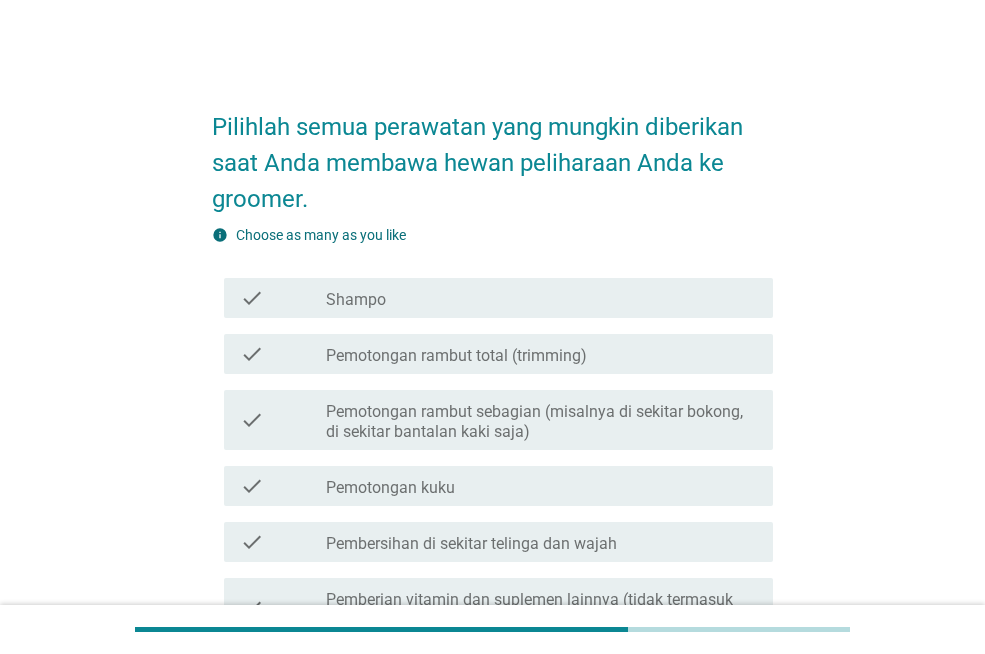 click on "Pemotongan kuku" at bounding box center (390, 488) 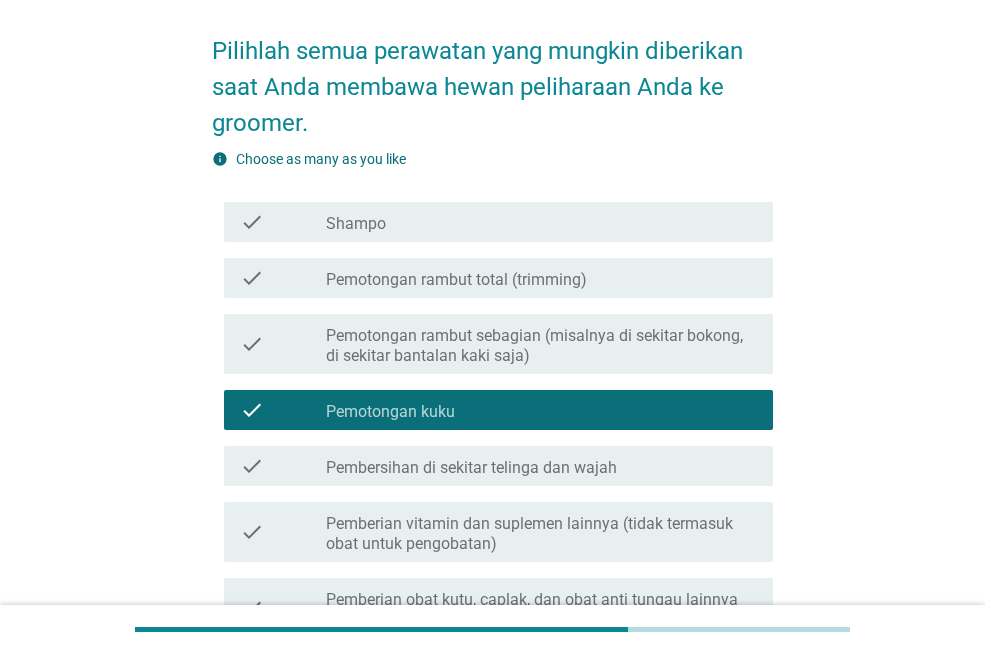 scroll, scrollTop: 200, scrollLeft: 0, axis: vertical 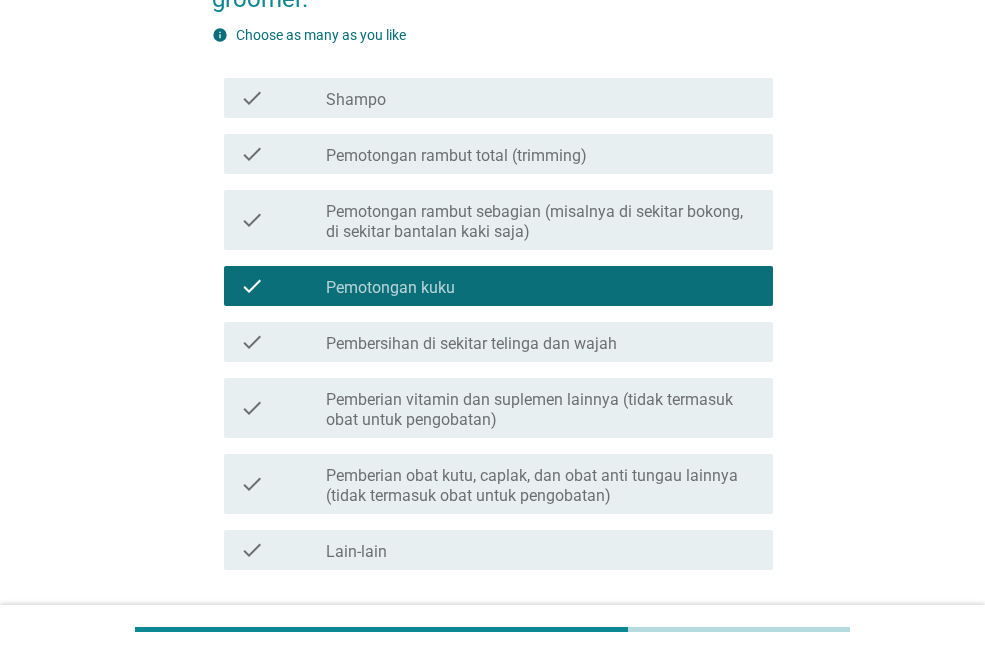 click on "Pemotongan rambut sebagian (misalnya di sekitar bokong, di sekitar bantalan kaki saja)" at bounding box center [541, 222] 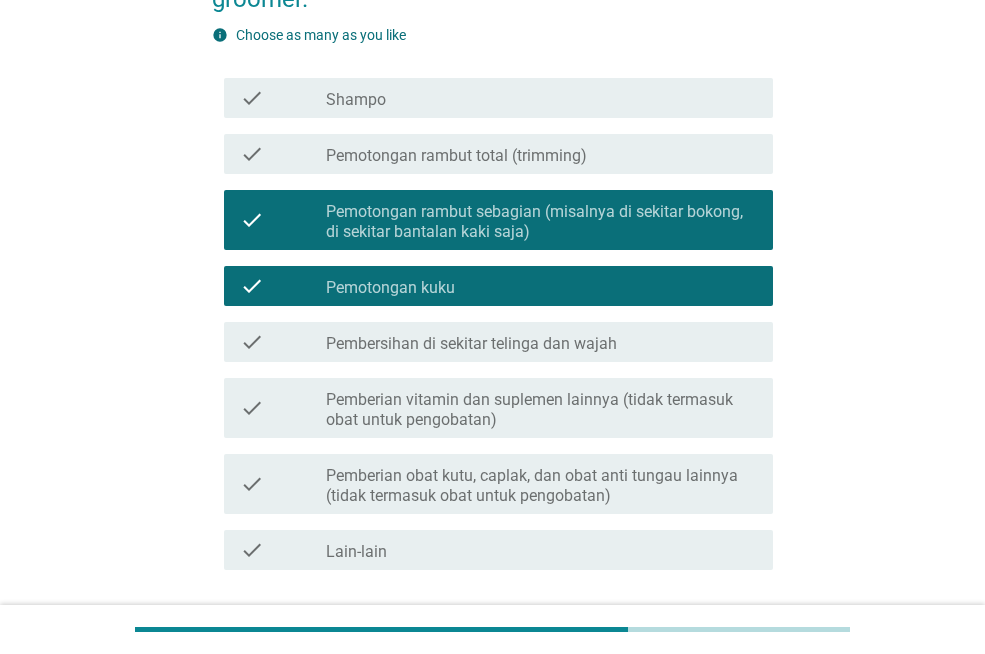 click on "Pembersihan di sekitar telinga dan wajah" at bounding box center [471, 344] 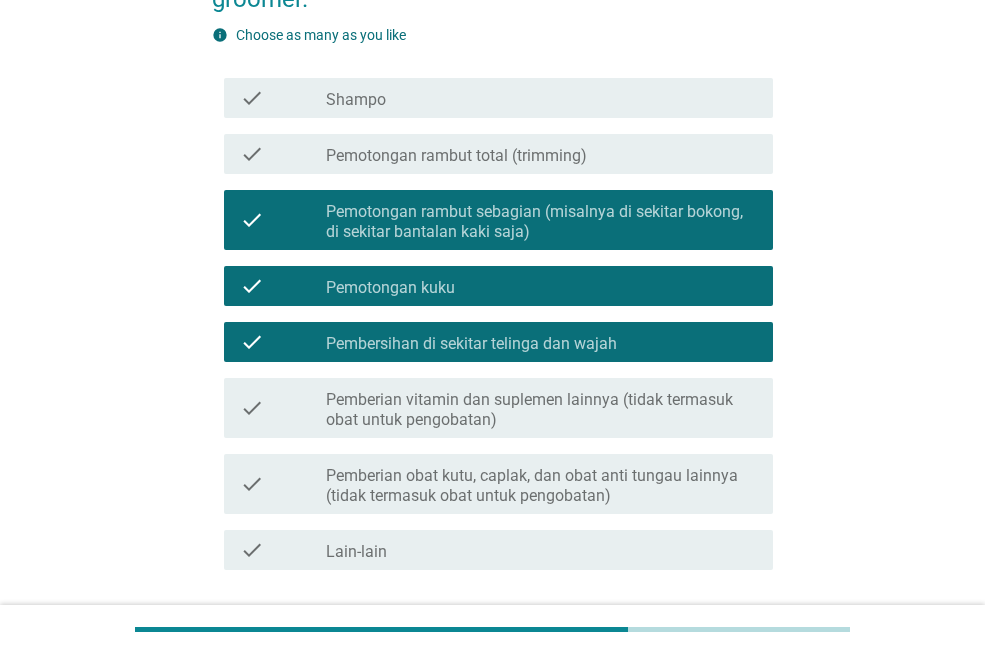 click on "Pemberian vitamin dan suplemen lainnya (tidak termasuk obat untuk pengobatan)" at bounding box center [541, 410] 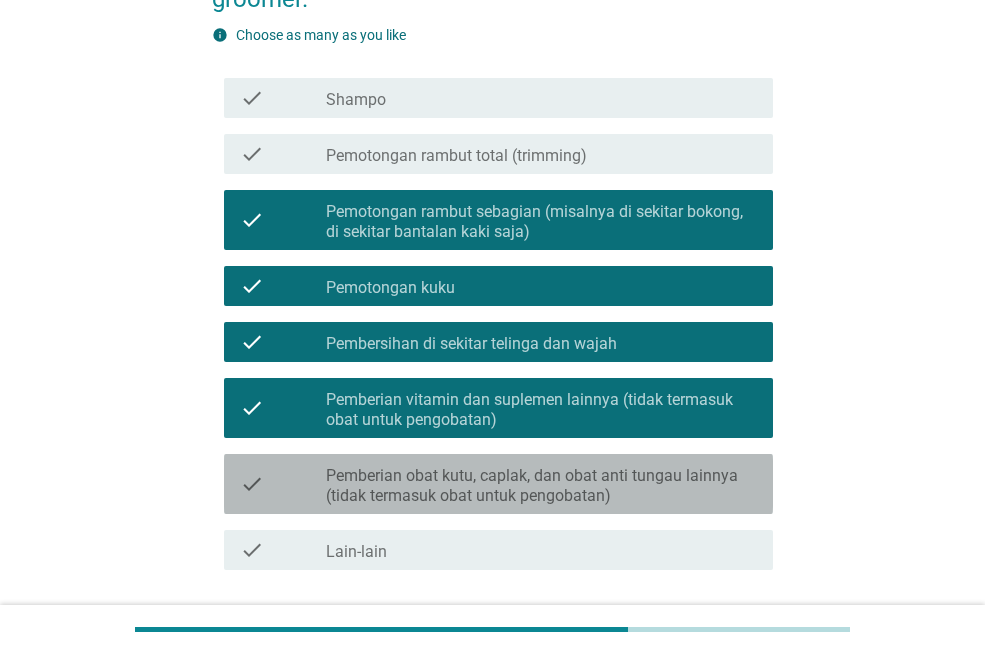 click on "Pemberian obat kutu, caplak, dan obat anti tungau lainnya (tidak termasuk obat untuk pengobatan)" at bounding box center [541, 486] 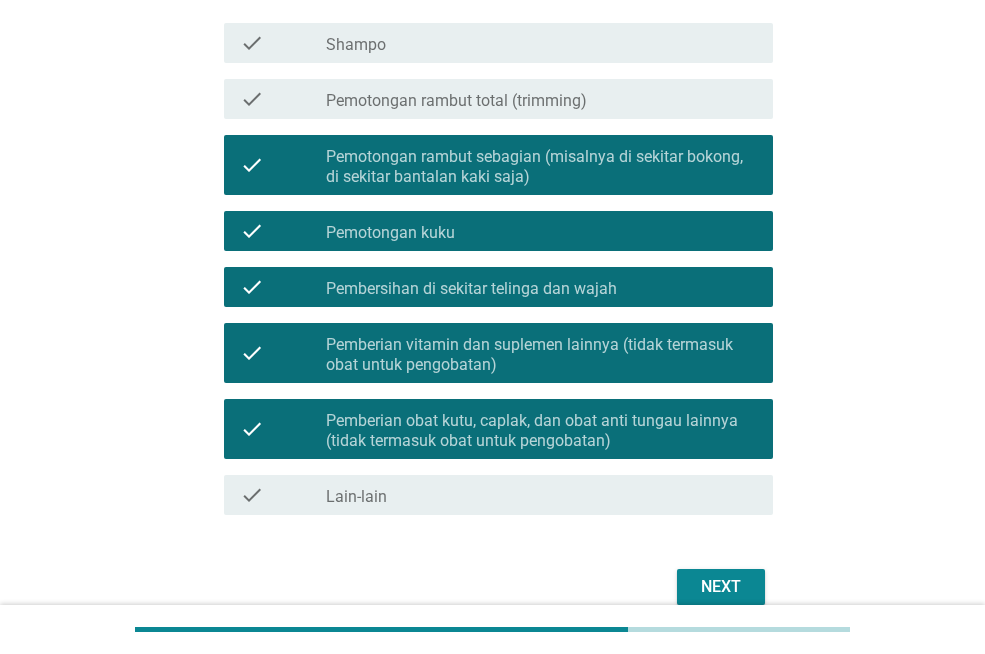 scroll, scrollTop: 349, scrollLeft: 0, axis: vertical 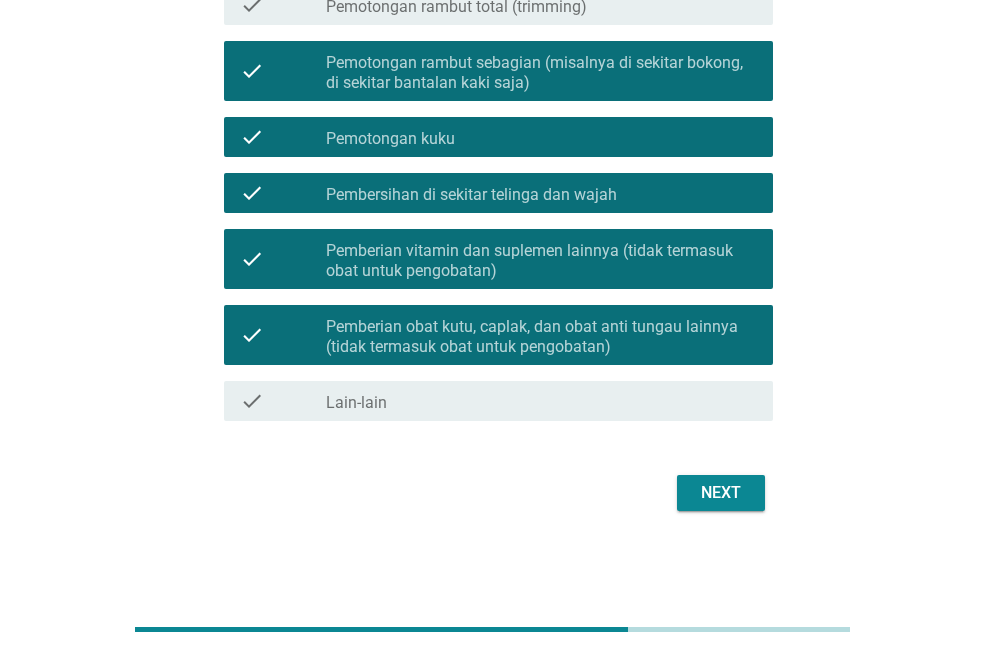 click on "Next" at bounding box center (721, 493) 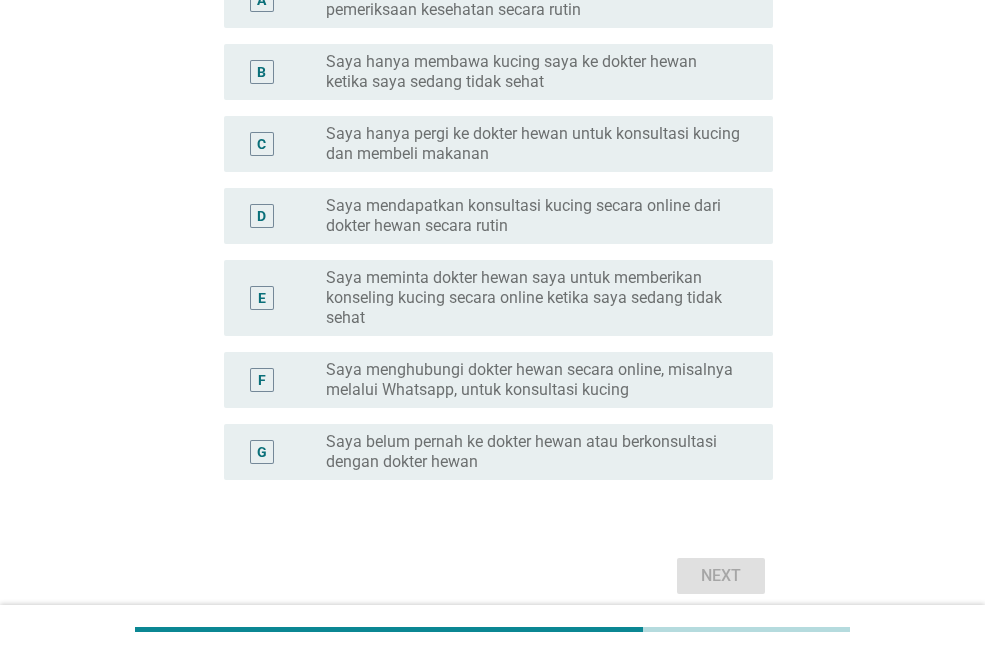 scroll, scrollTop: 0, scrollLeft: 0, axis: both 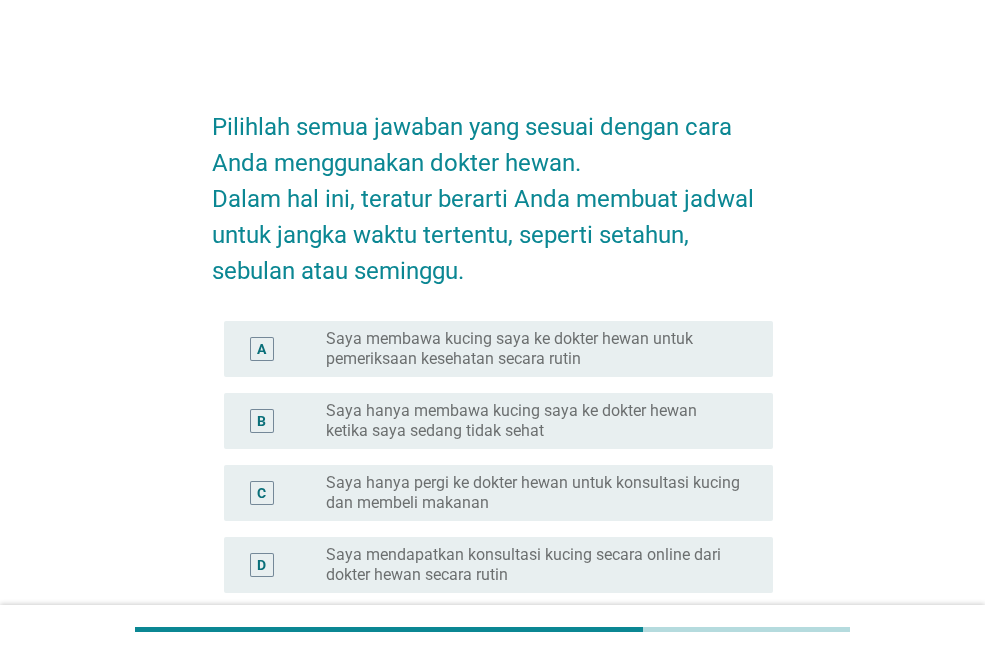 click on "Saya hanya membawa kucing saya ke dokter hewan ketika saya sedang tidak sehat" at bounding box center (533, 421) 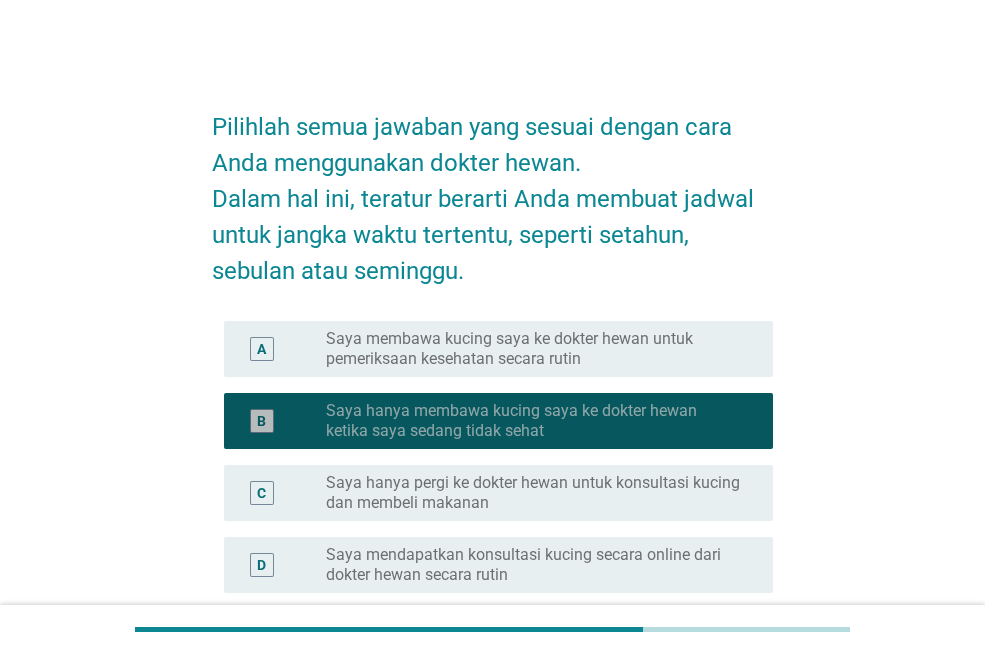 drag, startPoint x: 452, startPoint y: 485, endPoint x: 452, endPoint y: 507, distance: 22 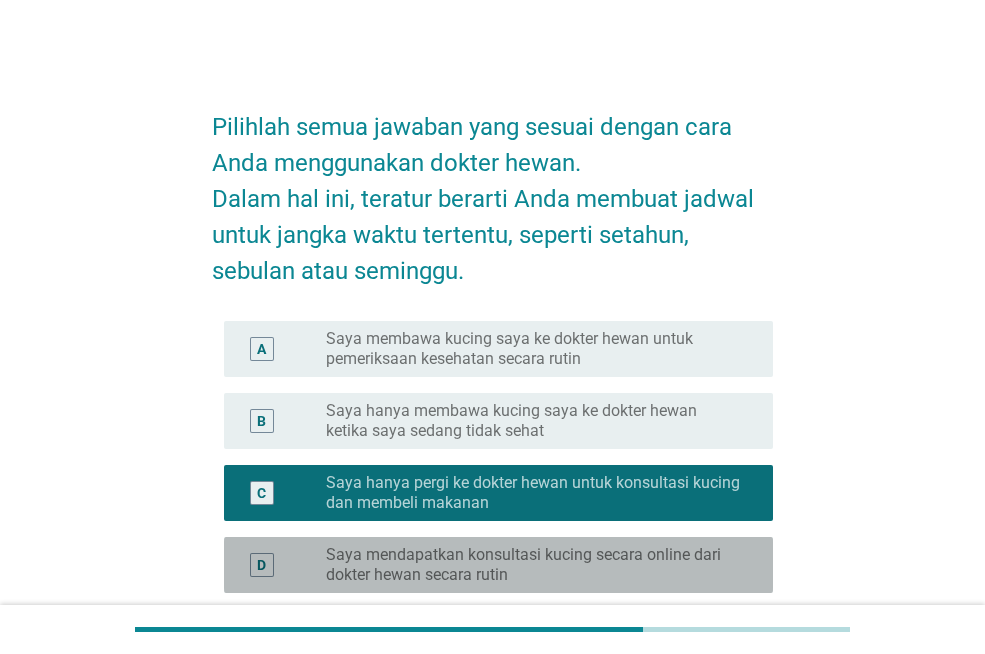 click on "Saya mendapatkan konsultasi kucing secara online dari dokter hewan secara rutin" at bounding box center (533, 565) 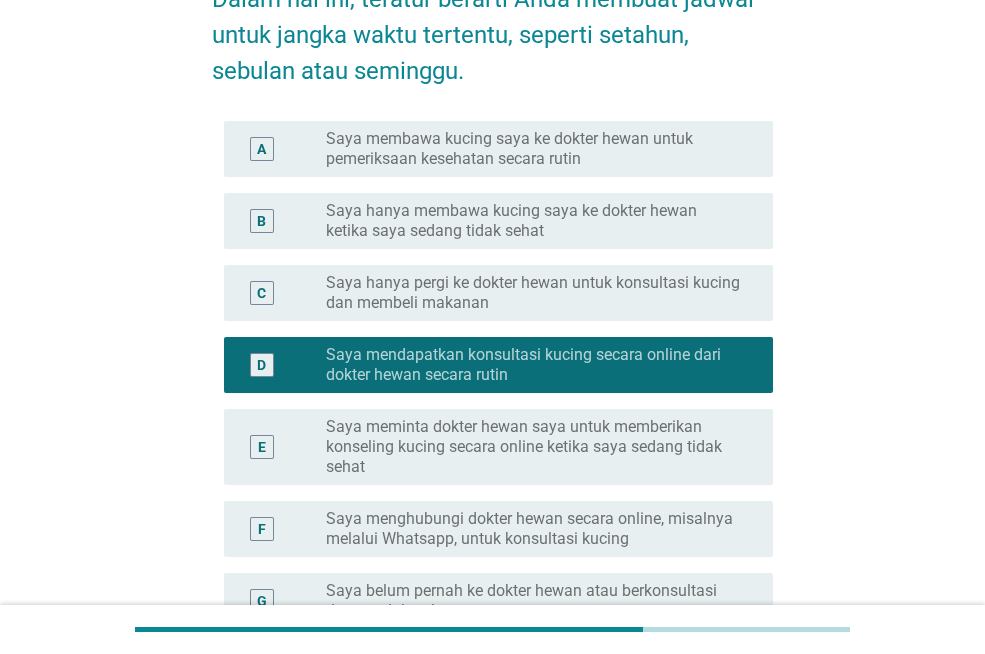 scroll, scrollTop: 0, scrollLeft: 0, axis: both 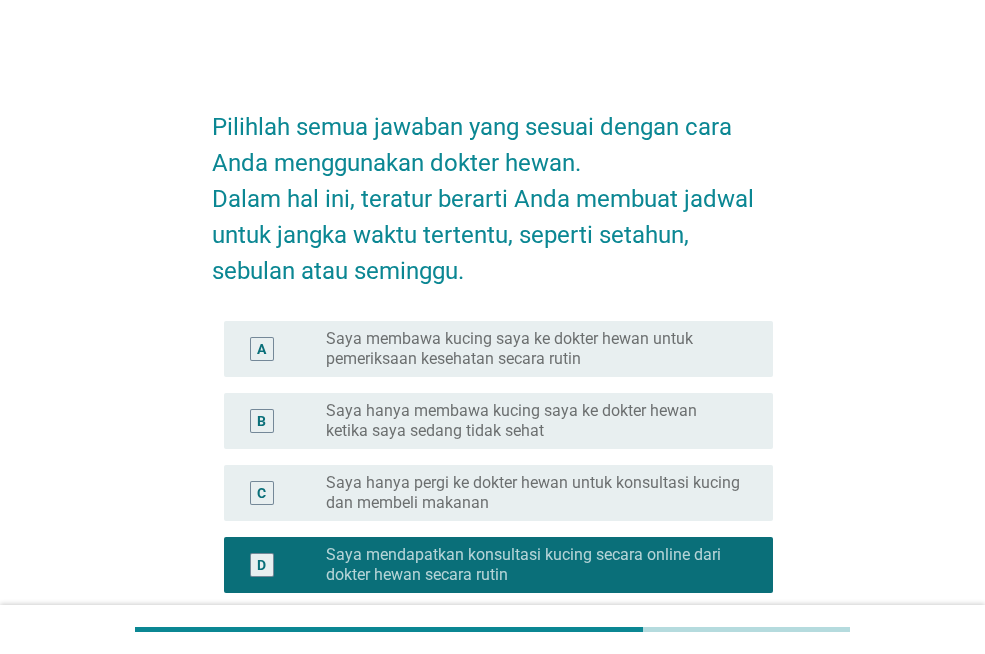 click on "Saya membawa kucing saya ke dokter hewan untuk pemeriksaan kesehatan secara rutin" at bounding box center (533, 349) 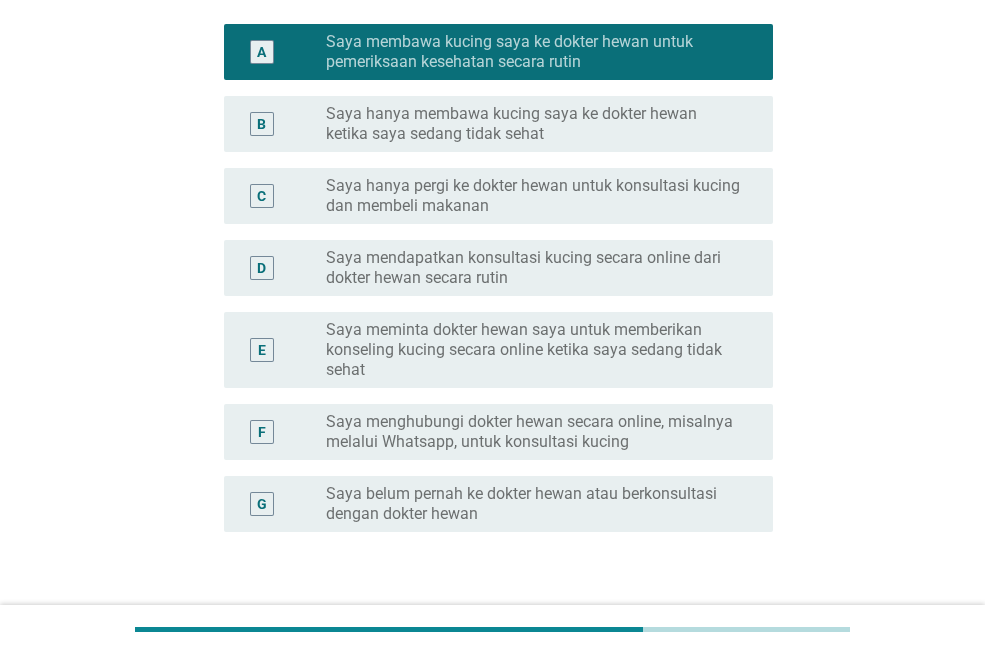 scroll, scrollTop: 432, scrollLeft: 0, axis: vertical 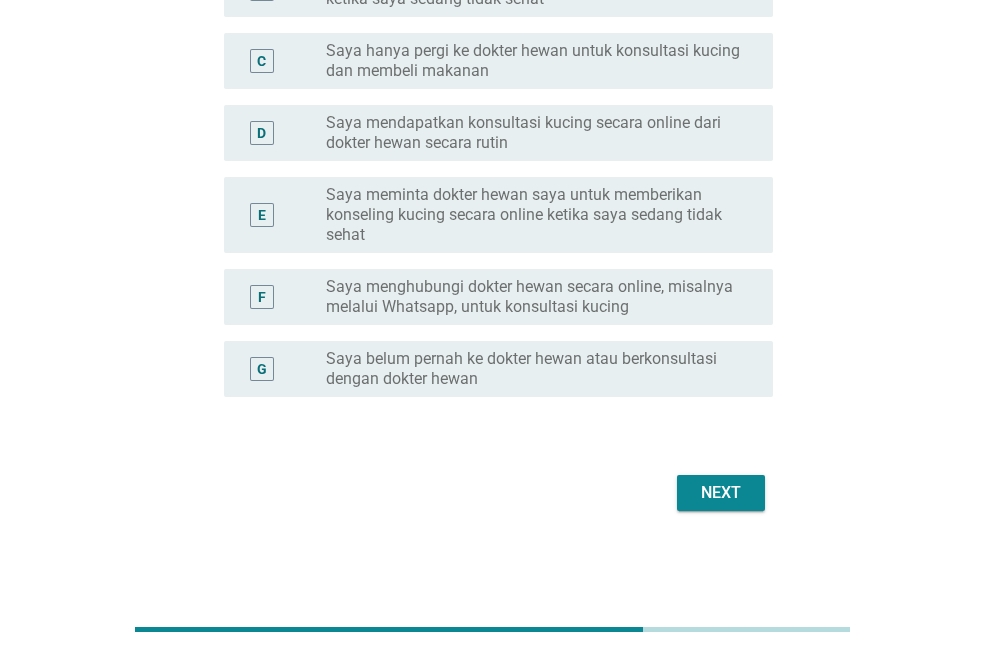click on "Next" at bounding box center [721, 493] 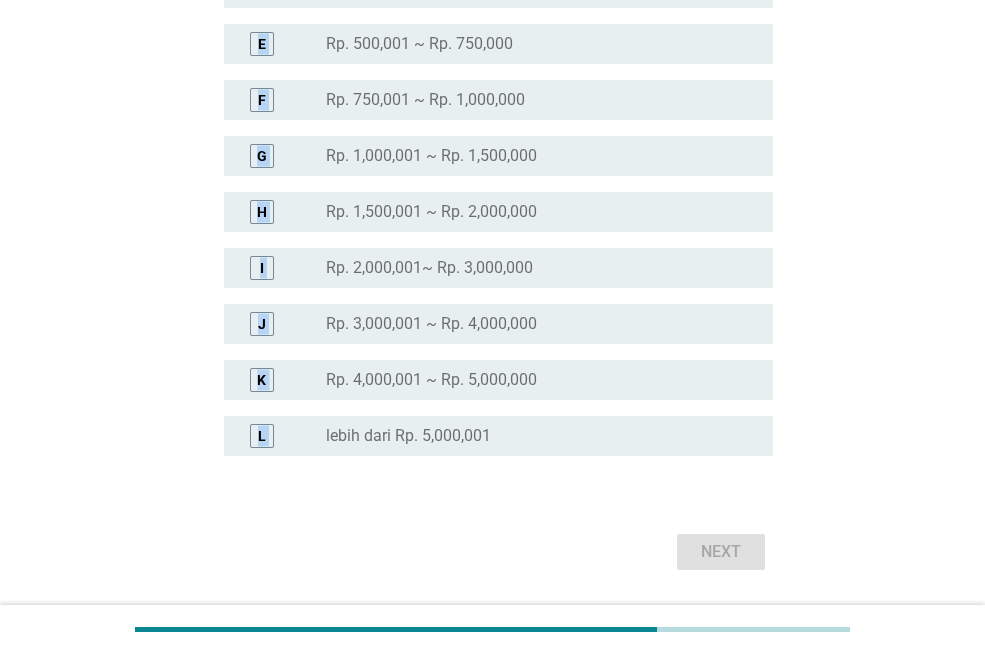 scroll, scrollTop: 472, scrollLeft: 0, axis: vertical 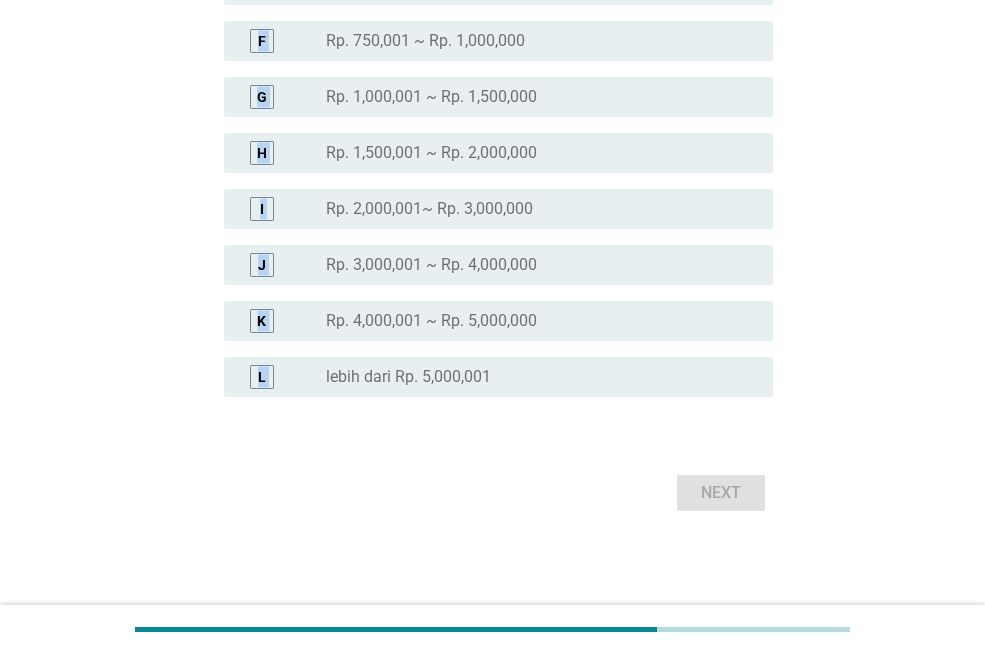 drag, startPoint x: 215, startPoint y: 116, endPoint x: 674, endPoint y: 643, distance: 698.86334 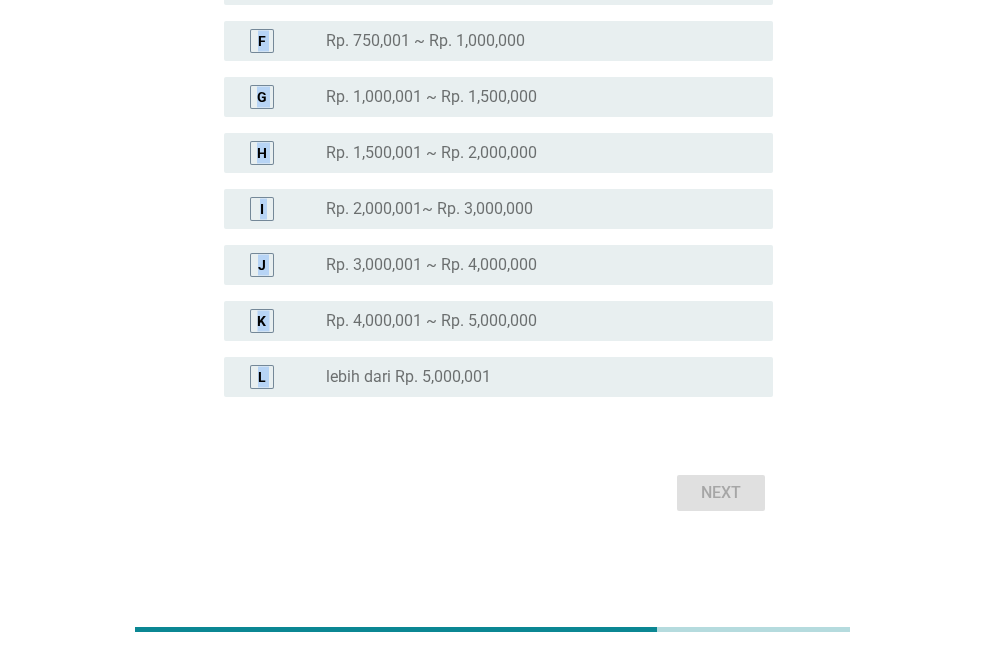 click on "Rp. 750,001 ~ Rp. 1,000,000" at bounding box center [425, 41] 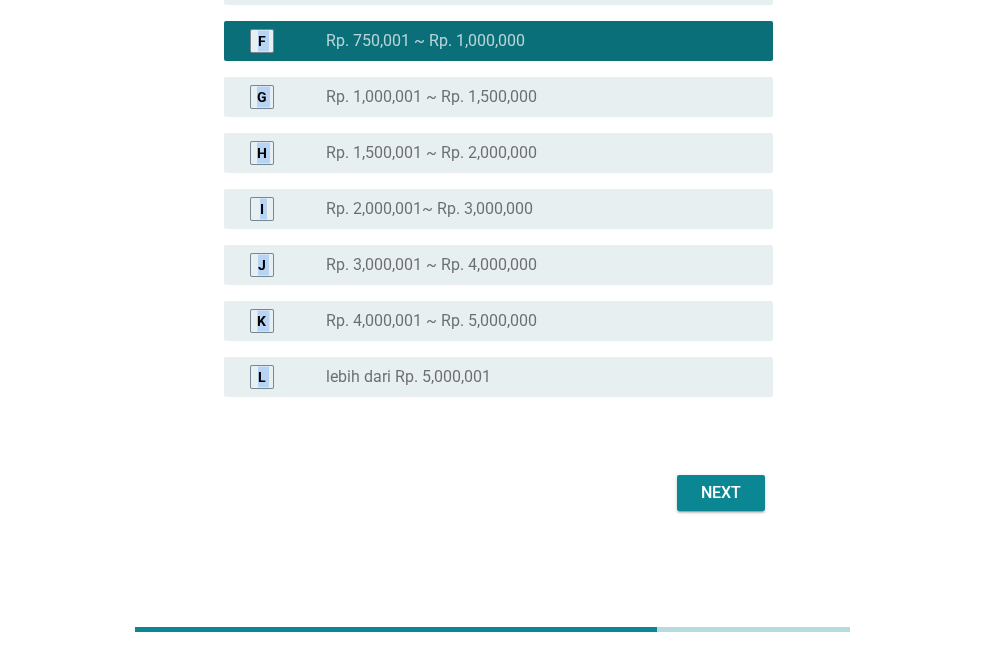click on "Next" at bounding box center [721, 493] 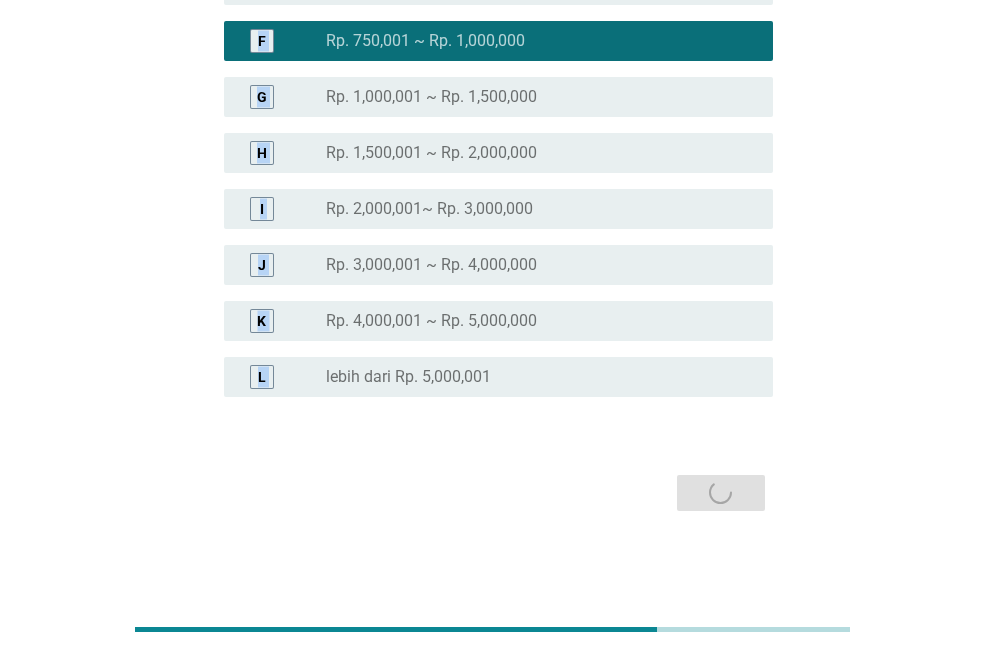 scroll, scrollTop: 0, scrollLeft: 0, axis: both 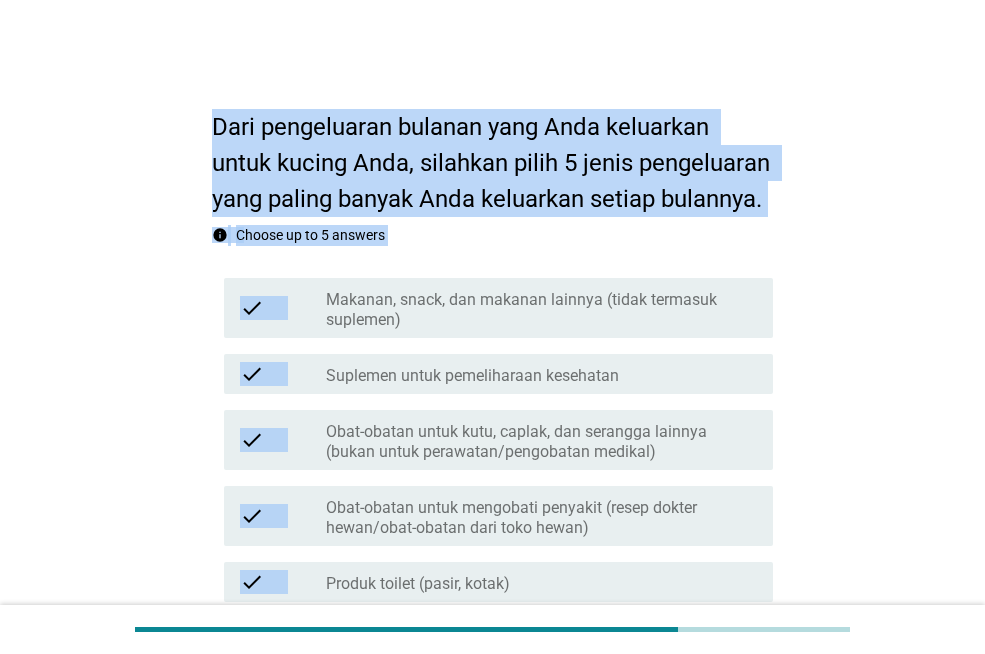 click on "Choose up to 5 answers" at bounding box center [310, 235] 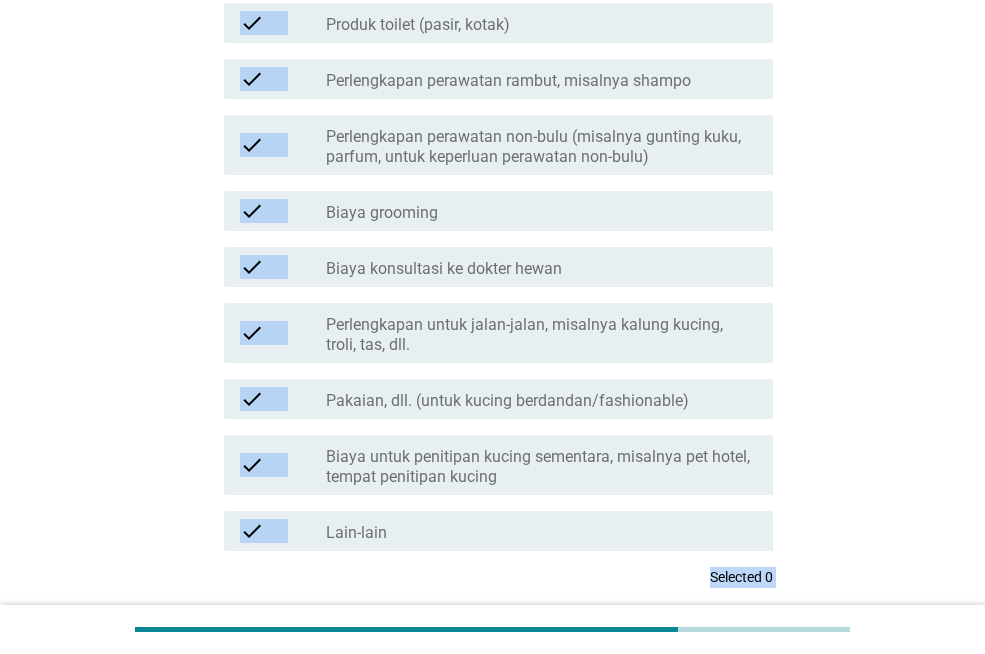 scroll, scrollTop: 718, scrollLeft: 0, axis: vertical 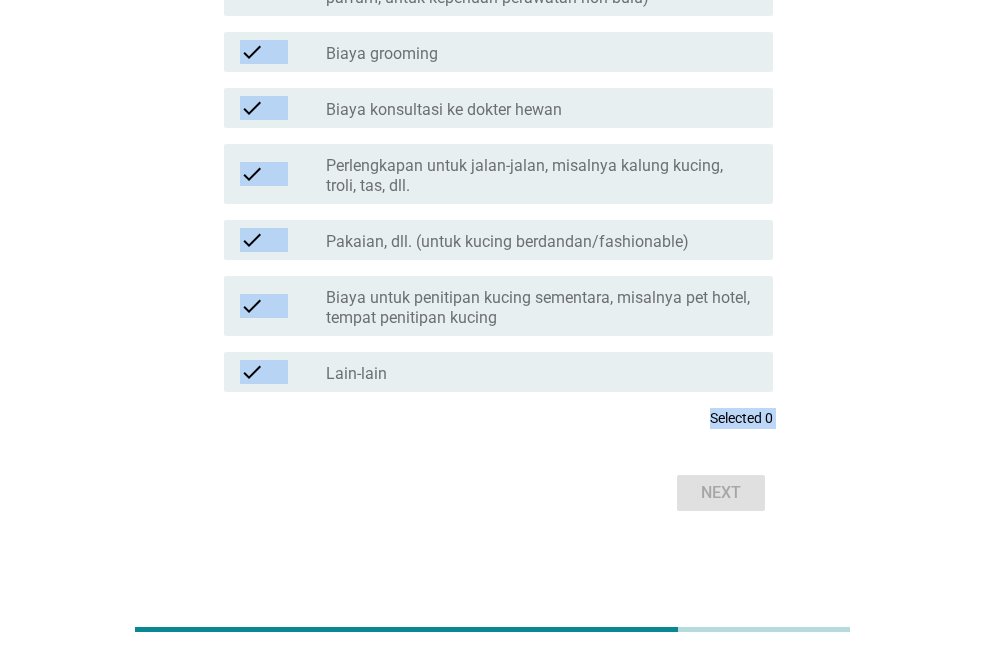 drag, startPoint x: 215, startPoint y: 122, endPoint x: 522, endPoint y: 701, distance: 655.35486 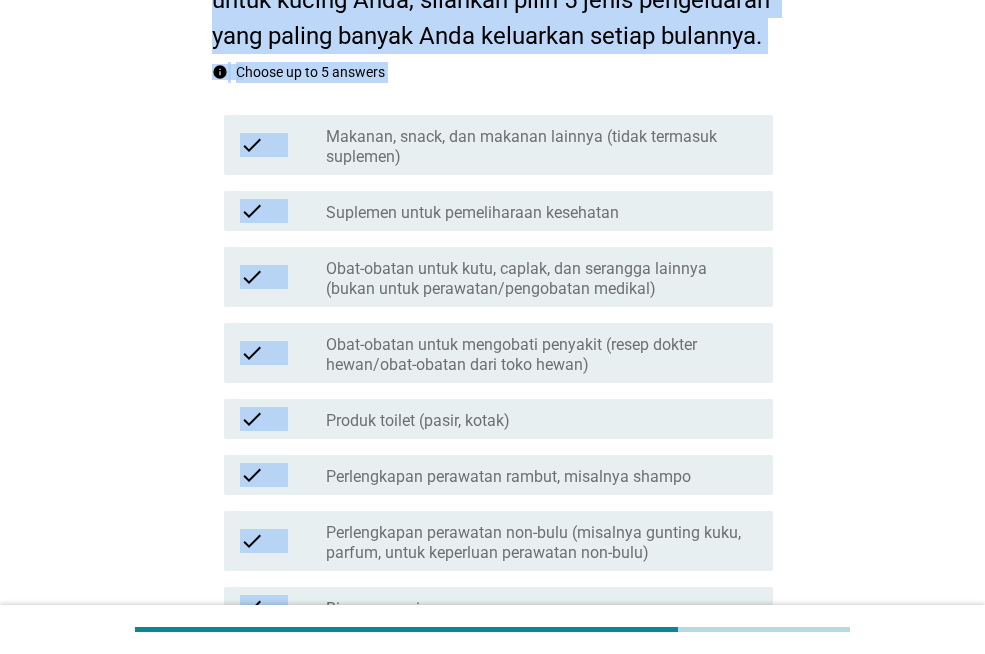 scroll, scrollTop: 118, scrollLeft: 0, axis: vertical 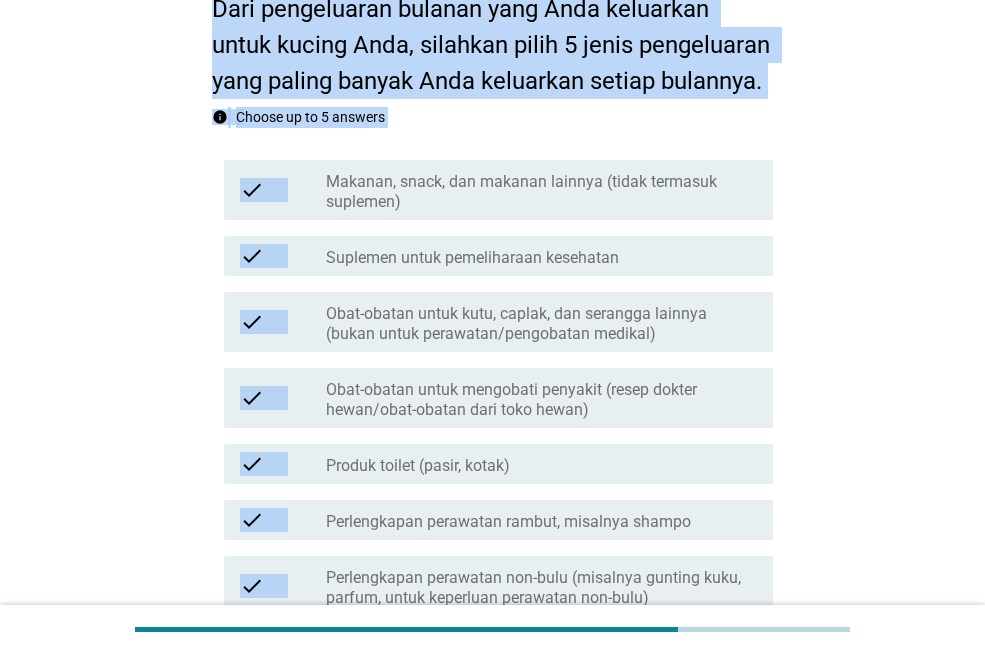 click on "check     check_box_outline_blank Makanan, snack, dan makanan lainnya (tidak termasuk suplemen)" at bounding box center [492, 190] 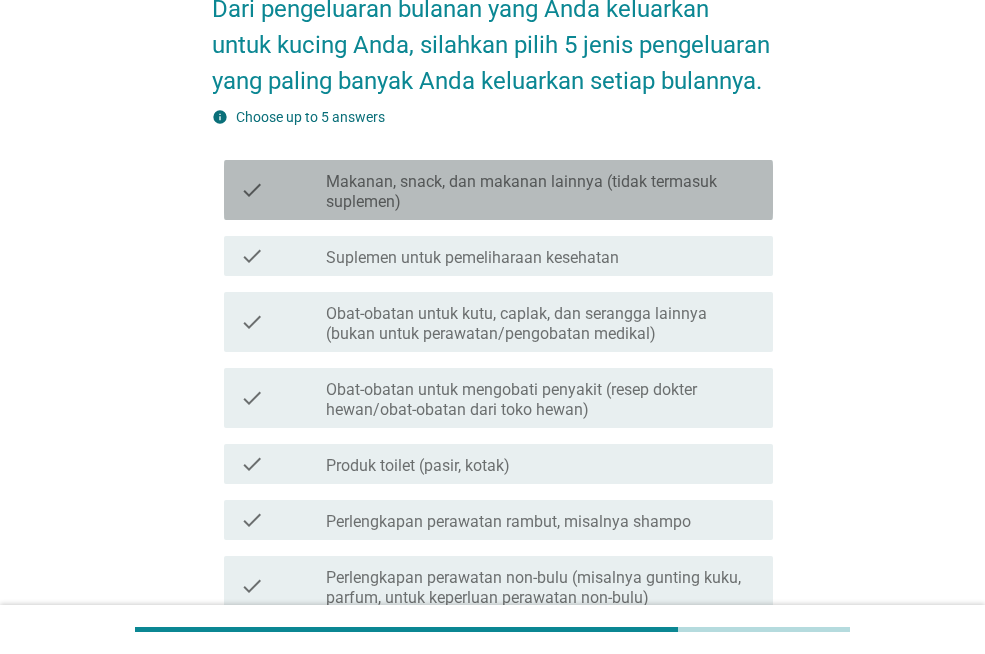 click on "Makanan, snack, dan makanan lainnya (tidak termasuk suplemen)" at bounding box center (541, 192) 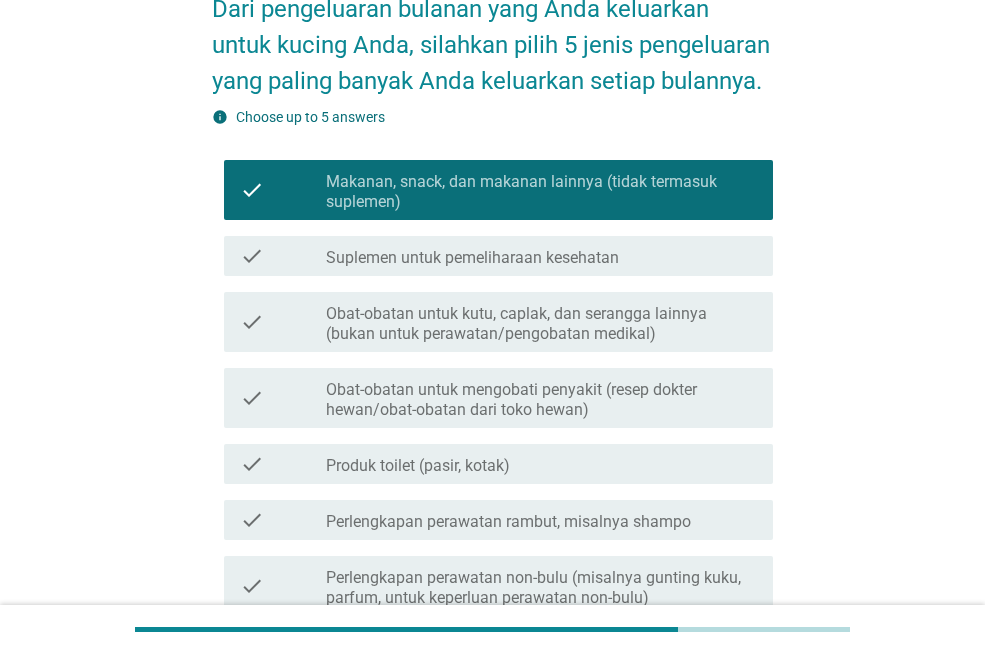 click on "Suplemen untuk pemeliharaan kesehatan" at bounding box center [472, 258] 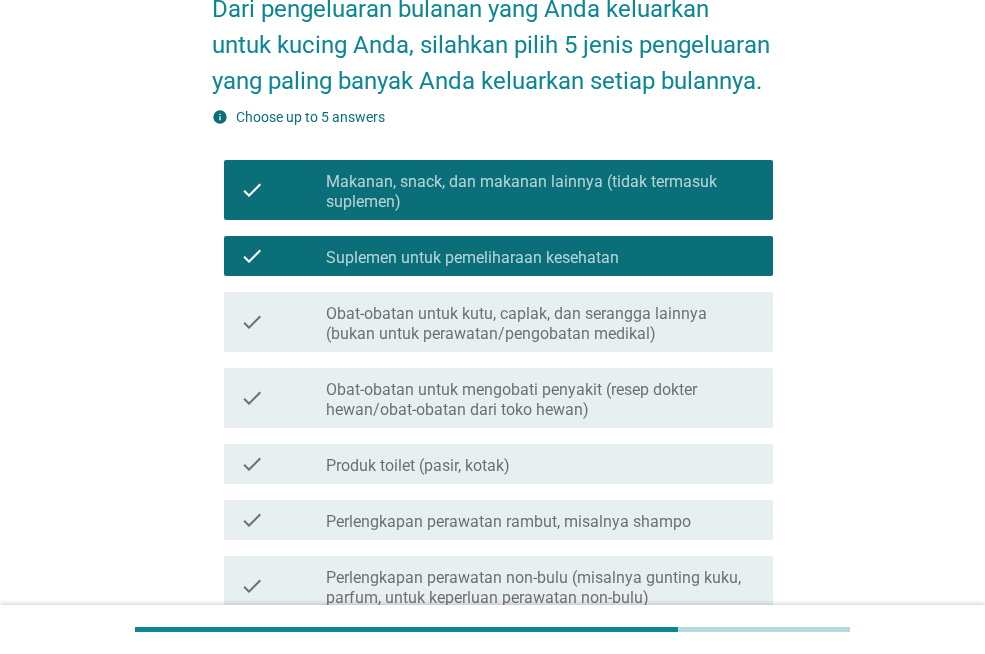 click on "Obat-obatan untuk kutu, caplak, dan serangga lainnya (bukan untuk perawatan/pengobatan medikal)" at bounding box center (541, 324) 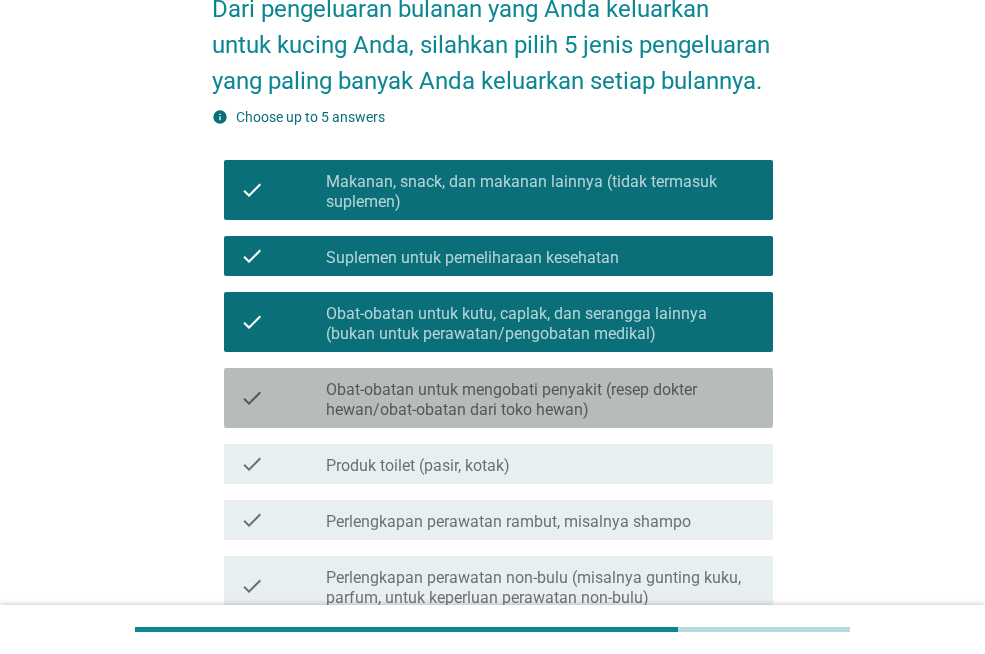 click on "Obat-obatan untuk mengobati penyakit (resep dokter hewan/obat-obatan dari toko hewan)" at bounding box center (541, 400) 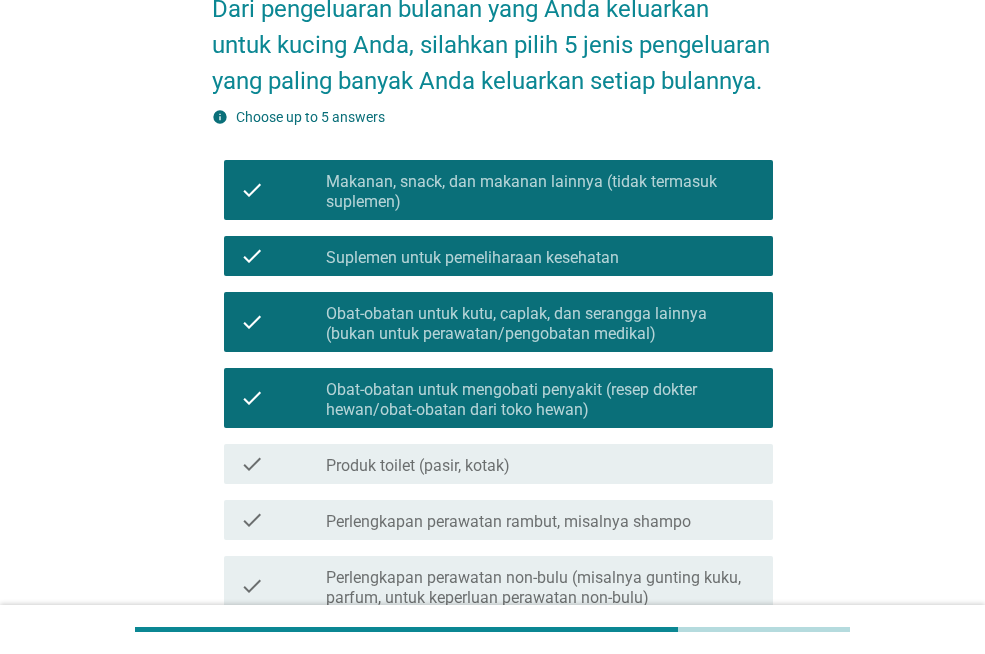 click on "Produk toilet (pasir, kotak)" at bounding box center (418, 466) 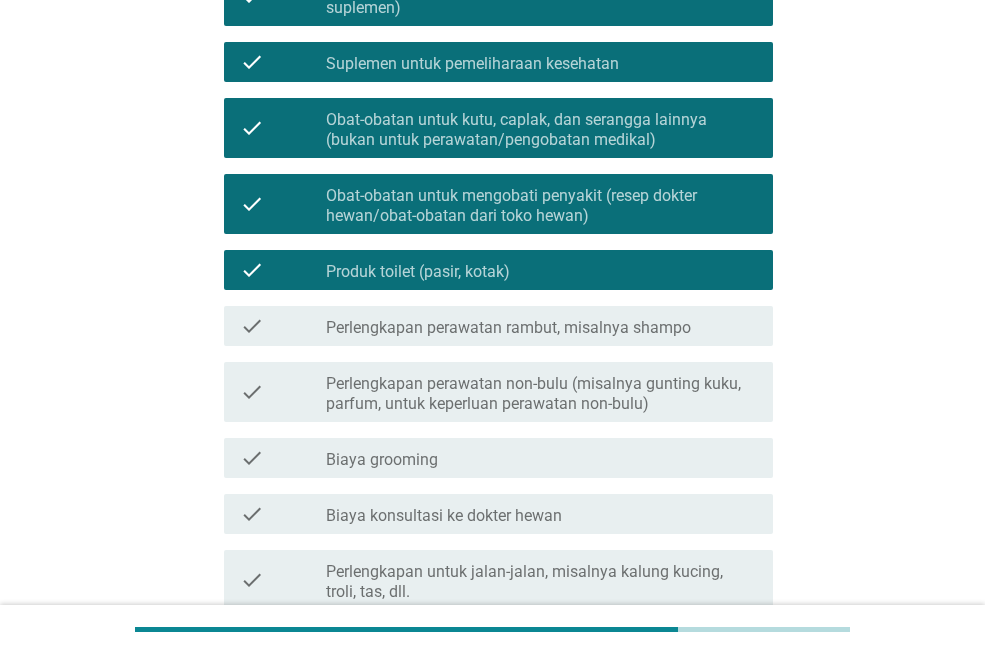 scroll, scrollTop: 318, scrollLeft: 0, axis: vertical 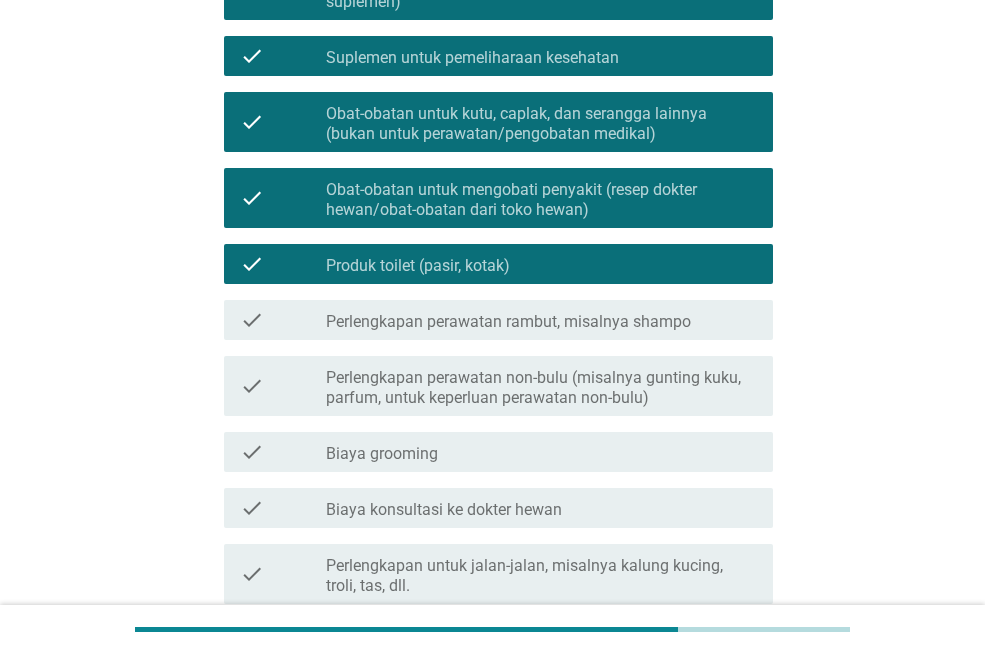 click on "check_box_outline_blank Biaya grooming" at bounding box center [541, 452] 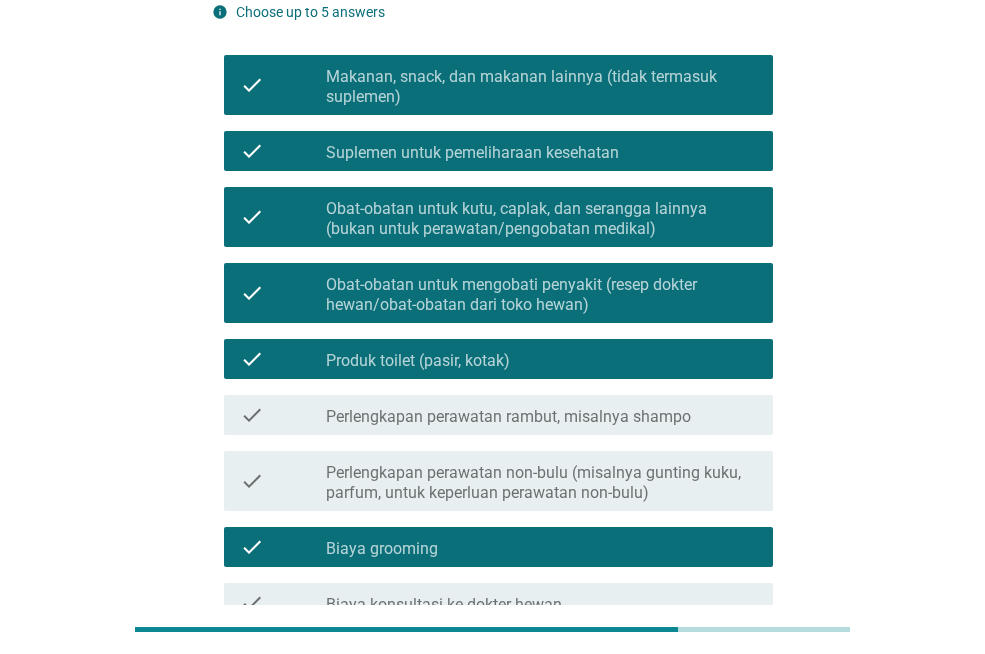 scroll, scrollTop: 218, scrollLeft: 0, axis: vertical 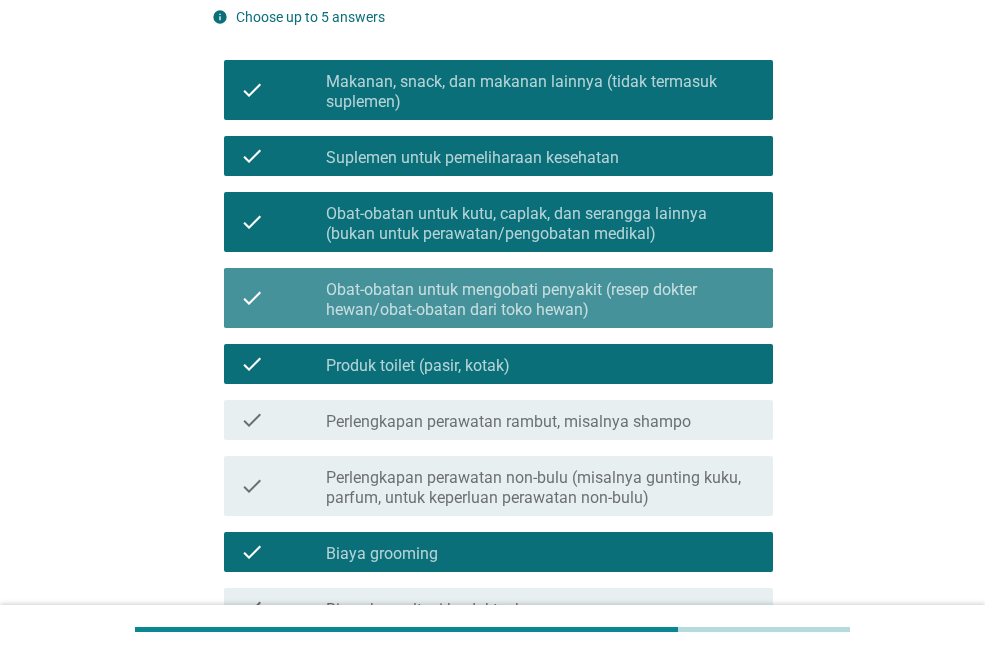 click on "Obat-obatan untuk mengobati penyakit (resep dokter hewan/obat-obatan dari toko hewan)" at bounding box center [541, 300] 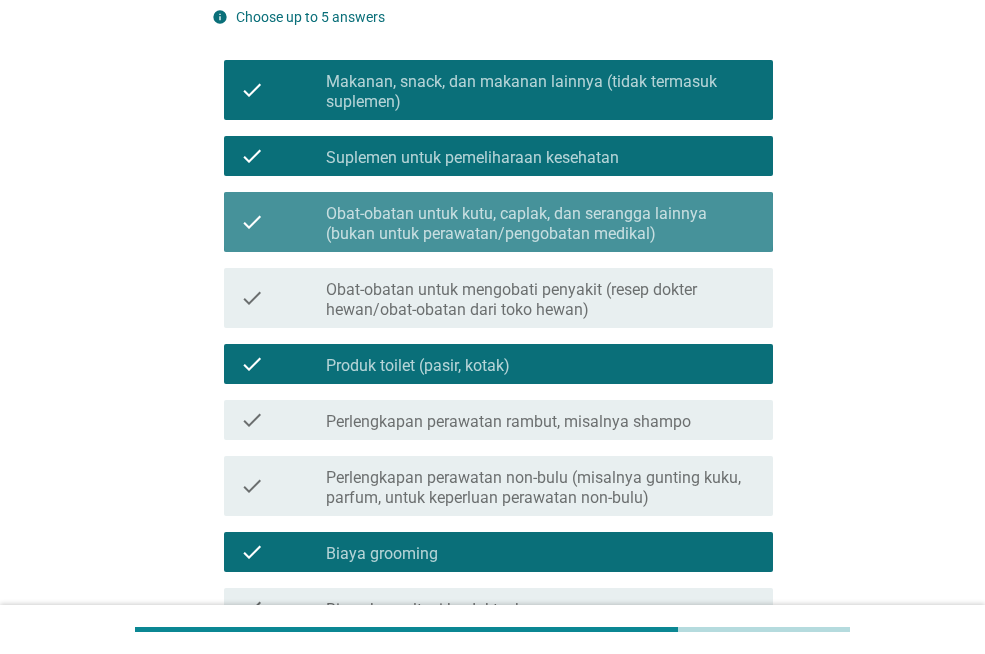 click on "Obat-obatan untuk kutu, caplak, dan serangga lainnya (bukan untuk perawatan/pengobatan medikal)" at bounding box center [541, 224] 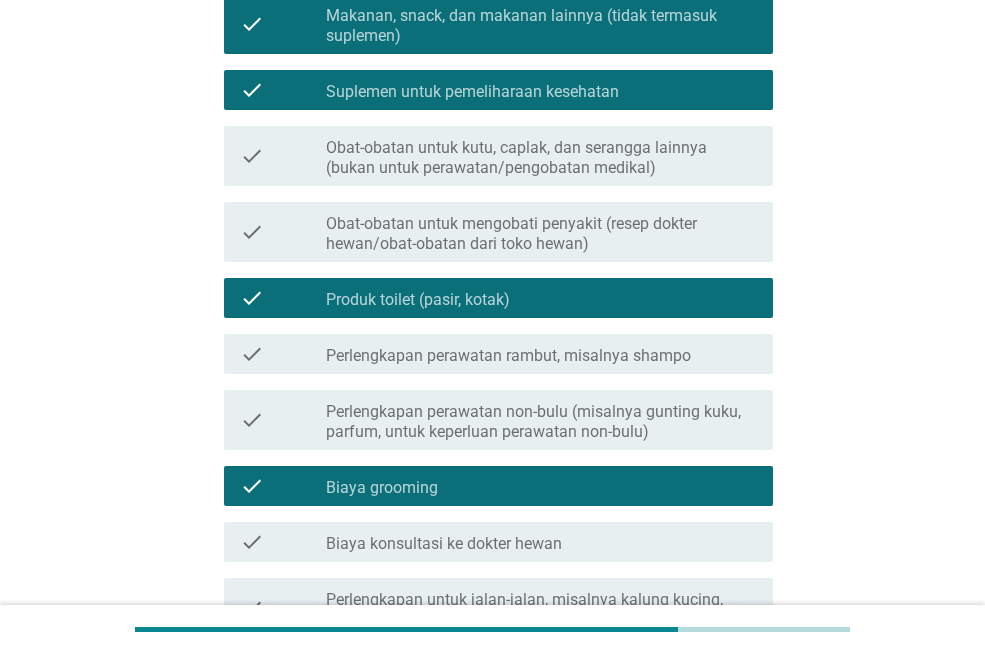 scroll, scrollTop: 418, scrollLeft: 0, axis: vertical 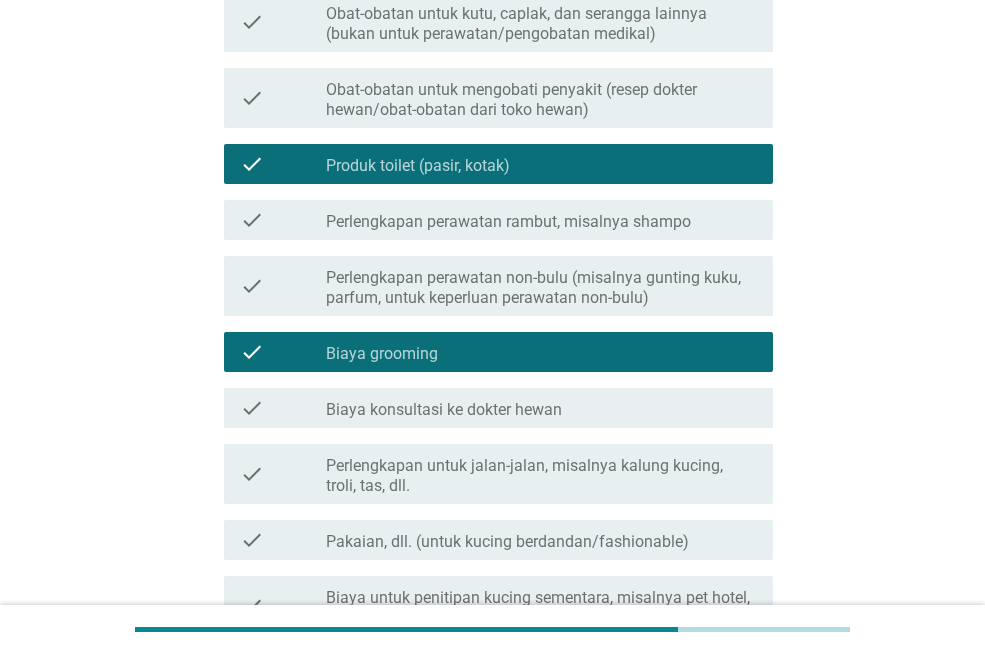 click on "Biaya konsultasi ke dokter hewan" at bounding box center (444, 410) 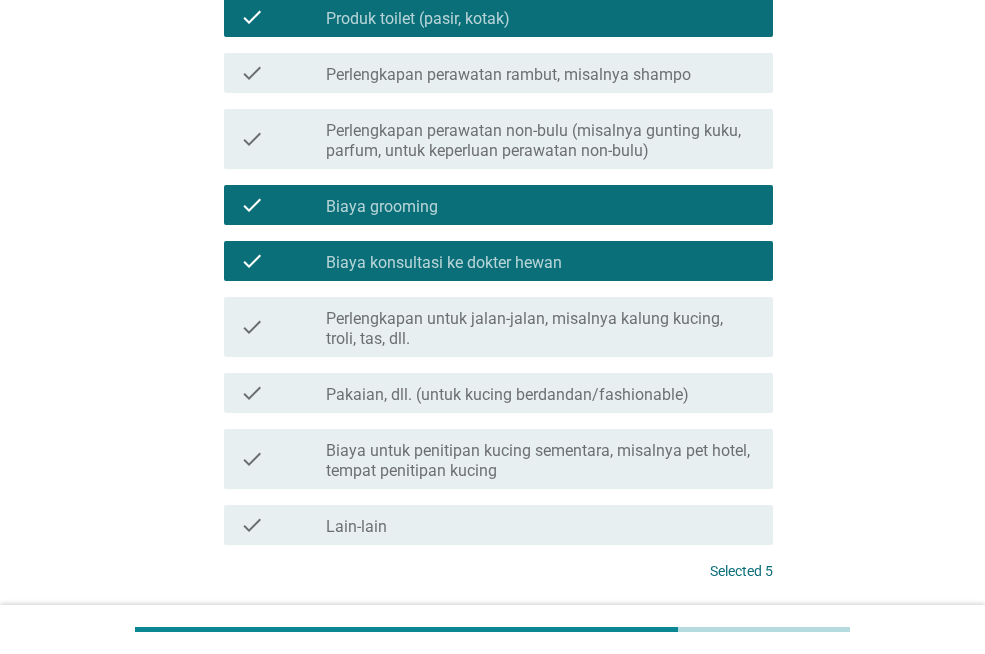 scroll, scrollTop: 718, scrollLeft: 0, axis: vertical 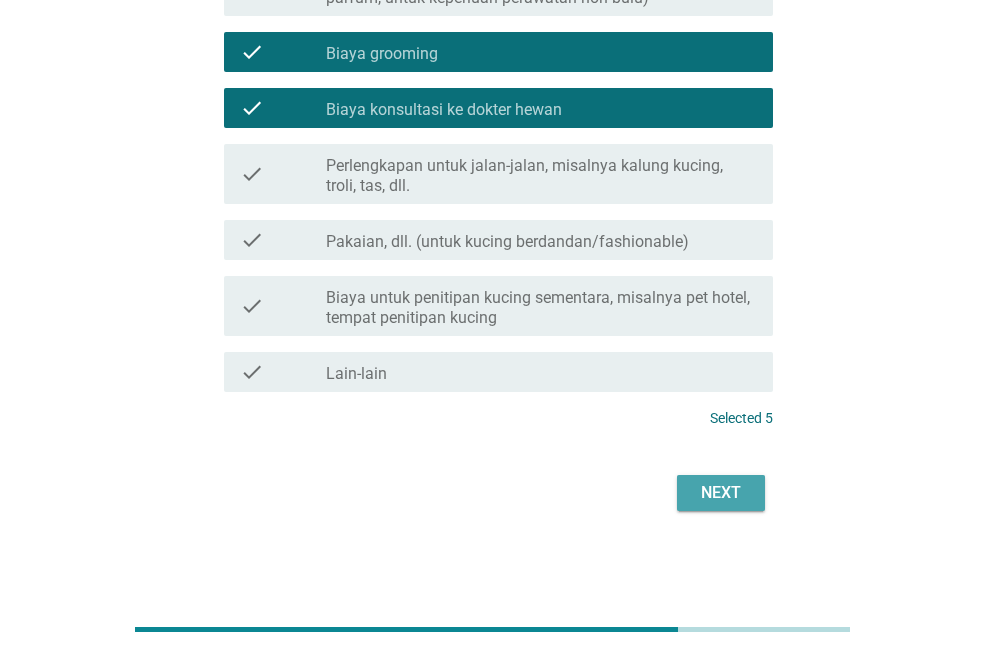 click on "Next" at bounding box center (721, 493) 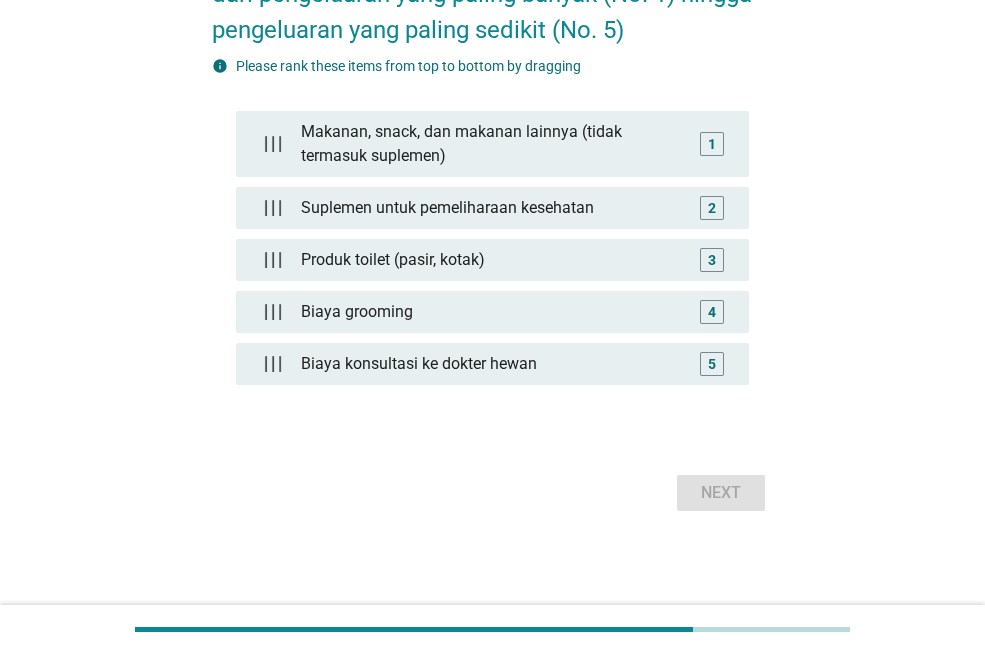 scroll, scrollTop: 0, scrollLeft: 0, axis: both 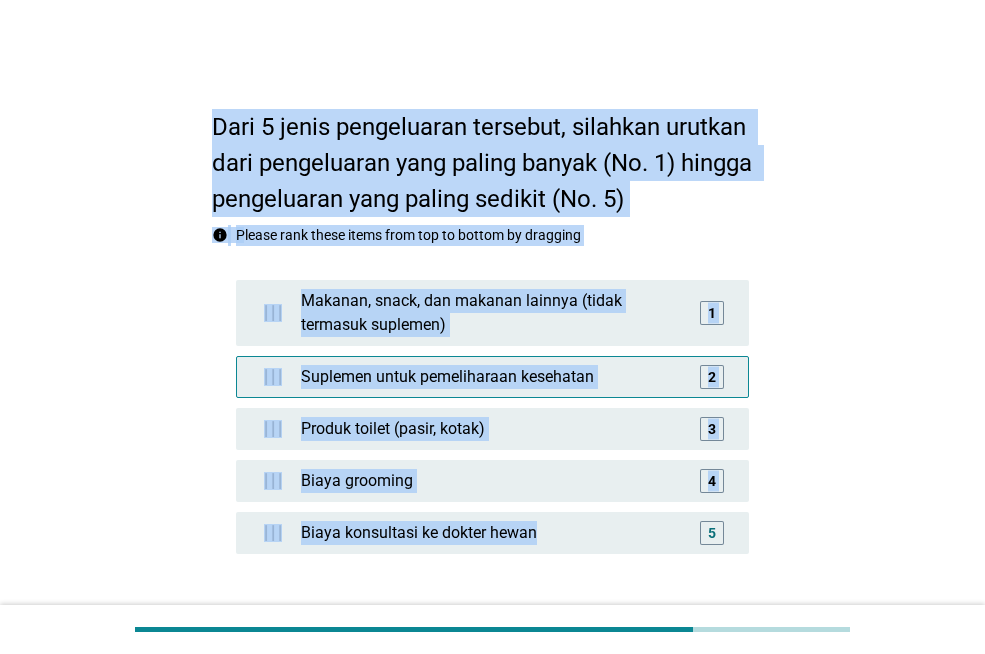 drag, startPoint x: 218, startPoint y: 118, endPoint x: 629, endPoint y: 359, distance: 476.44727 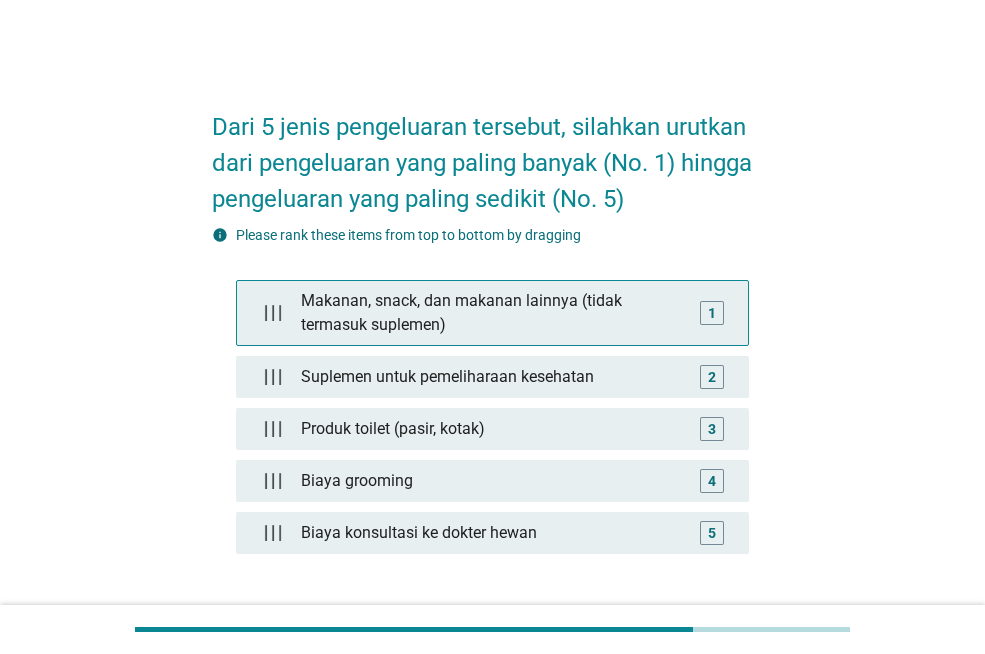 click on "Makanan, snack, dan makanan lainnya (tidak termasuk suplemen)" at bounding box center [492, 313] 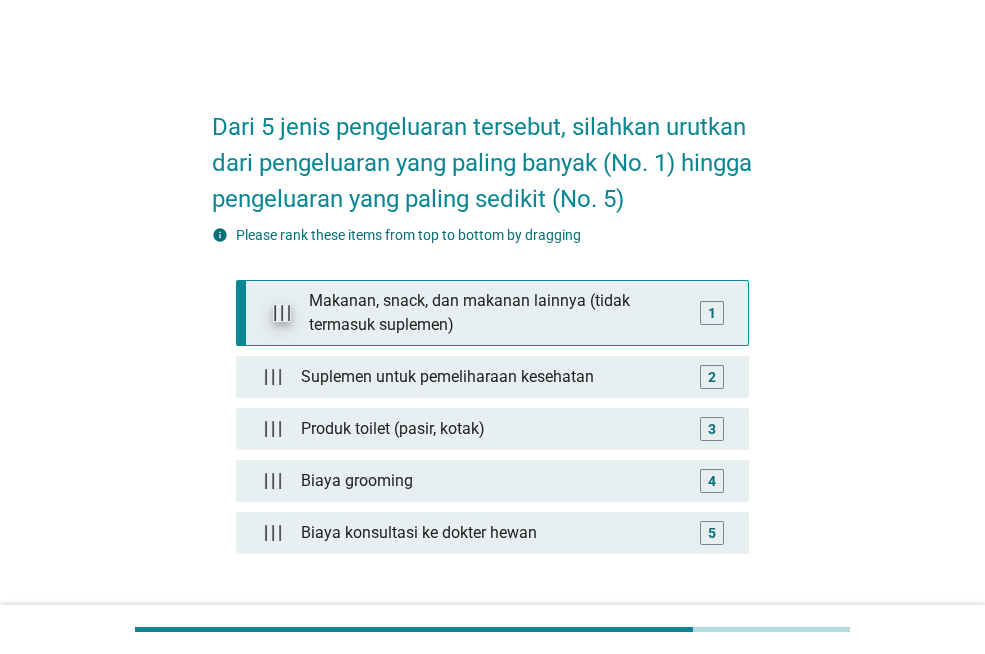 click at bounding box center (282, 313) 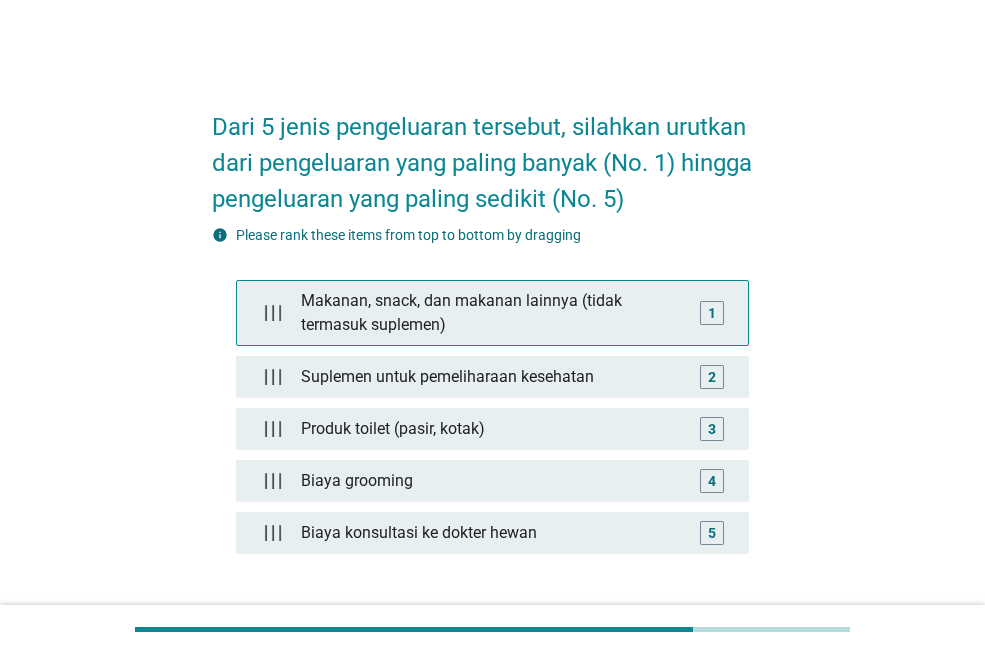 click on "Makanan, snack, dan makanan lainnya (tidak termasuk suplemen)" at bounding box center (492, 313) 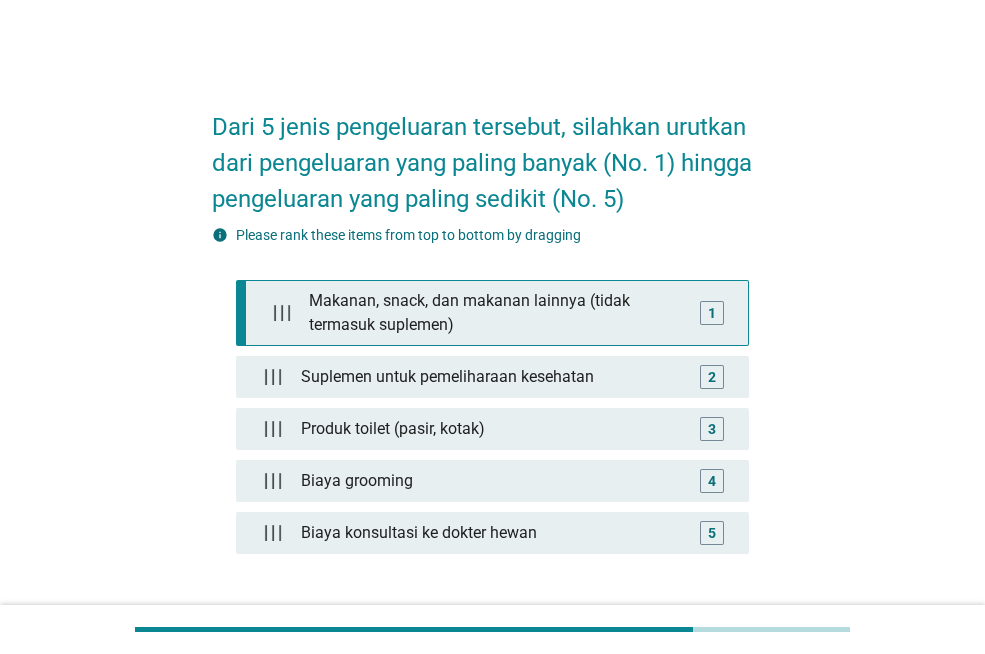 click on "Makanan, snack, dan makanan lainnya (tidak termasuk suplemen)" at bounding box center (496, 313) 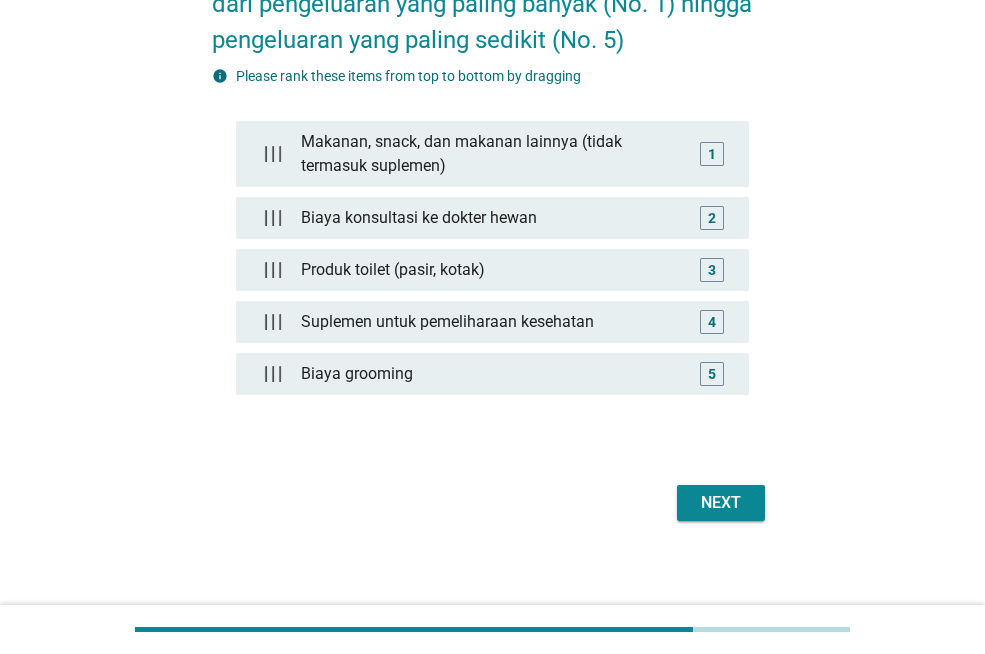 scroll, scrollTop: 169, scrollLeft: 0, axis: vertical 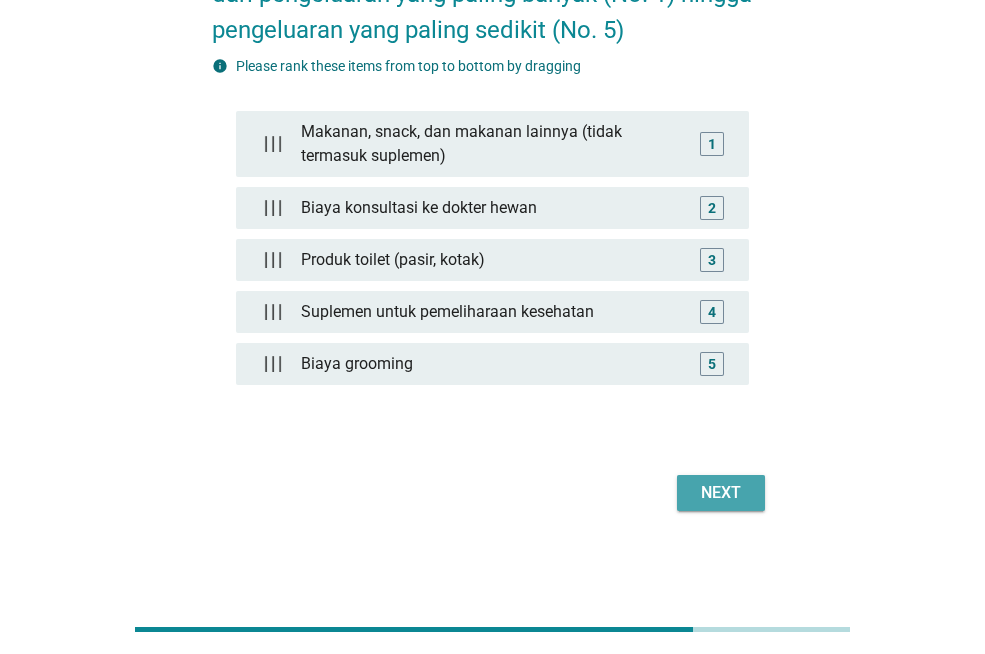 click on "Next" at bounding box center [721, 493] 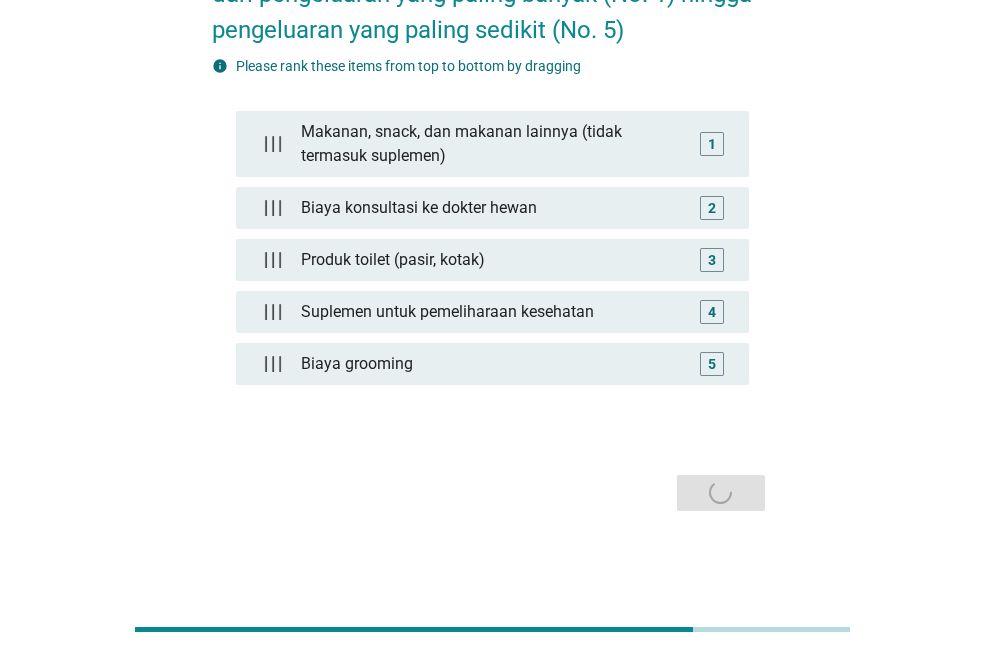 scroll, scrollTop: 0, scrollLeft: 0, axis: both 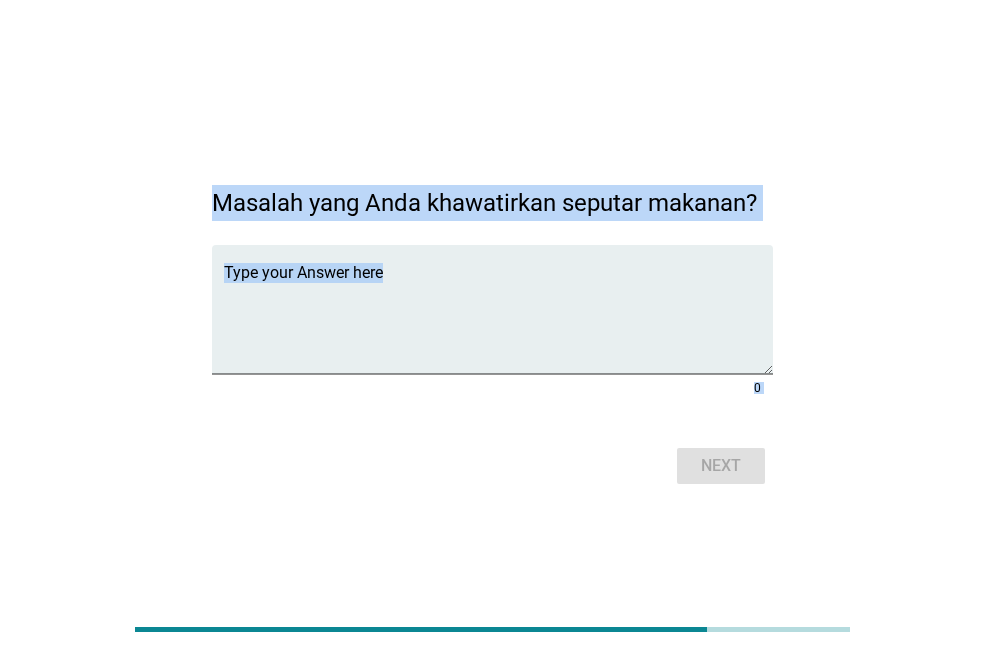 drag, startPoint x: 207, startPoint y: 201, endPoint x: 339, endPoint y: 240, distance: 137.64084 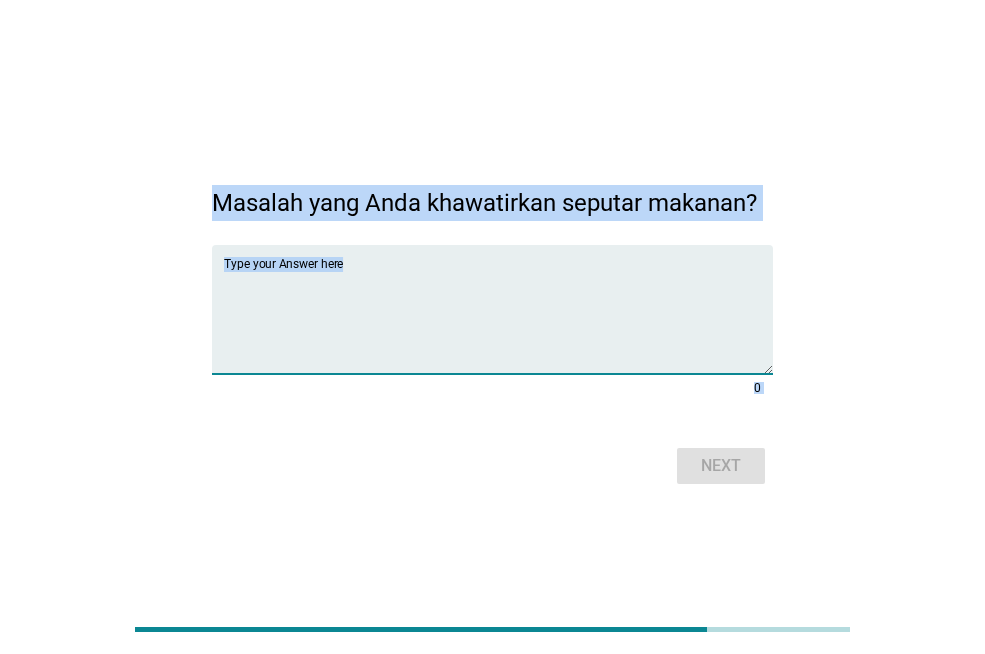 click at bounding box center (498, 321) 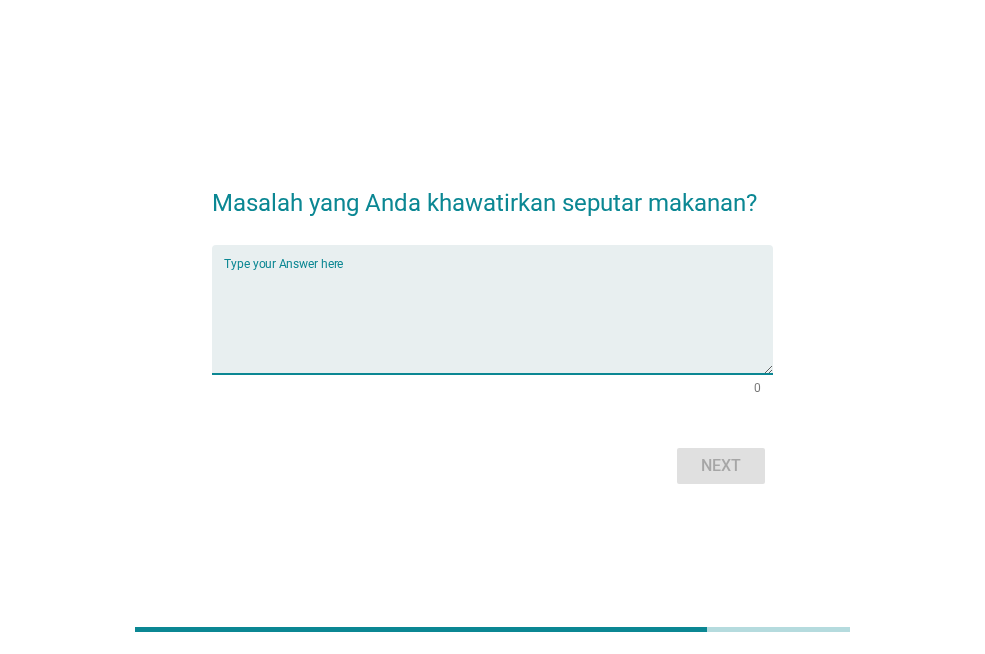 paste on "Saya khawatir tentang kualitas dan kandungan gizi makanan kucing, apakah sudah memenuhi kebutuhan nutrisinya. Selain itu, saya juga was-was kalau kucing saya alergi atau tidak cocok dengan beberapa jenis makanan tertentu" 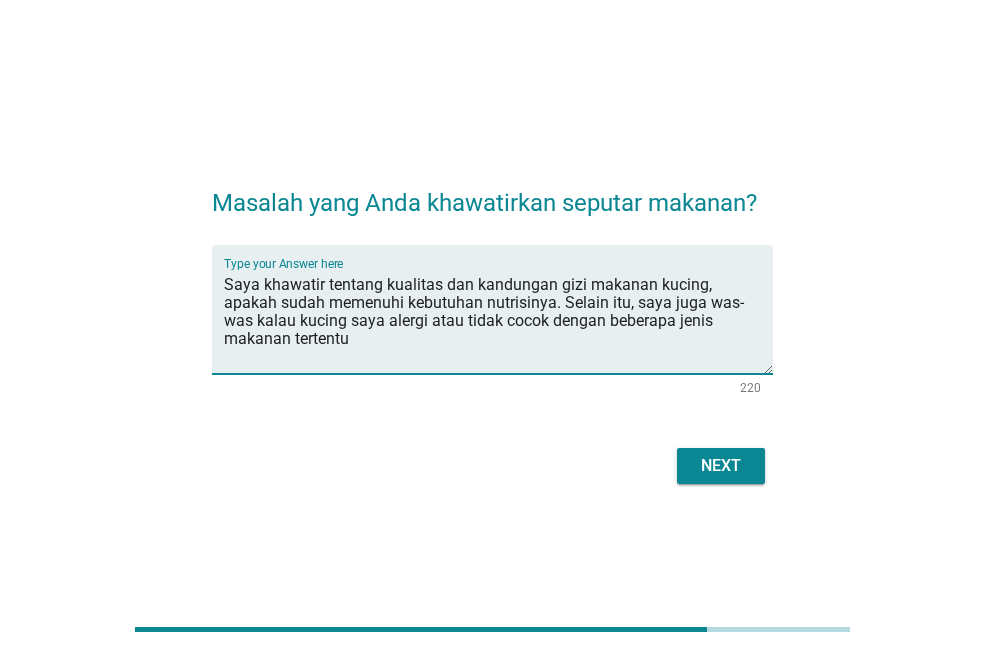 type on "Saya khawatir tentang kualitas dan kandungan gizi makanan kucing, apakah sudah memenuhi kebutuhan nutrisinya. Selain itu, saya juga was-was kalau kucing saya alergi atau tidak cocok dengan beberapa jenis makanan tertentu" 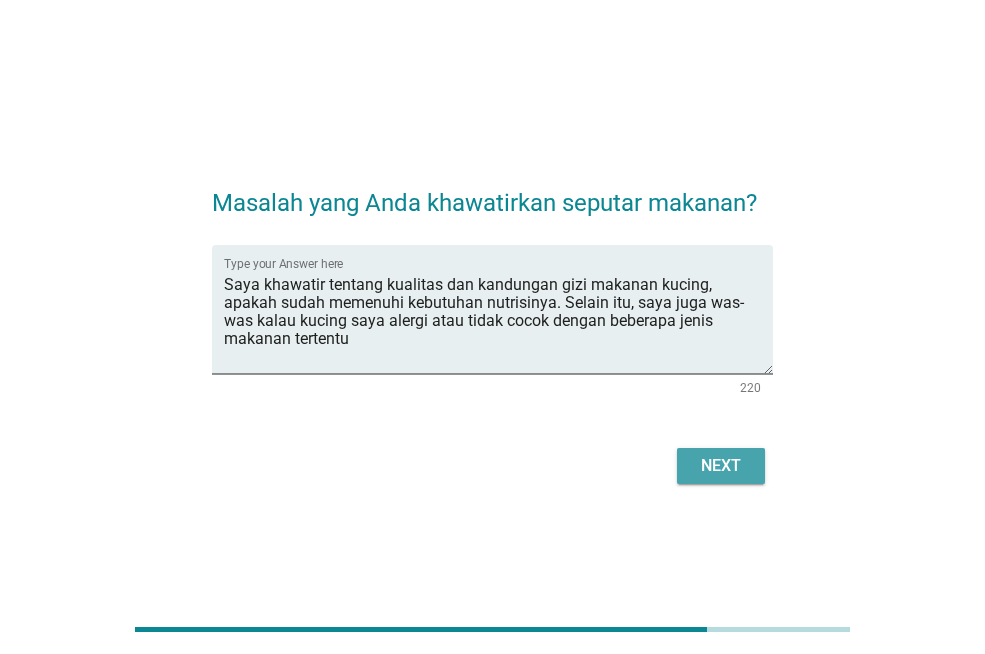 click on "Next" at bounding box center (721, 466) 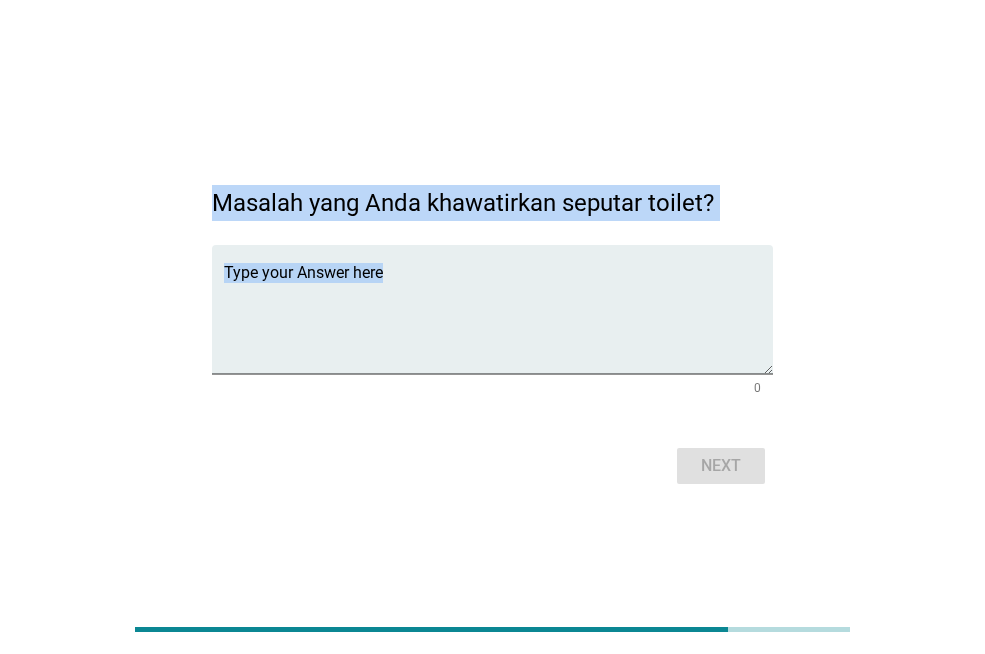 drag, startPoint x: 214, startPoint y: 197, endPoint x: 710, endPoint y: 228, distance: 496.9678 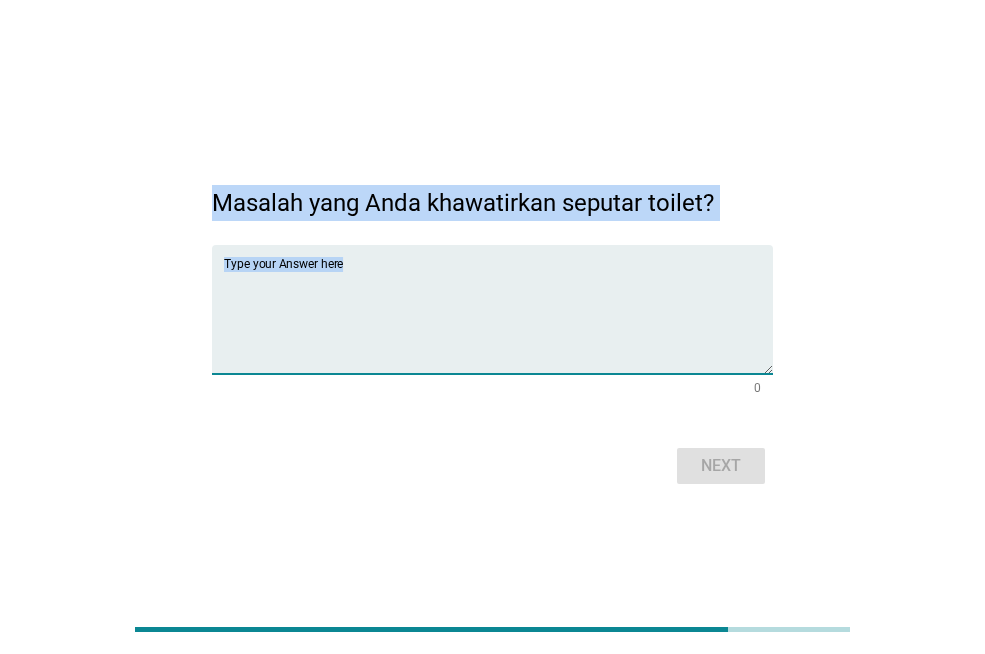 click at bounding box center (498, 321) 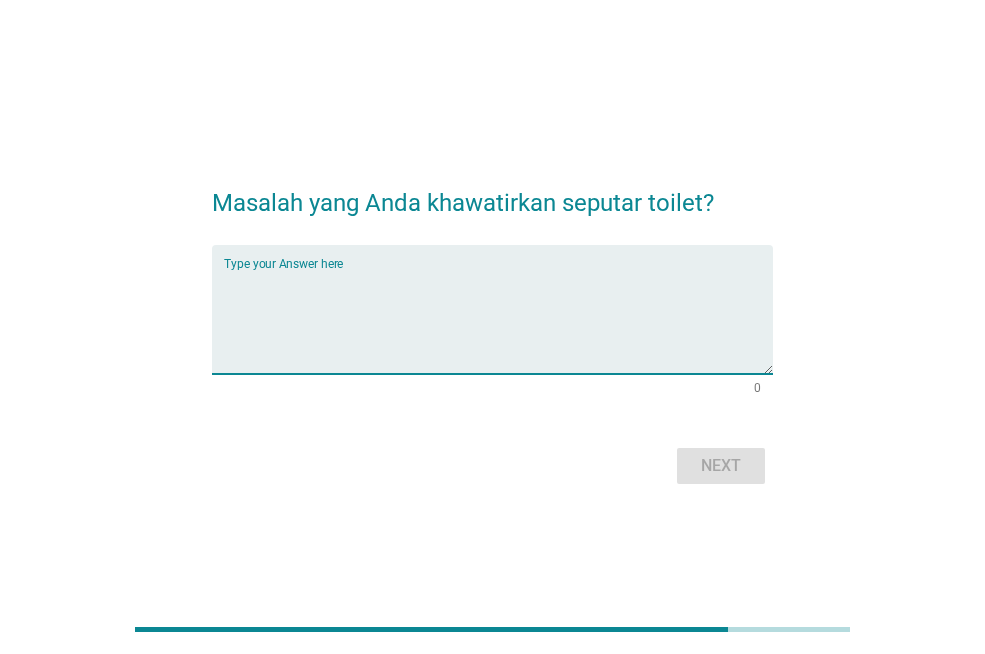 paste on "Saya khawatir tentang kebersihan dan bau dari kotak pasir kucing. Selain itu, saya juga khawatir jika kucing tidak nyaman dengan jenis pasir atau tempat toiletnya sehingga membuat perilaku buang airnya terganggu" 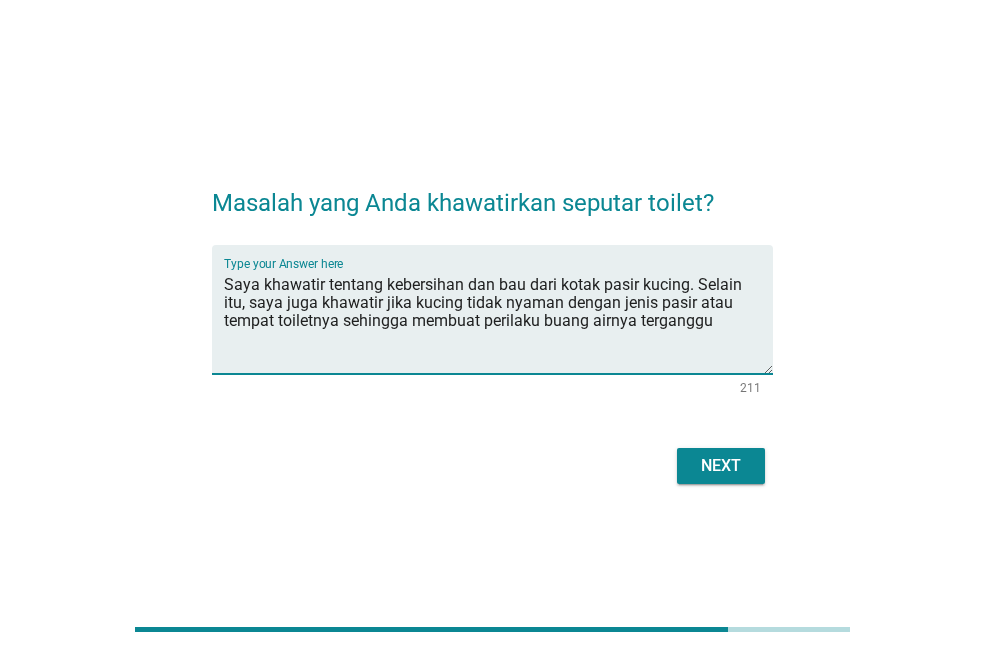 type on "Saya khawatir tentang kebersihan dan bau dari kotak pasir kucing. Selain itu, saya juga khawatir jika kucing tidak nyaman dengan jenis pasir atau tempat toiletnya sehingga membuat perilaku buang airnya terganggu" 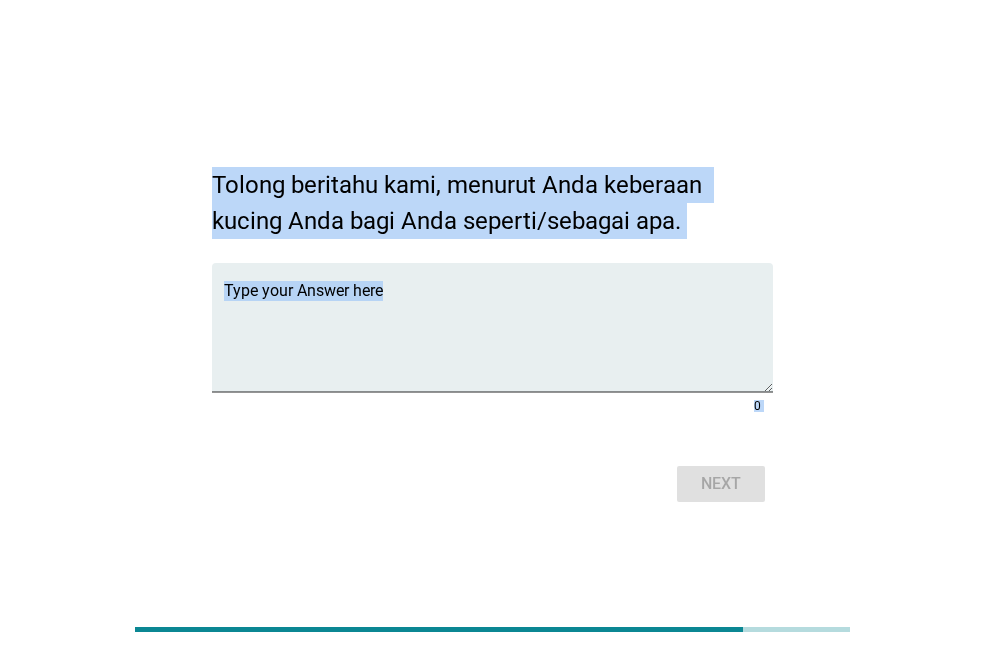 drag, startPoint x: 214, startPoint y: 178, endPoint x: 778, endPoint y: 472, distance: 636.0283 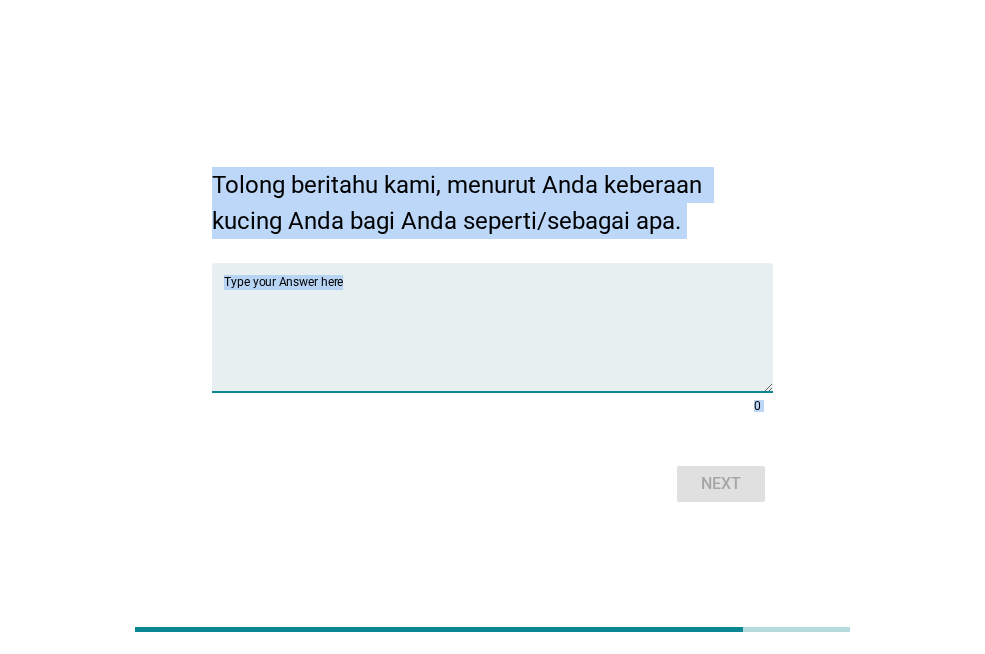 click at bounding box center [498, 339] 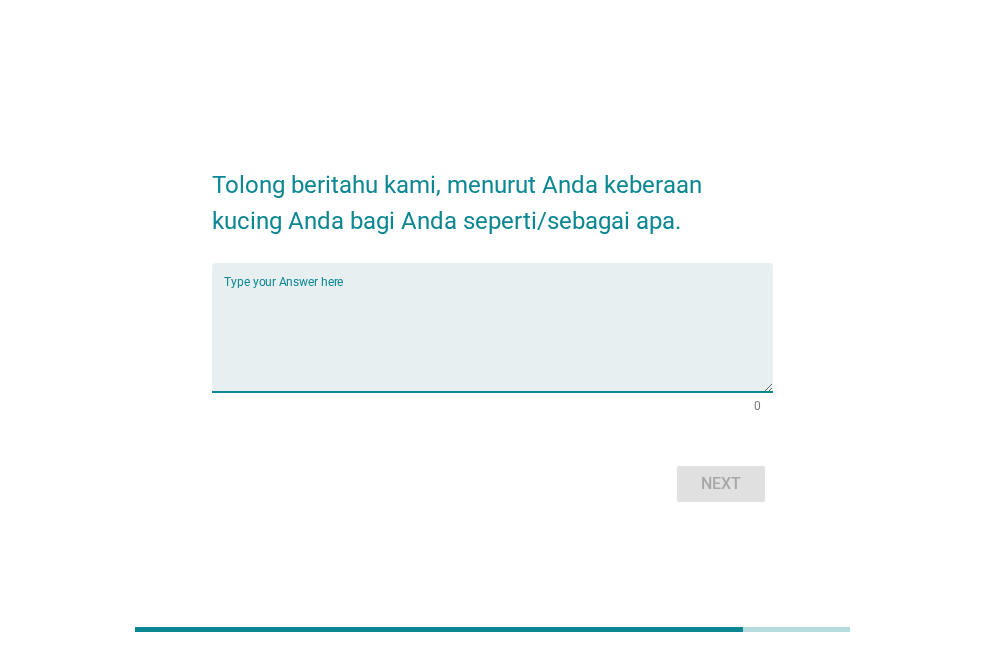 paste on "Keberadaan kucing saya sangat berarti sebagai teman setia dan sumber kebahagiaan di rumah. Kucing saya memberikan kenyamanan, mengurangi stres, dan menjadi bagian dari keluarga saya" 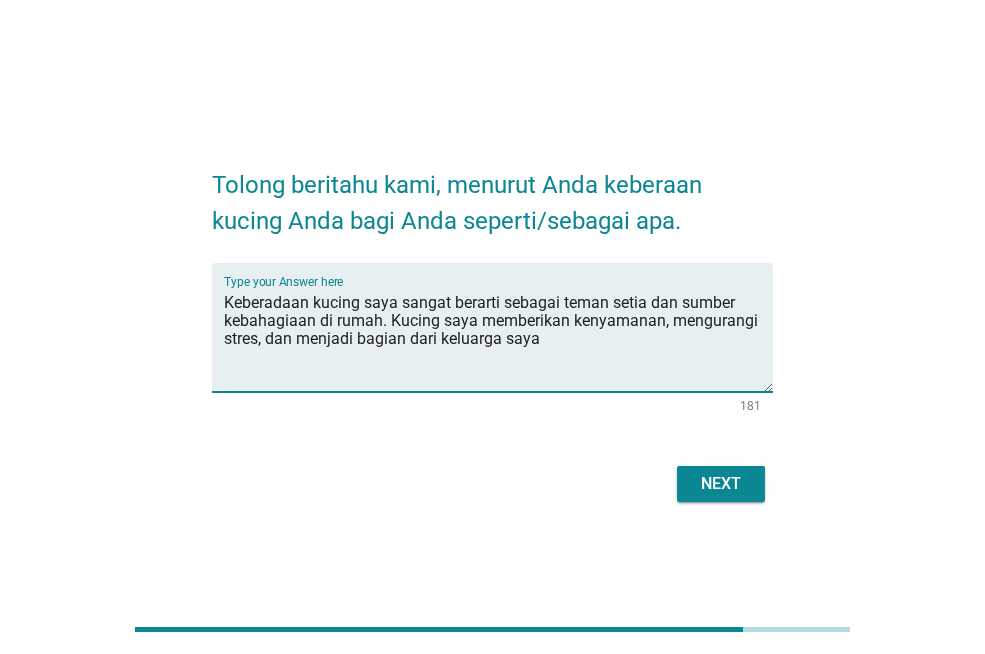 type on "Keberadaan kucing saya sangat berarti sebagai teman setia dan sumber kebahagiaan di rumah. Kucing saya memberikan kenyamanan, mengurangi stres, dan menjadi bagian dari keluarga saya" 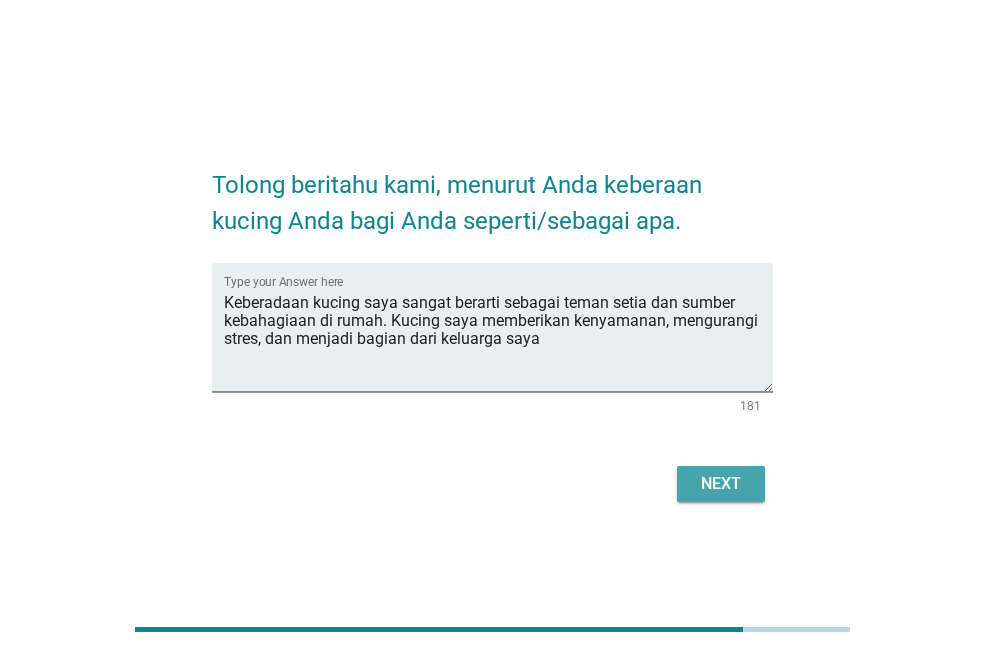 click on "Next" at bounding box center [721, 484] 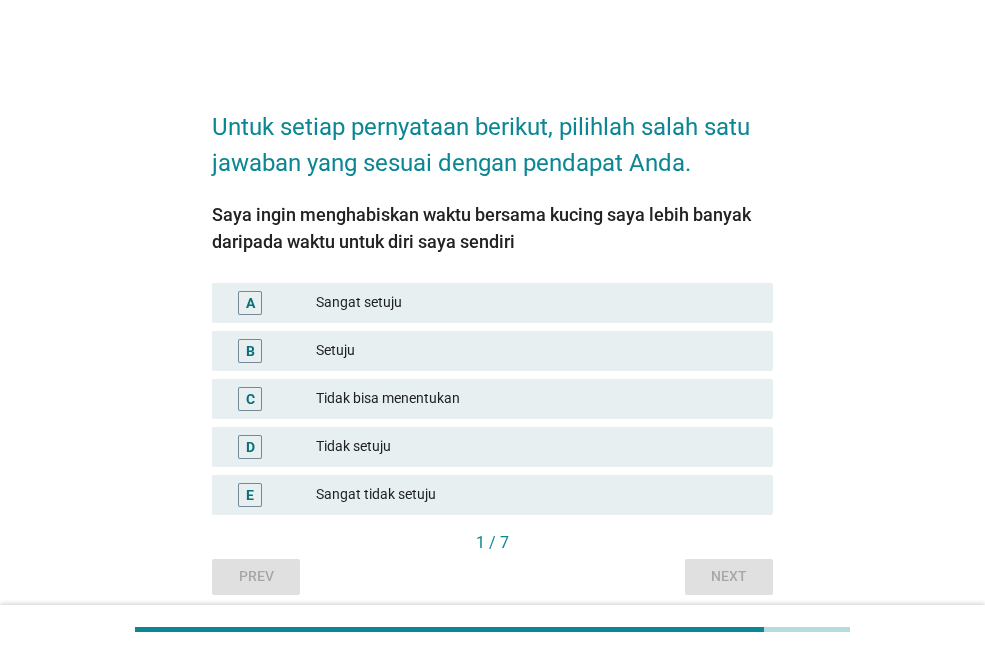 drag, startPoint x: 215, startPoint y: 119, endPoint x: 542, endPoint y: 479, distance: 486.34247 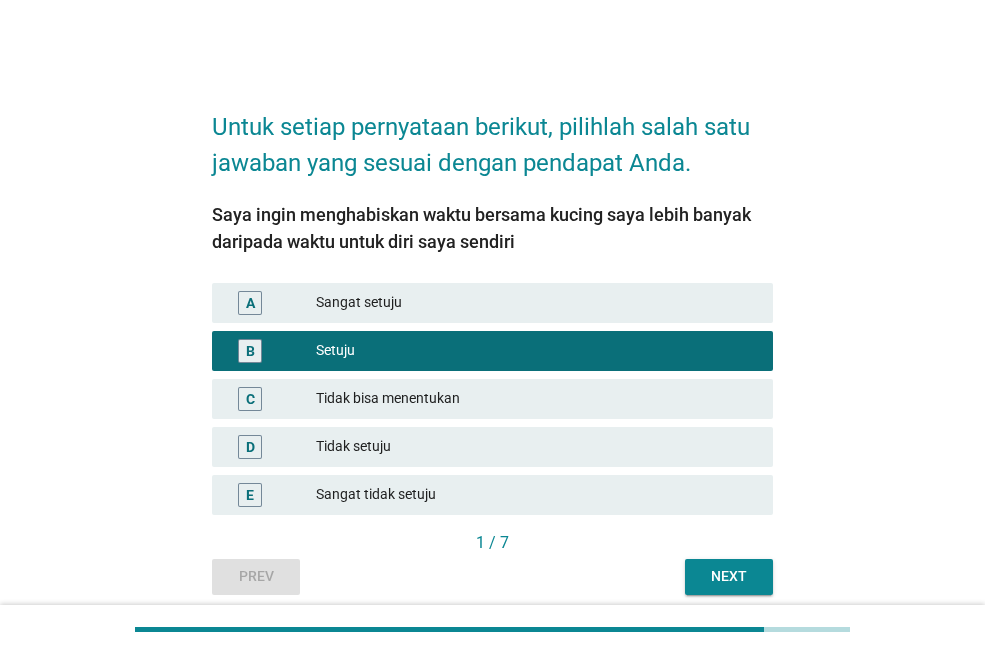 click on "Next" at bounding box center (729, 576) 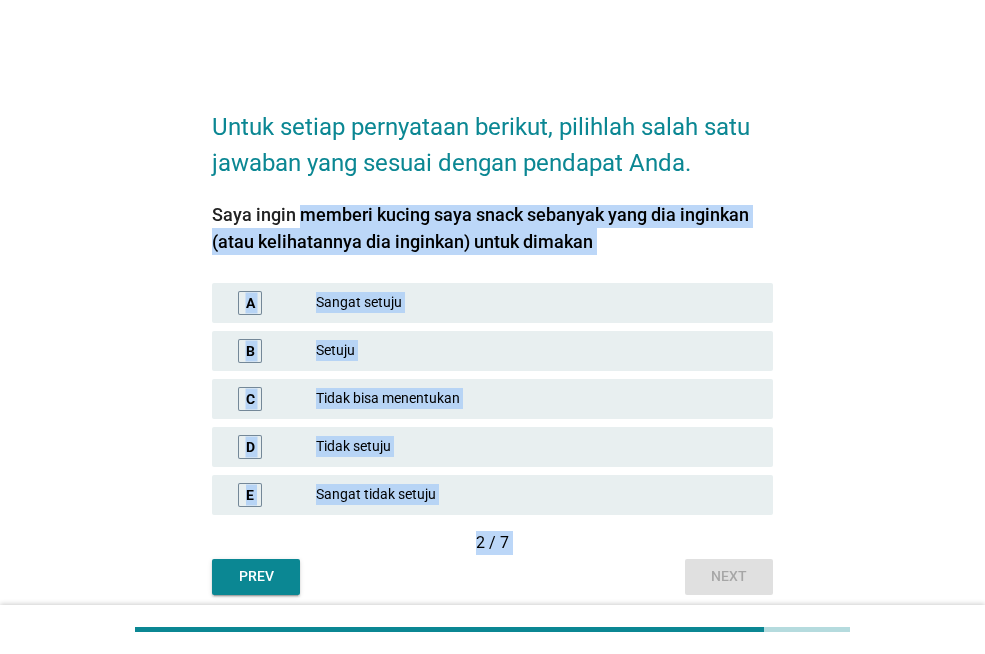 drag, startPoint x: 212, startPoint y: 215, endPoint x: 548, endPoint y: 453, distance: 411.75235 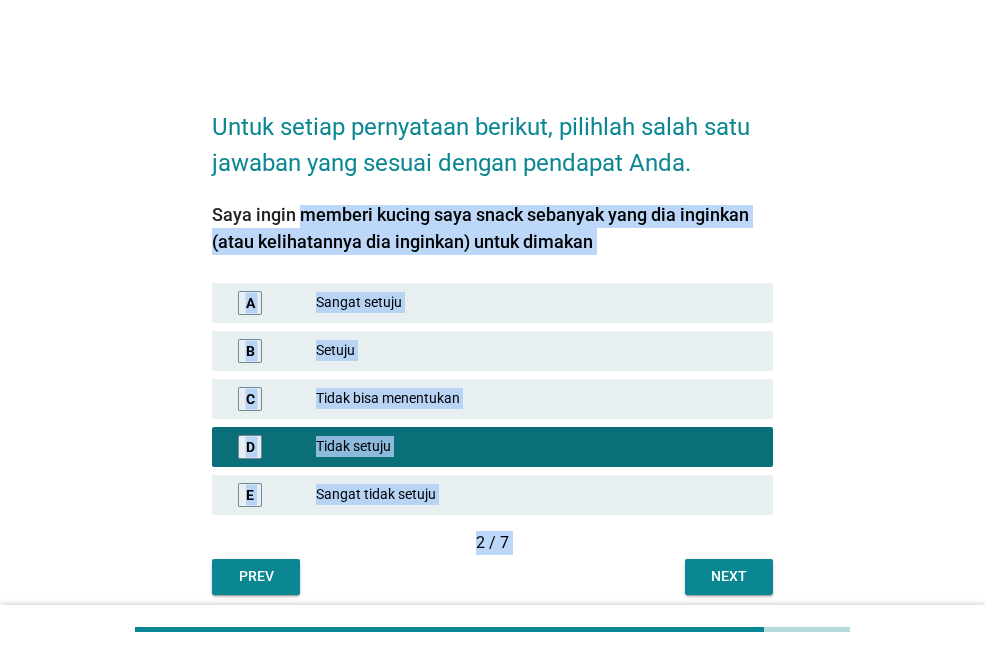 click on "Next" at bounding box center (729, 576) 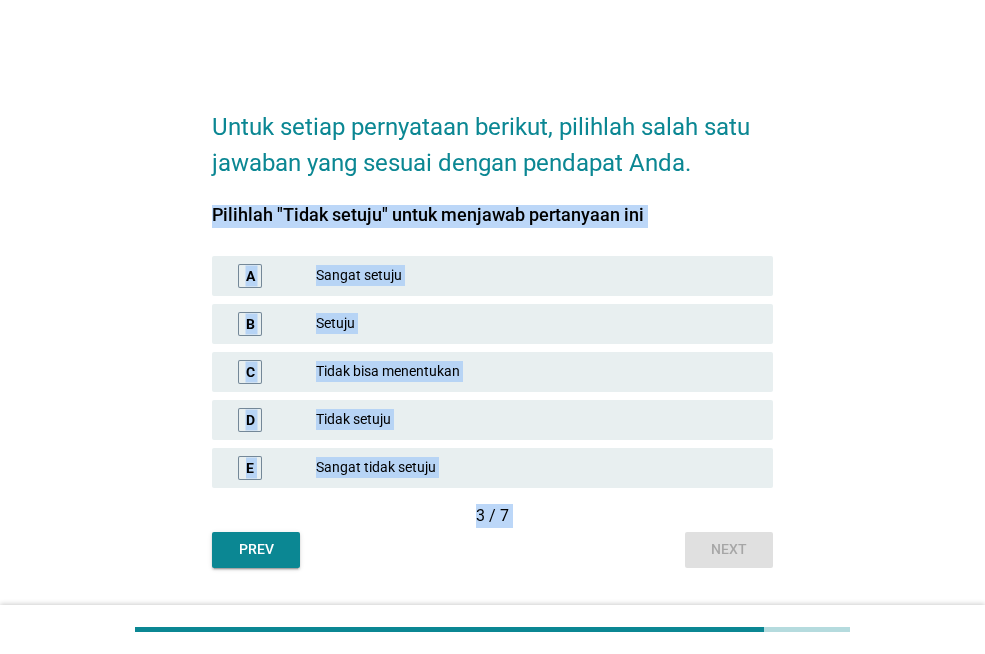 click on "Untuk setiap pernyataan berikut, pilihlah salah satu jawaban yang sesuai dengan pendapat Anda.
Pilihlah "Tidak setuju" untuk menjawab pertanyaan ini
A   Sangat setuju B   Setuju C   Tidak bisa menentukan D   Tidak setuju E   Sangat tidak setuju
3 / 7
Prev   Next" at bounding box center (492, 328) 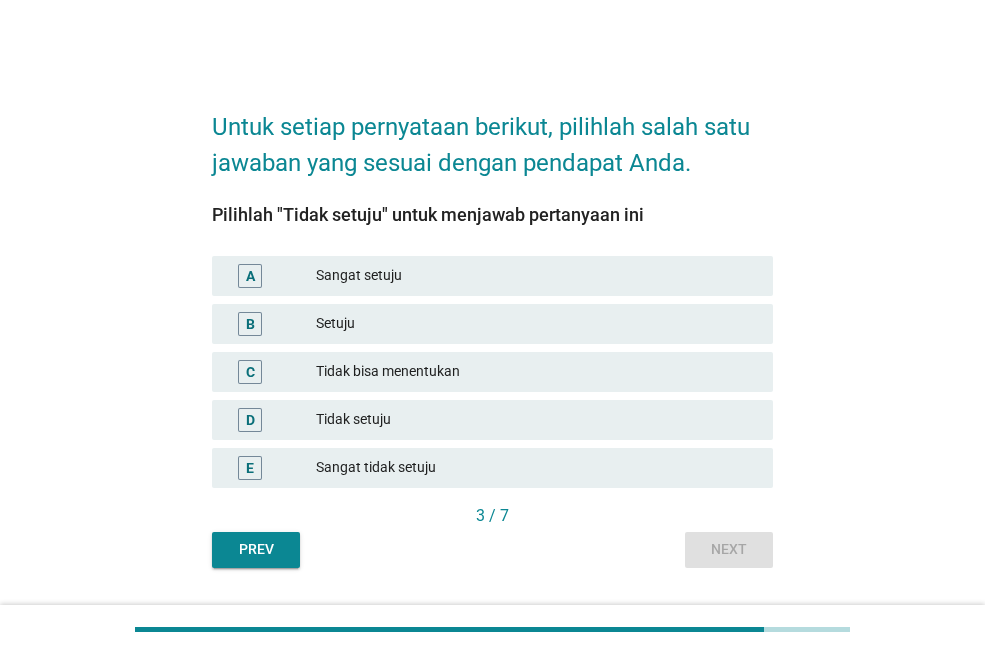 click on "Tidak setuju" at bounding box center [536, 420] 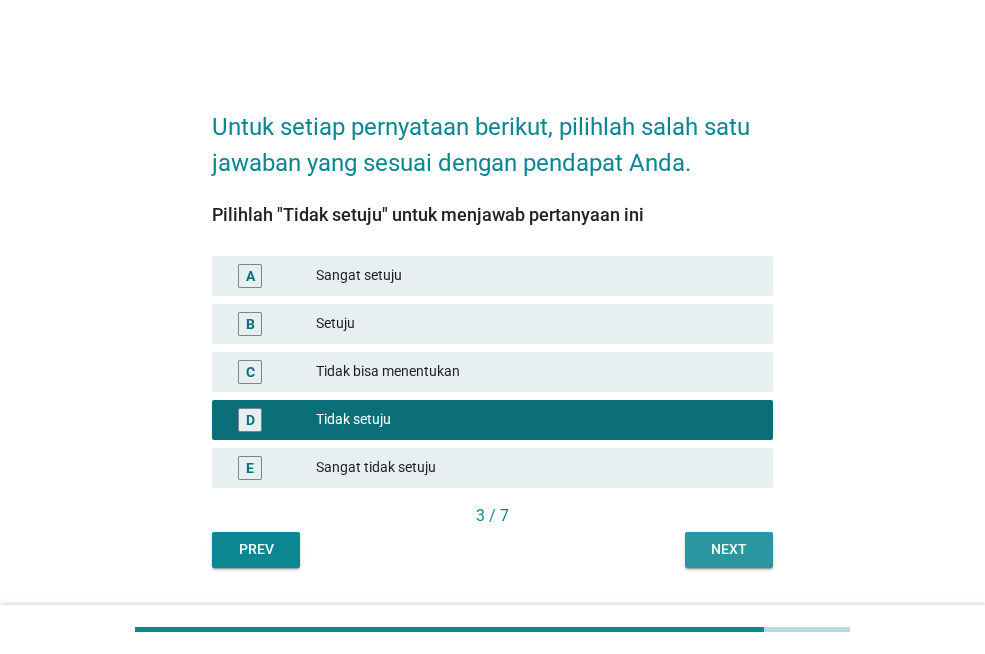 click on "Next" at bounding box center [729, 549] 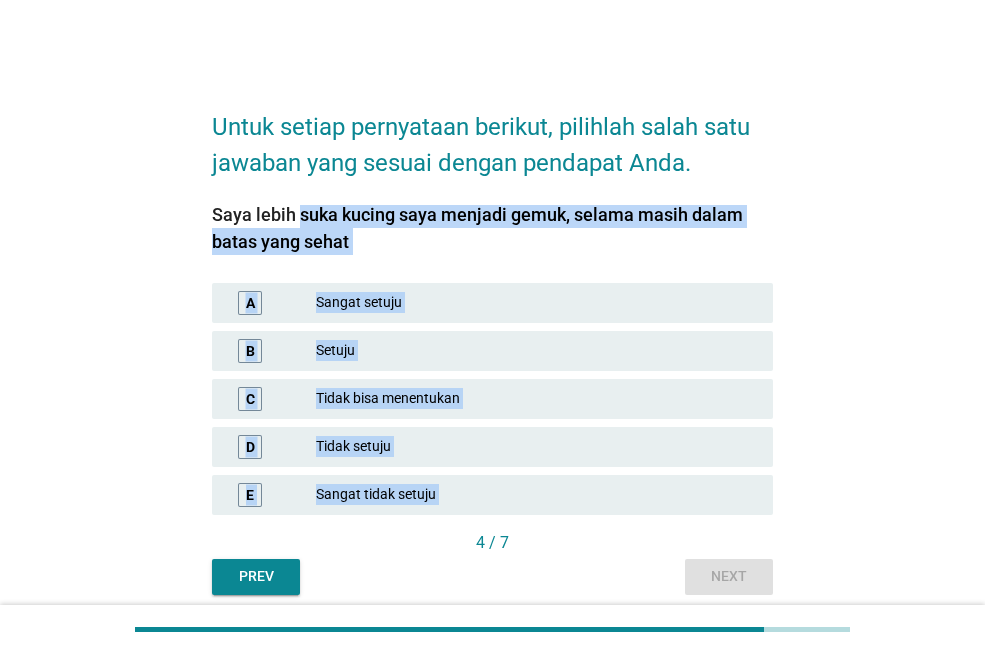drag, startPoint x: 214, startPoint y: 208, endPoint x: 476, endPoint y: 535, distance: 419.0143 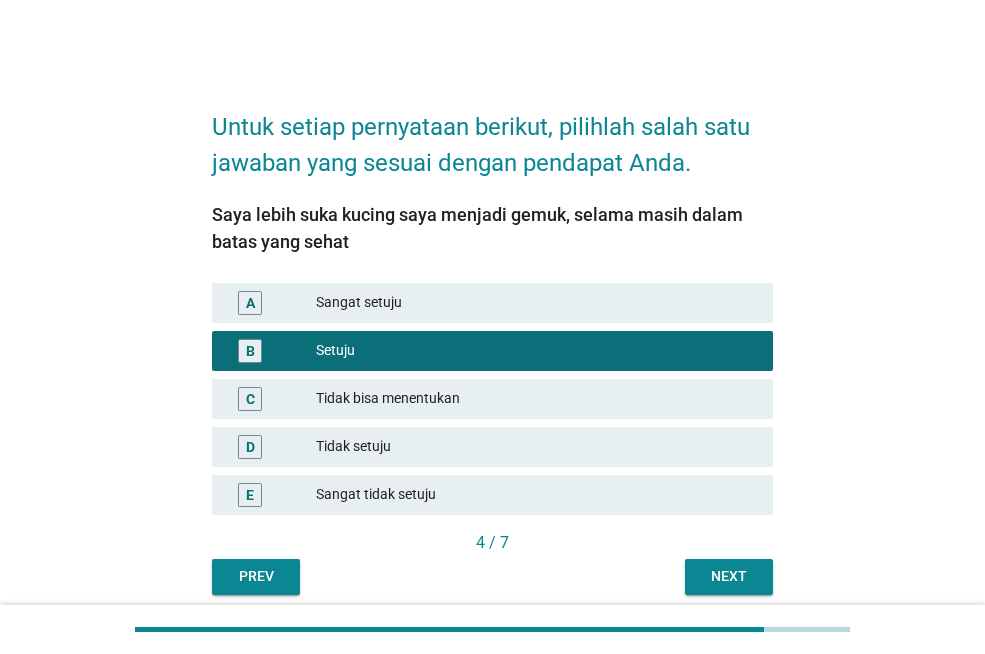 click on "Next" at bounding box center [729, 576] 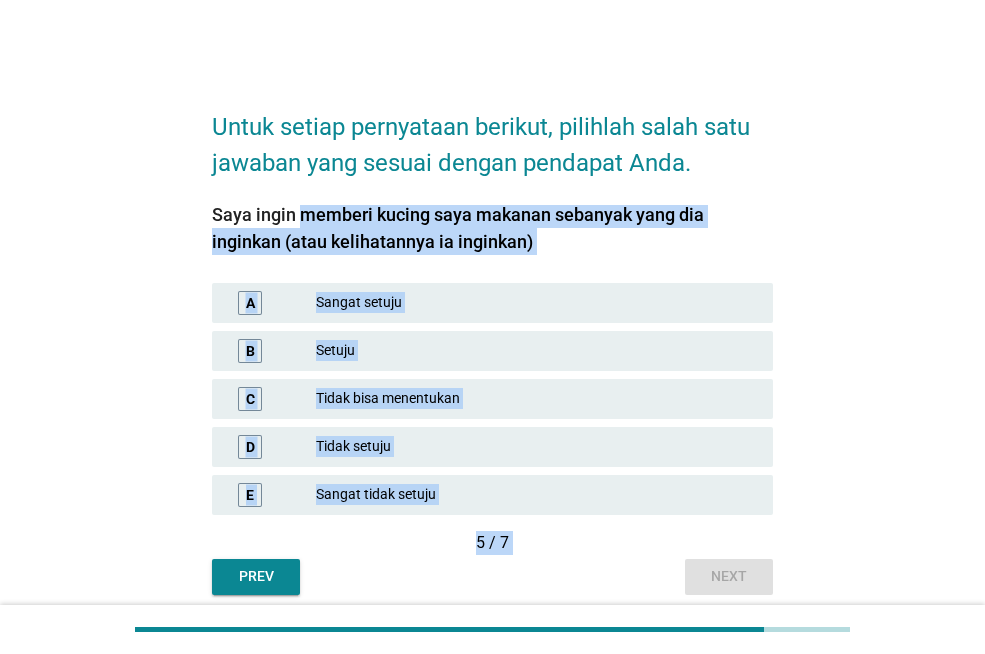 drag, startPoint x: 214, startPoint y: 211, endPoint x: 587, endPoint y: 574, distance: 520.47864 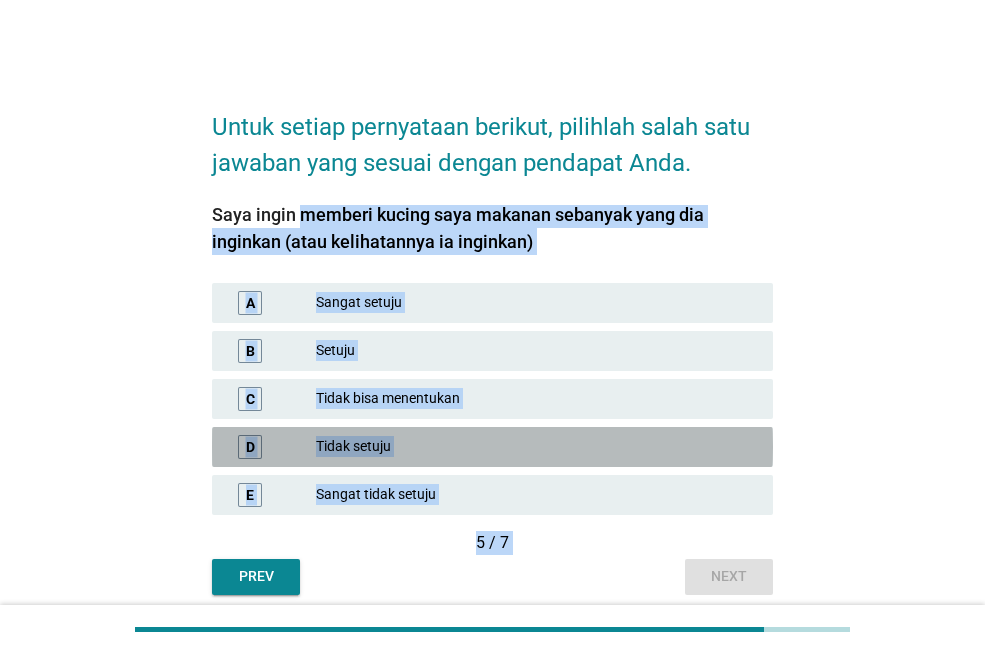 click on "Tidak setuju" at bounding box center [536, 447] 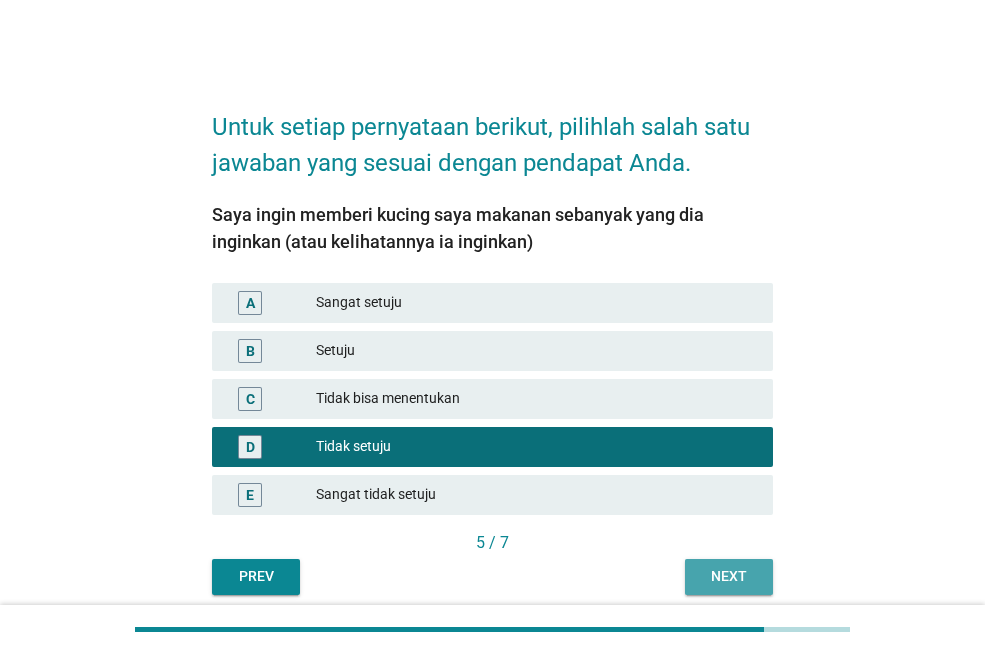 click on "Next" at bounding box center [729, 576] 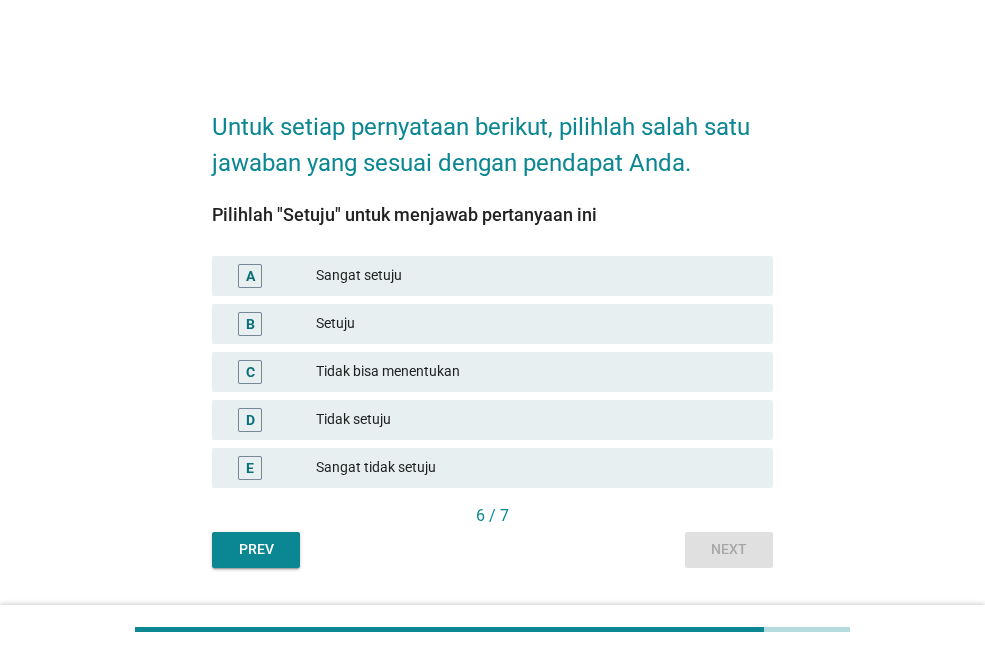 click on "Setuju" at bounding box center (536, 324) 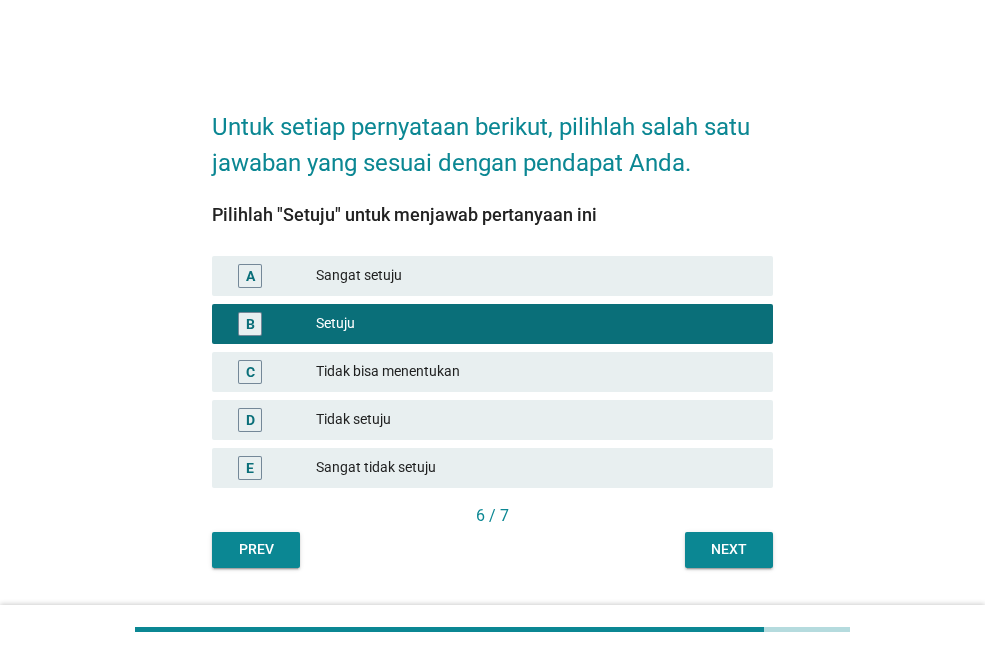 click on "Next" at bounding box center (729, 549) 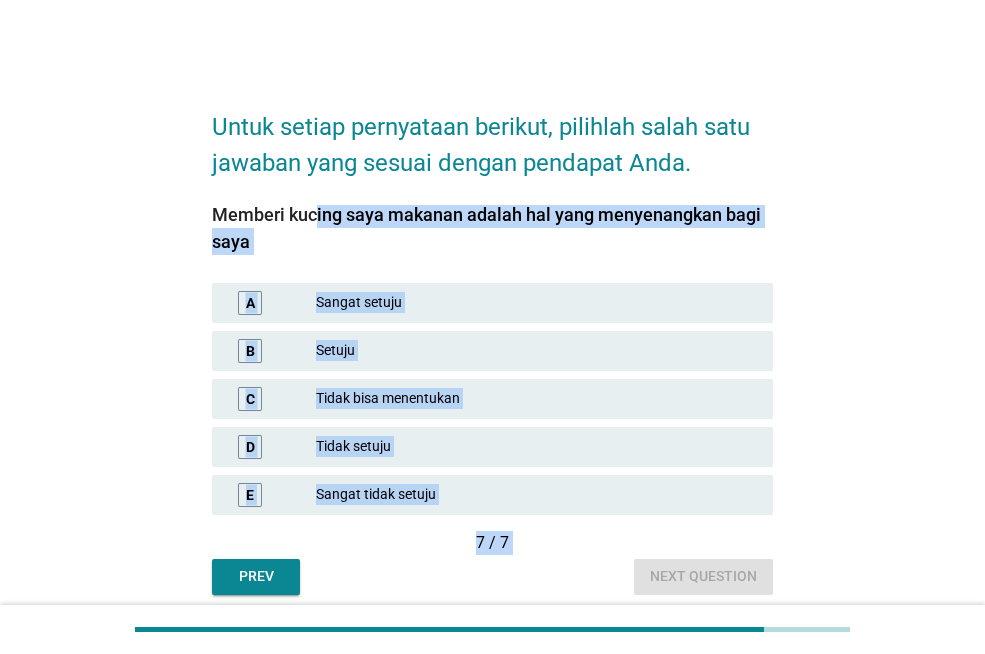 drag, startPoint x: 211, startPoint y: 215, endPoint x: 528, endPoint y: 565, distance: 472.2171 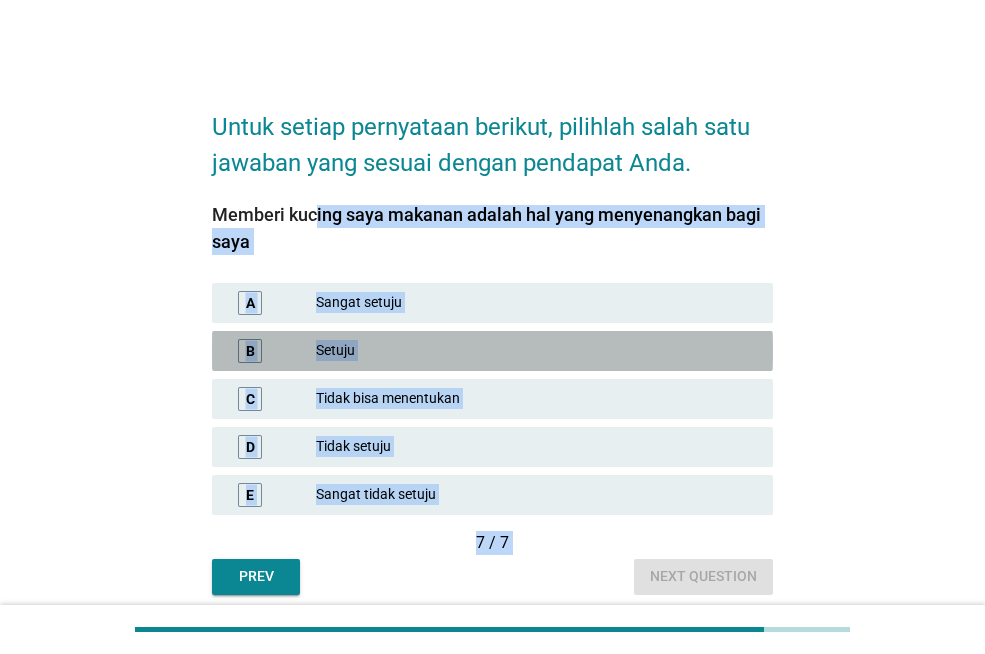 click on "Setuju" at bounding box center (536, 351) 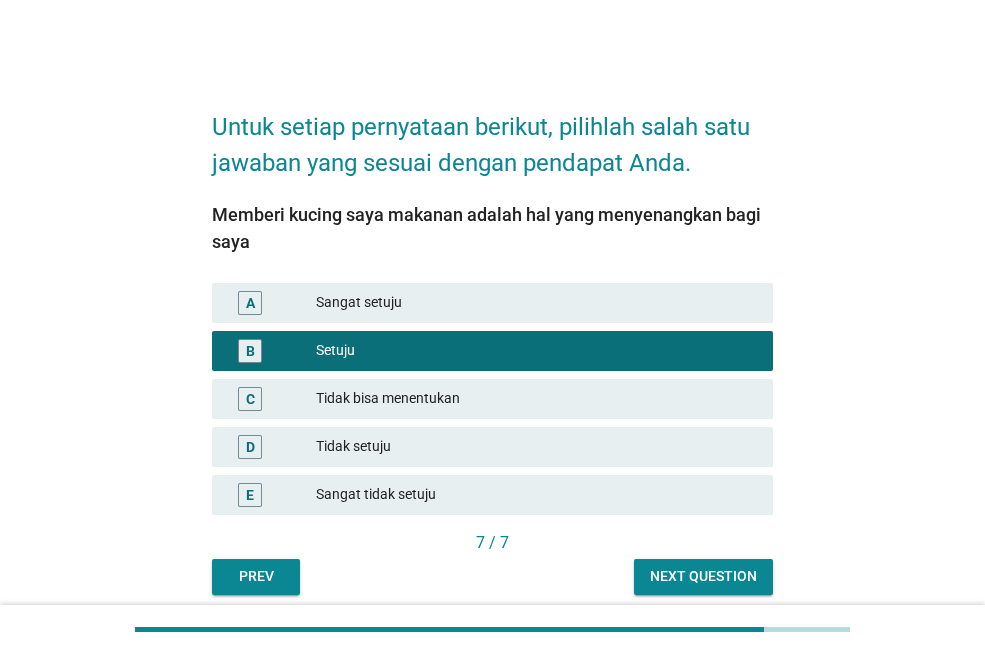 click on "Sangat setuju" at bounding box center (536, 303) 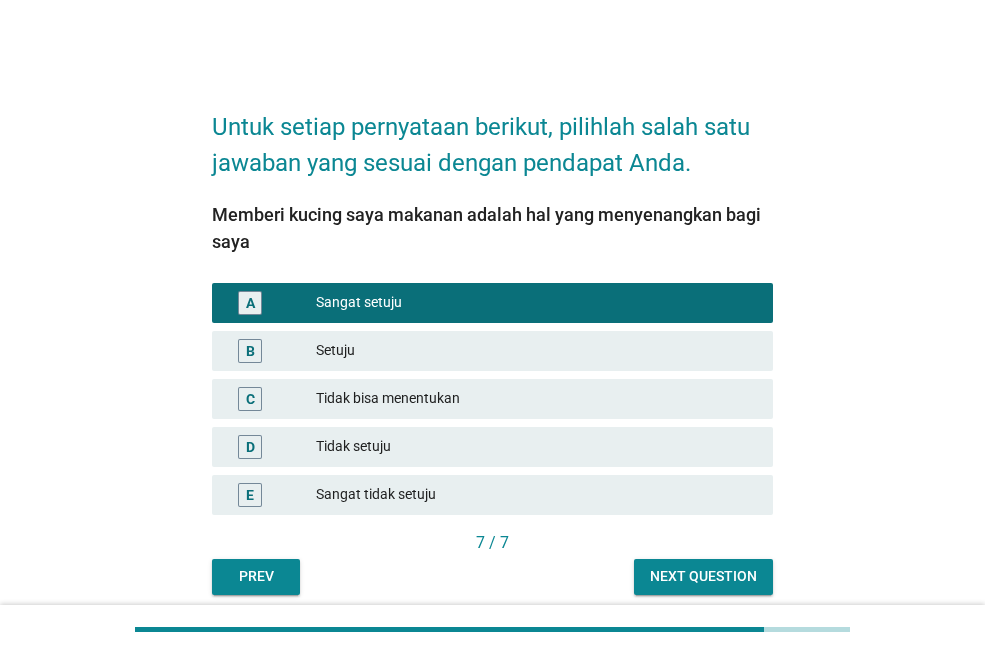 click on "Next question" at bounding box center [703, 576] 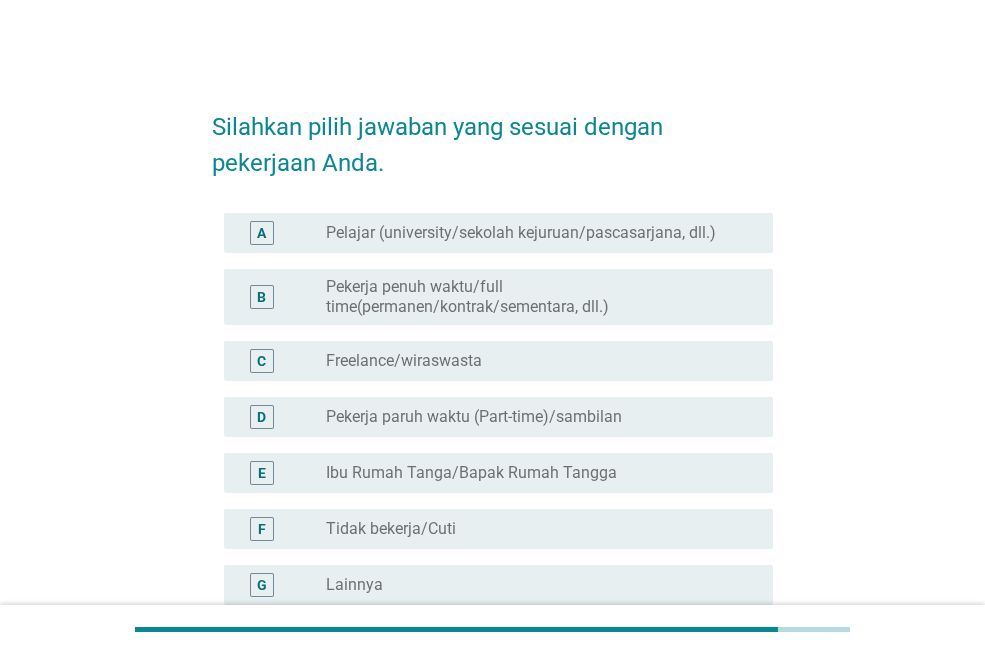 click on "Silahkan pilih jawaban yang sesuai dengan pekerjaan Anda." at bounding box center [492, 135] 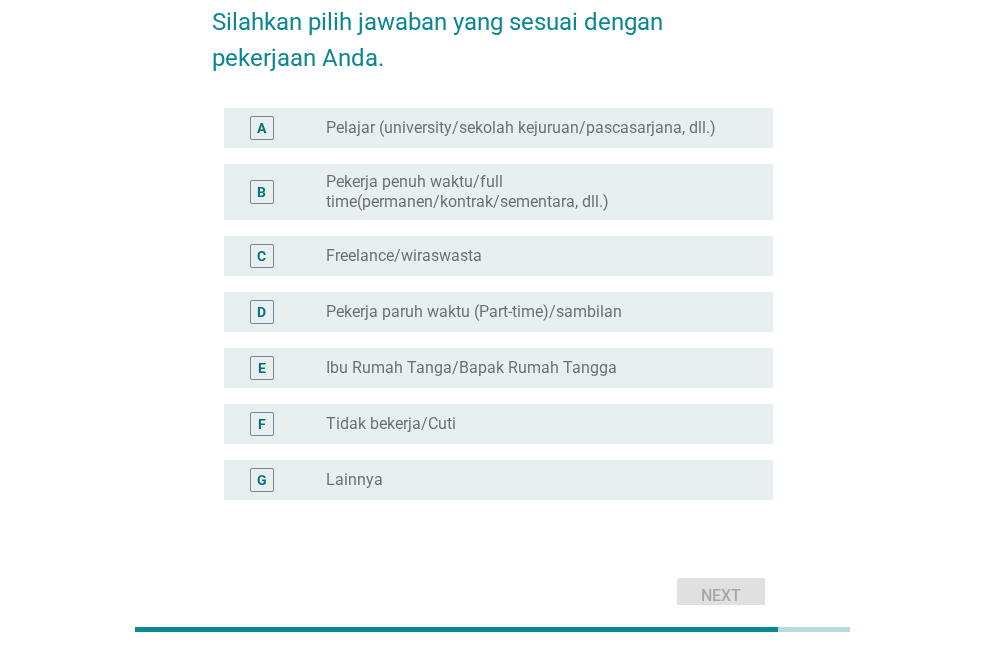 scroll, scrollTop: 100, scrollLeft: 0, axis: vertical 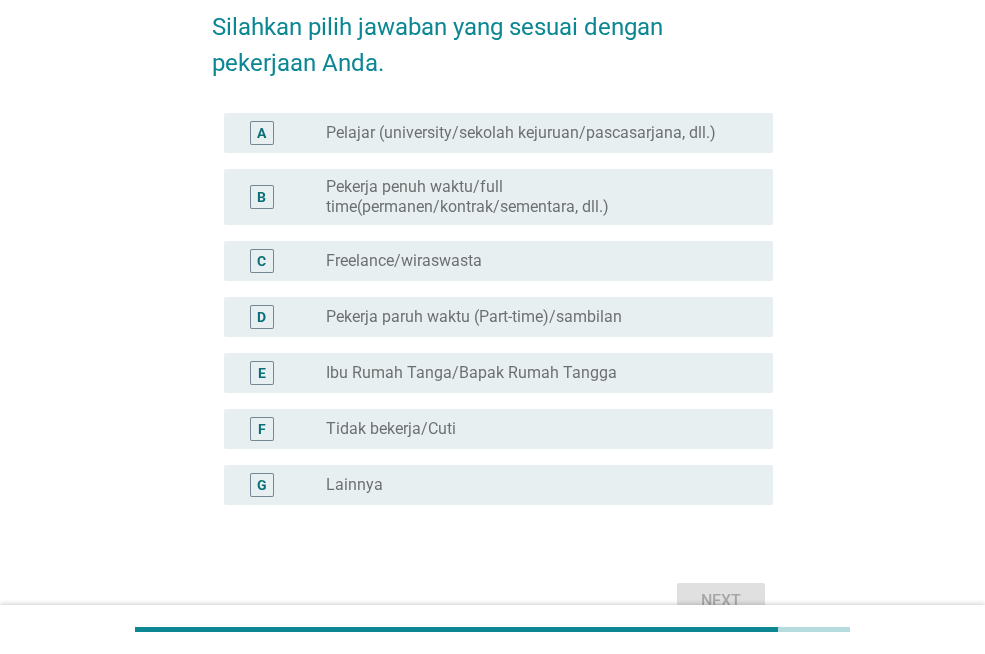 click on "Pekerja paruh waktu (Part-time)/sambilan" at bounding box center (474, 317) 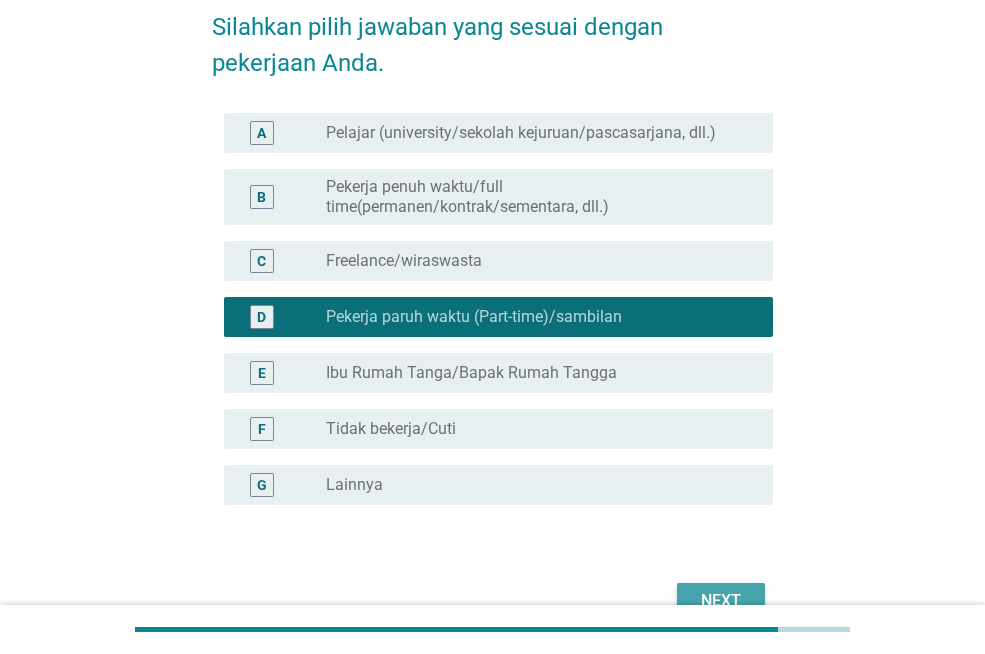 click on "Next" at bounding box center [721, 601] 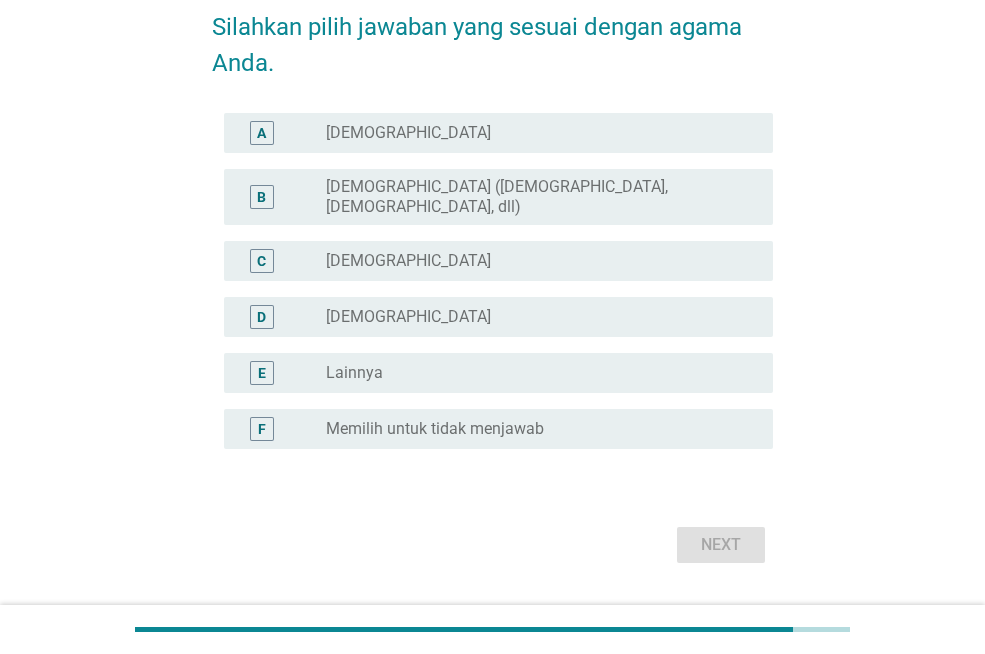 scroll, scrollTop: 0, scrollLeft: 0, axis: both 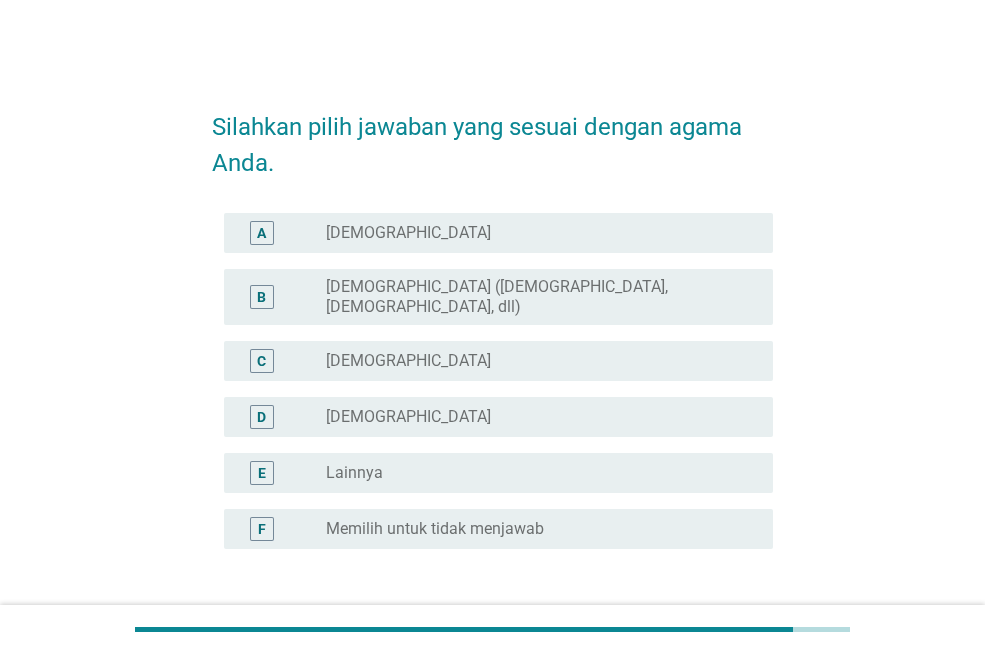 click on "radio_button_unchecked [DEMOGRAPHIC_DATA]" at bounding box center (533, 361) 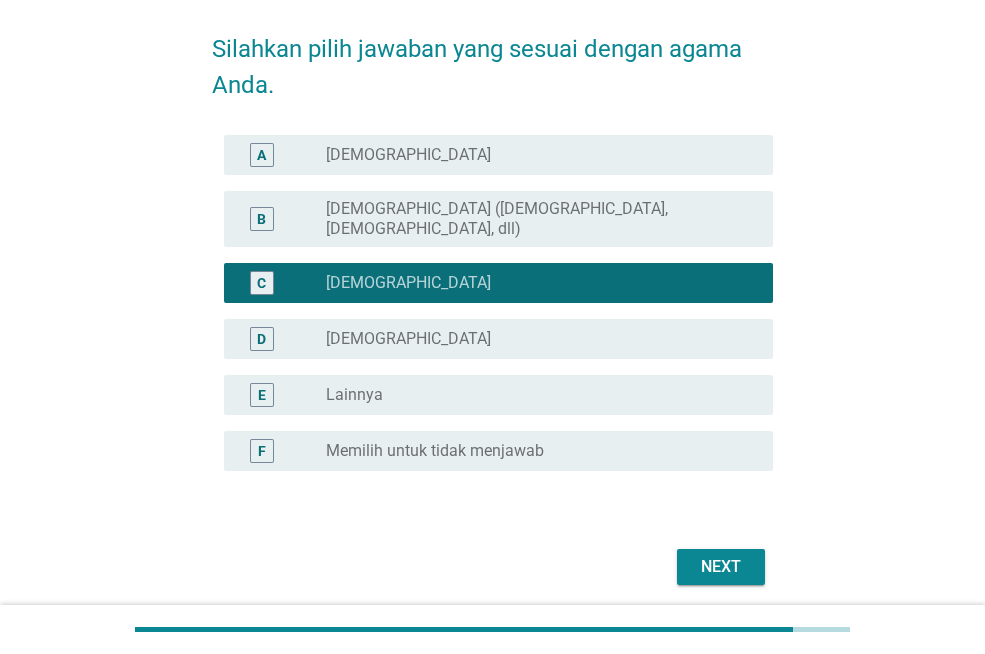 scroll, scrollTop: 136, scrollLeft: 0, axis: vertical 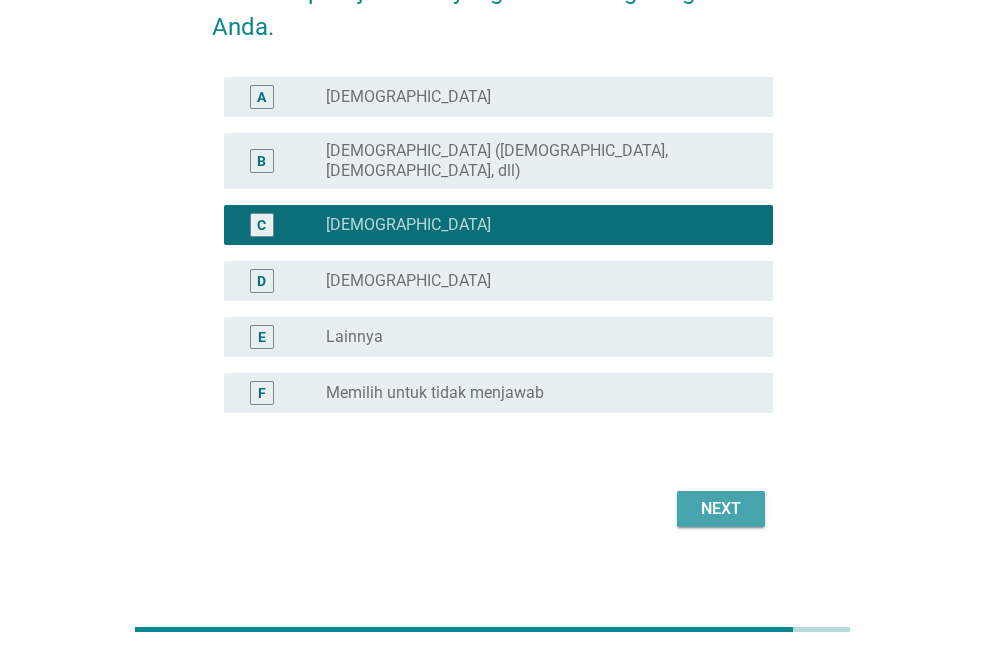click on "Next" at bounding box center [721, 509] 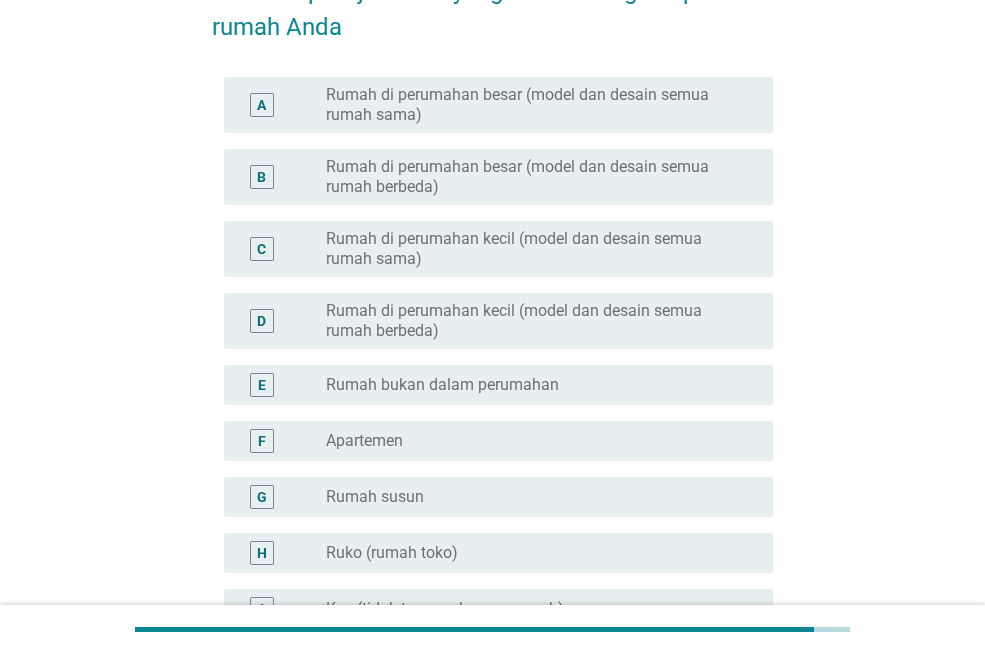 scroll, scrollTop: 0, scrollLeft: 0, axis: both 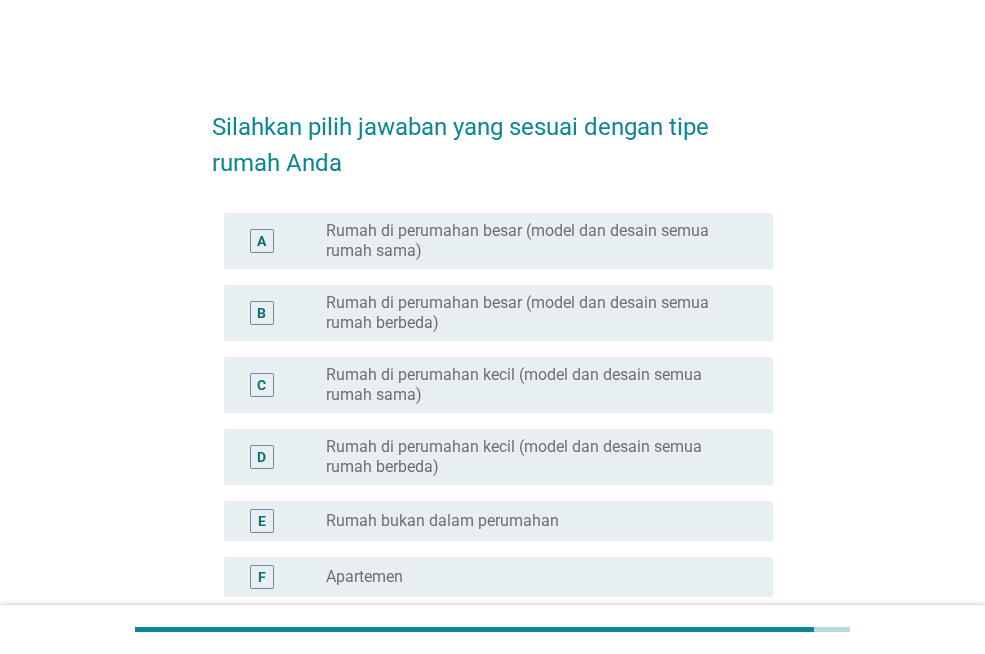 click on "Rumah di perumahan kecil (model dan desain semua rumah berbeda)" at bounding box center (533, 457) 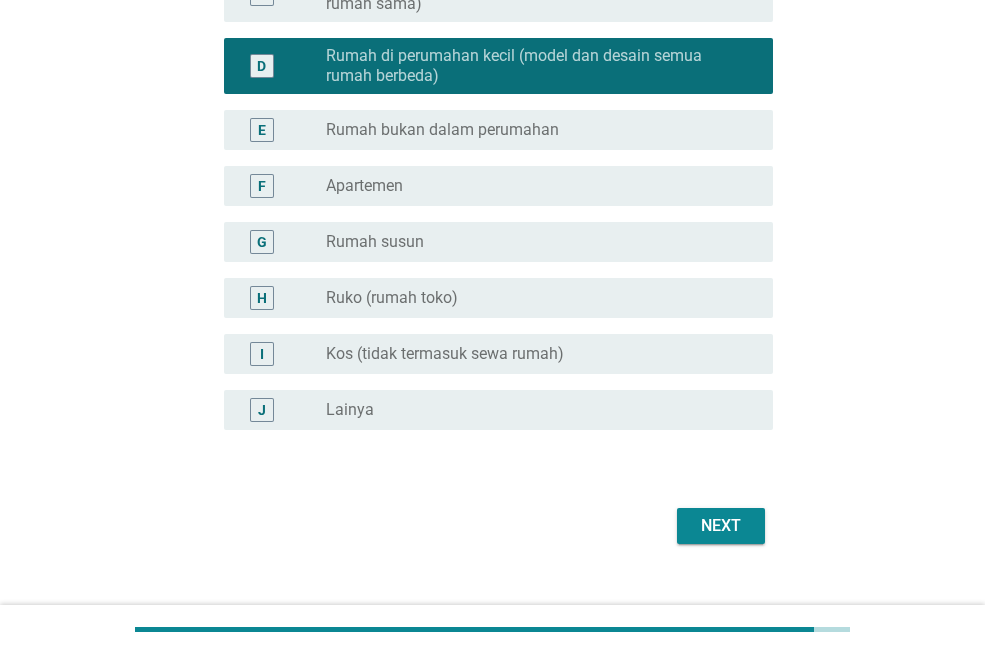 scroll, scrollTop: 424, scrollLeft: 0, axis: vertical 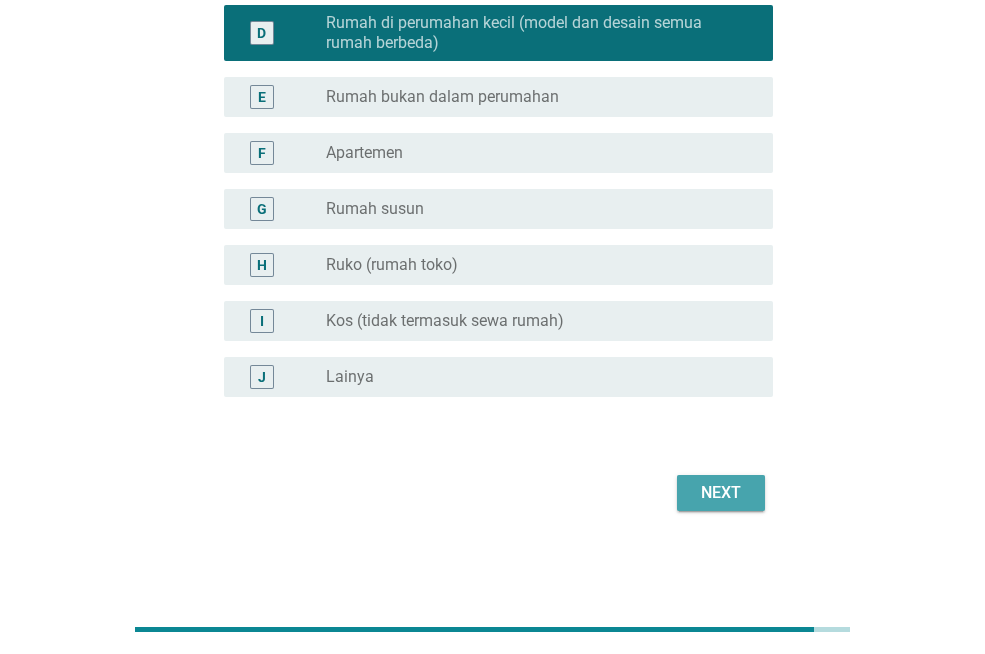 click on "Next" at bounding box center [721, 493] 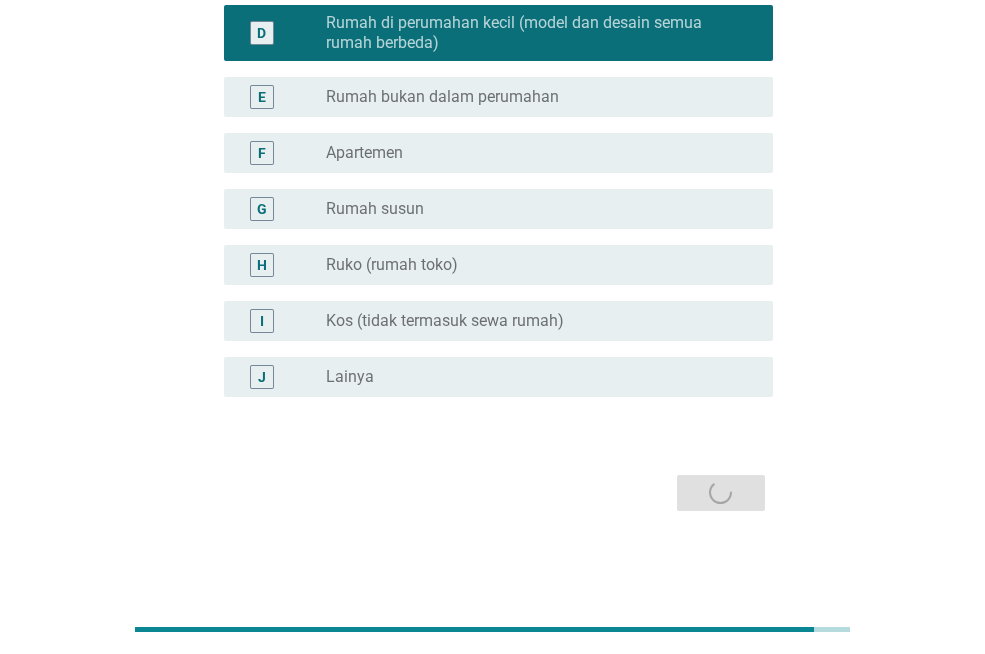 scroll, scrollTop: 0, scrollLeft: 0, axis: both 